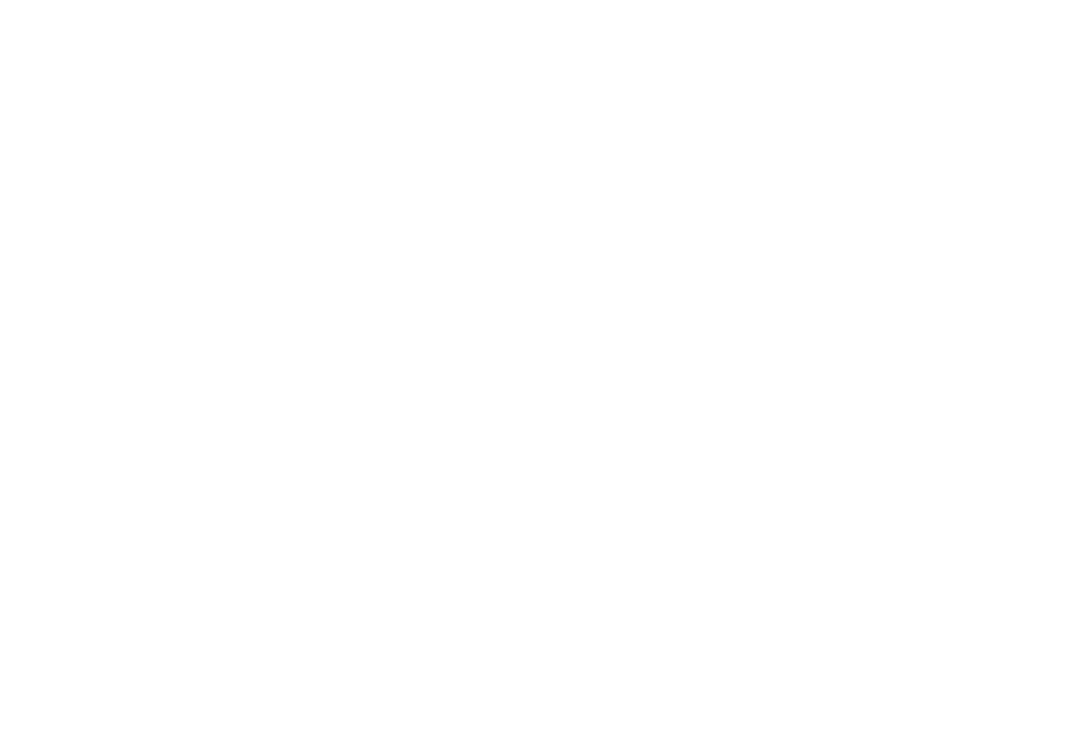 scroll, scrollTop: 0, scrollLeft: 0, axis: both 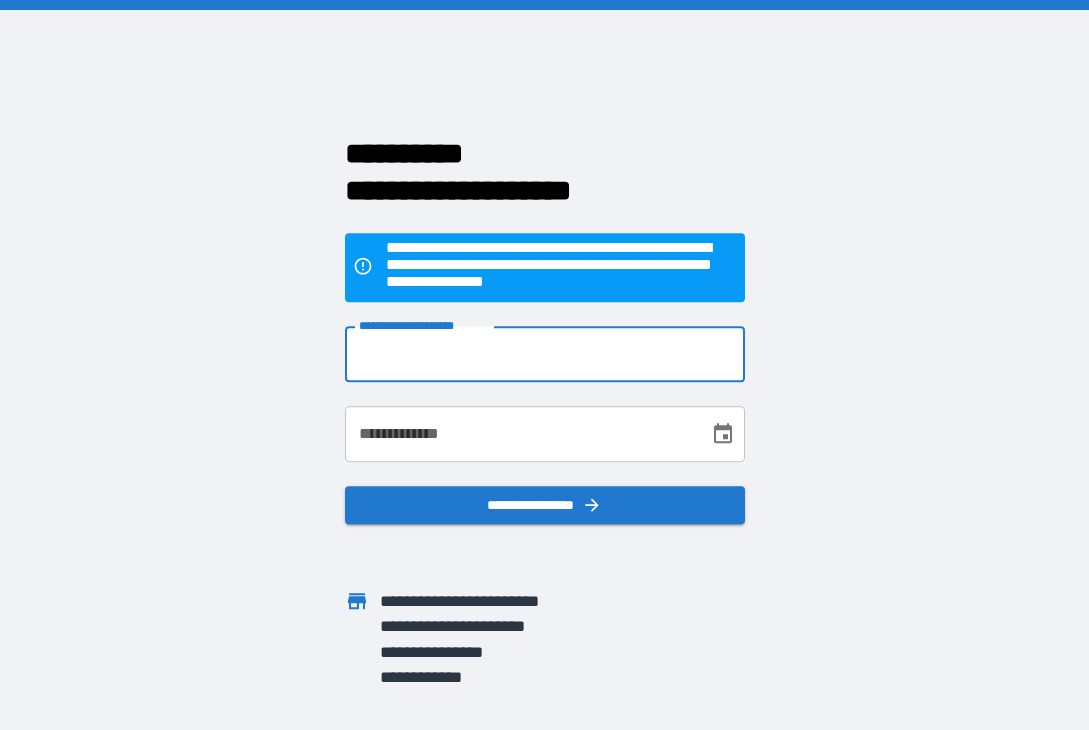 click on "**********" at bounding box center [545, 354] 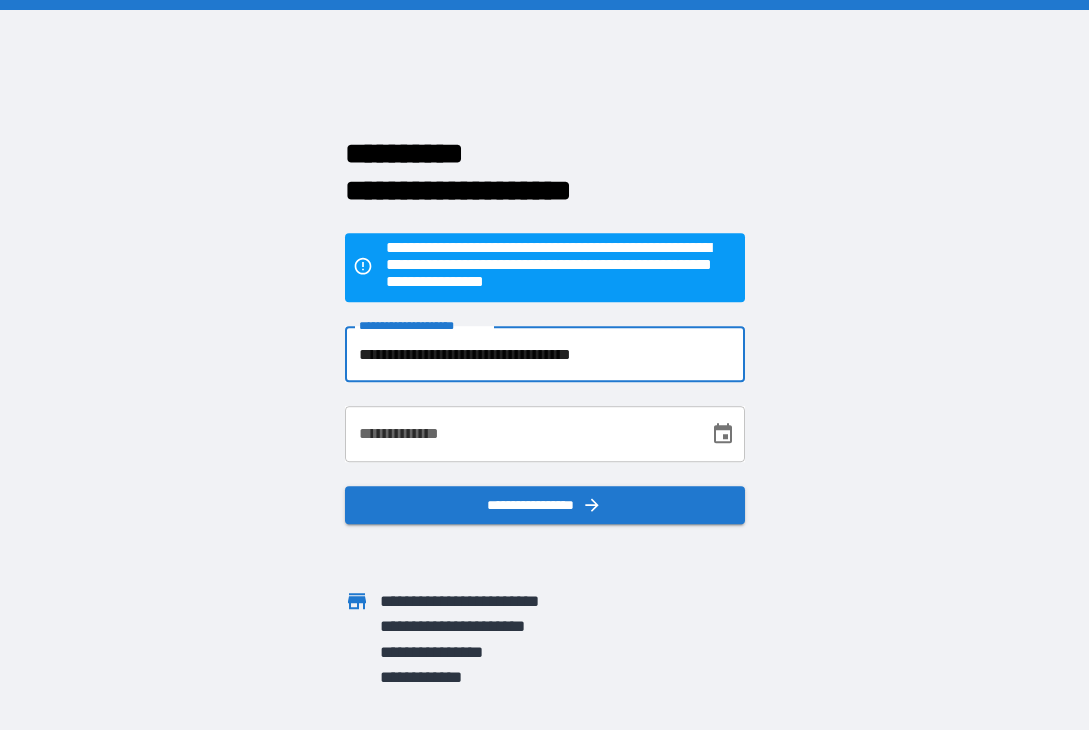 type on "**********" 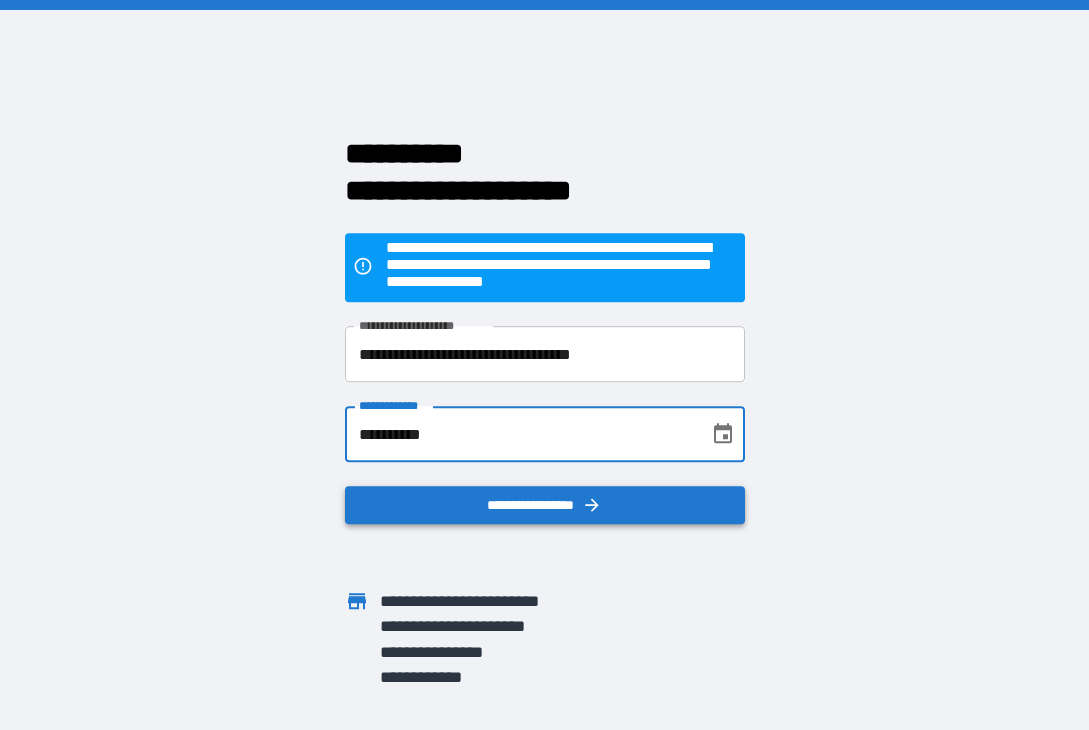 type on "**********" 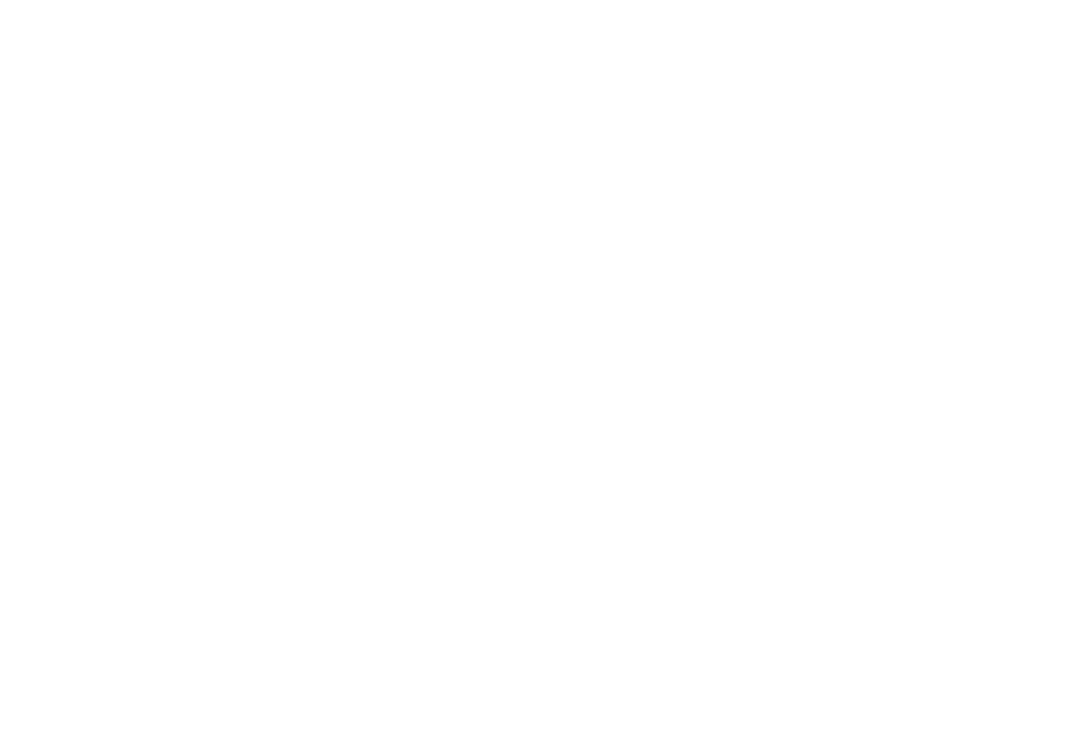 scroll, scrollTop: 0, scrollLeft: 0, axis: both 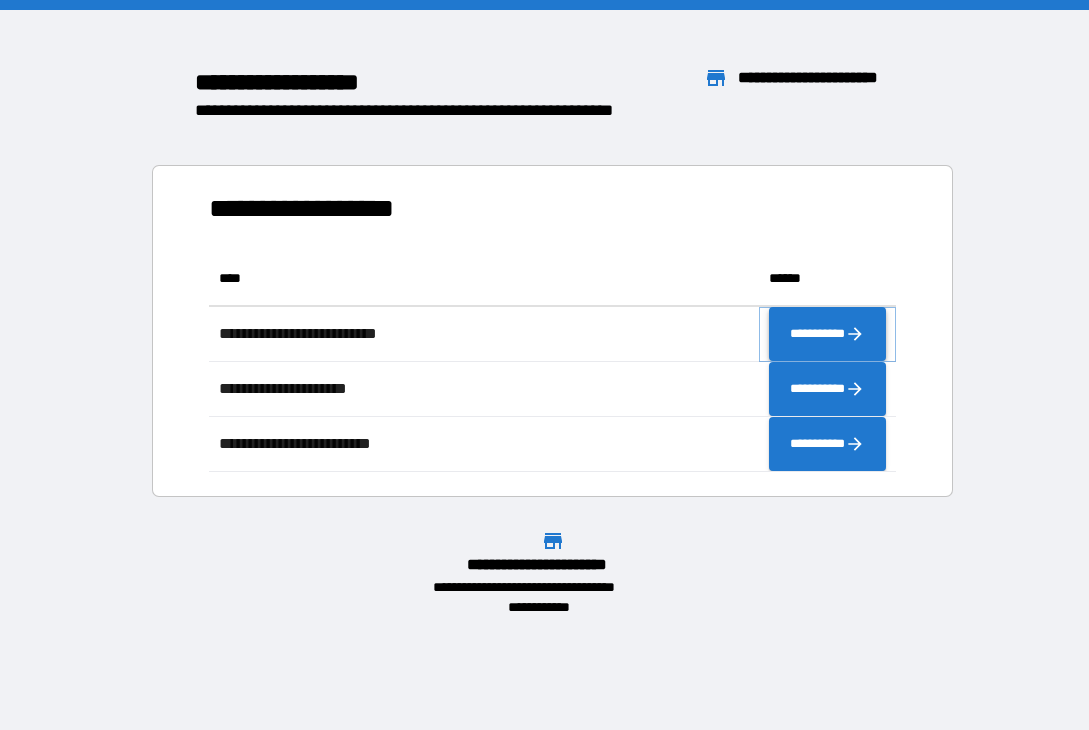 click 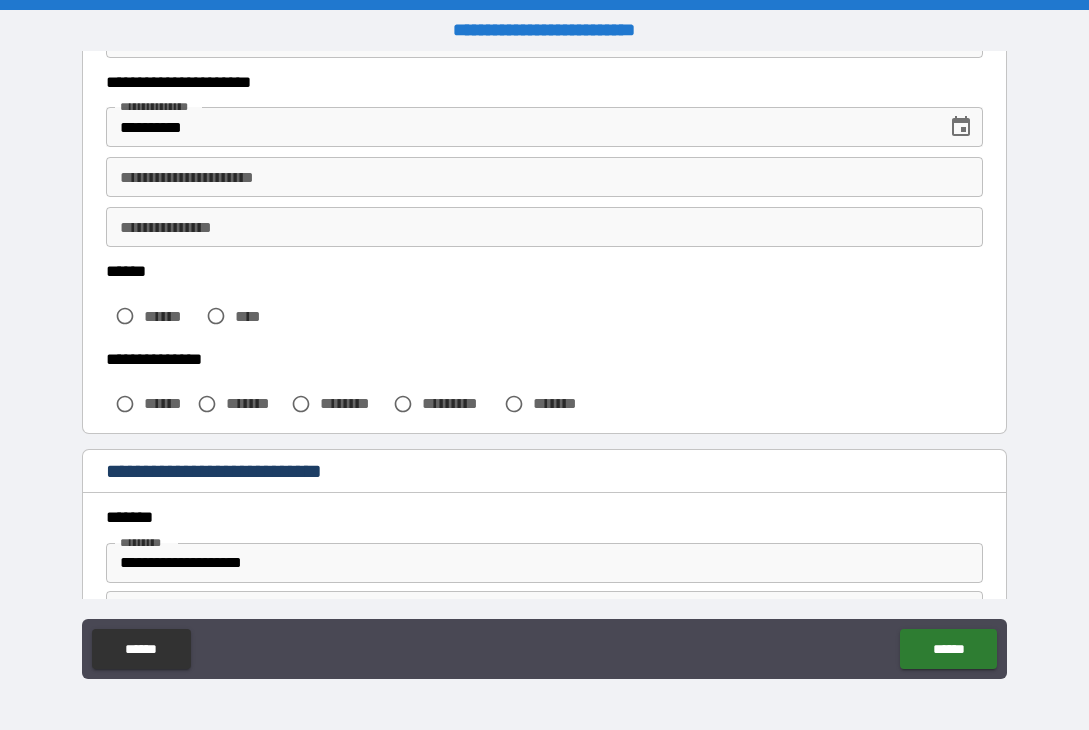 scroll, scrollTop: 300, scrollLeft: 0, axis: vertical 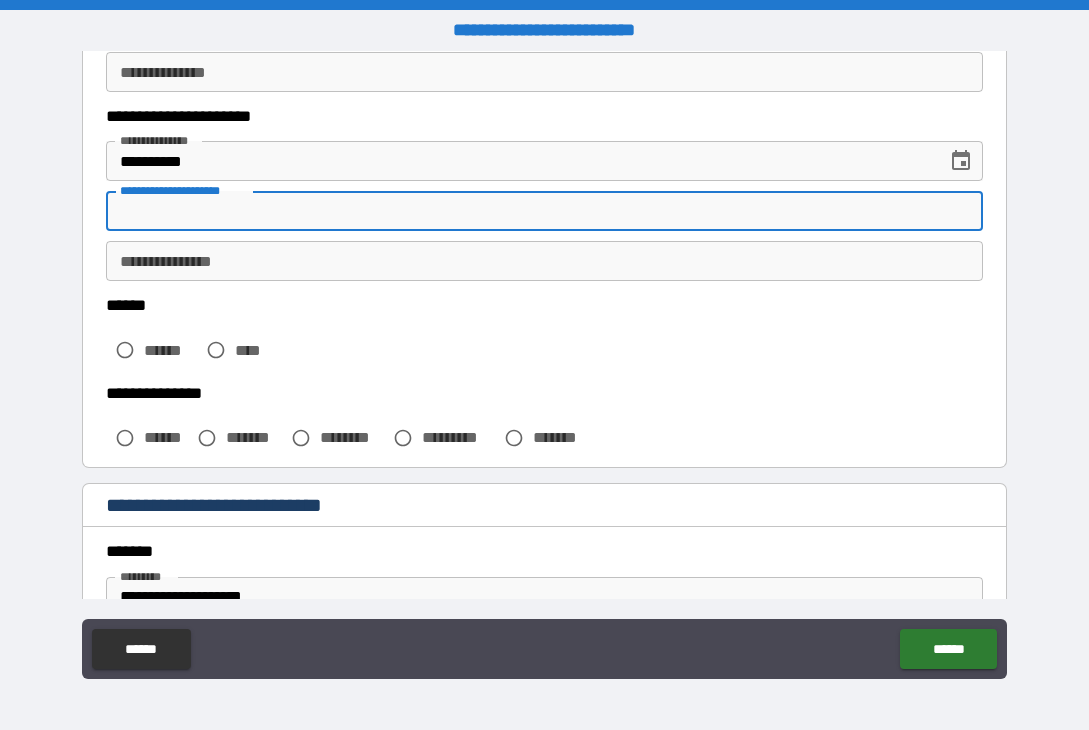 click on "**********" at bounding box center [544, 211] 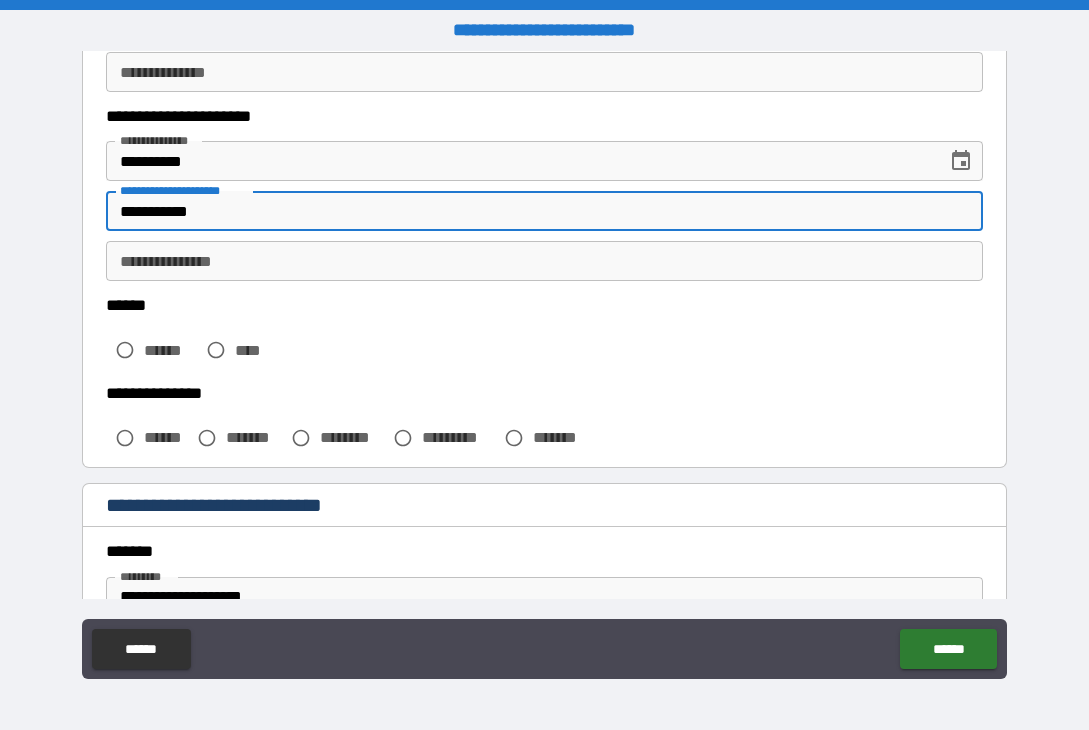type on "**********" 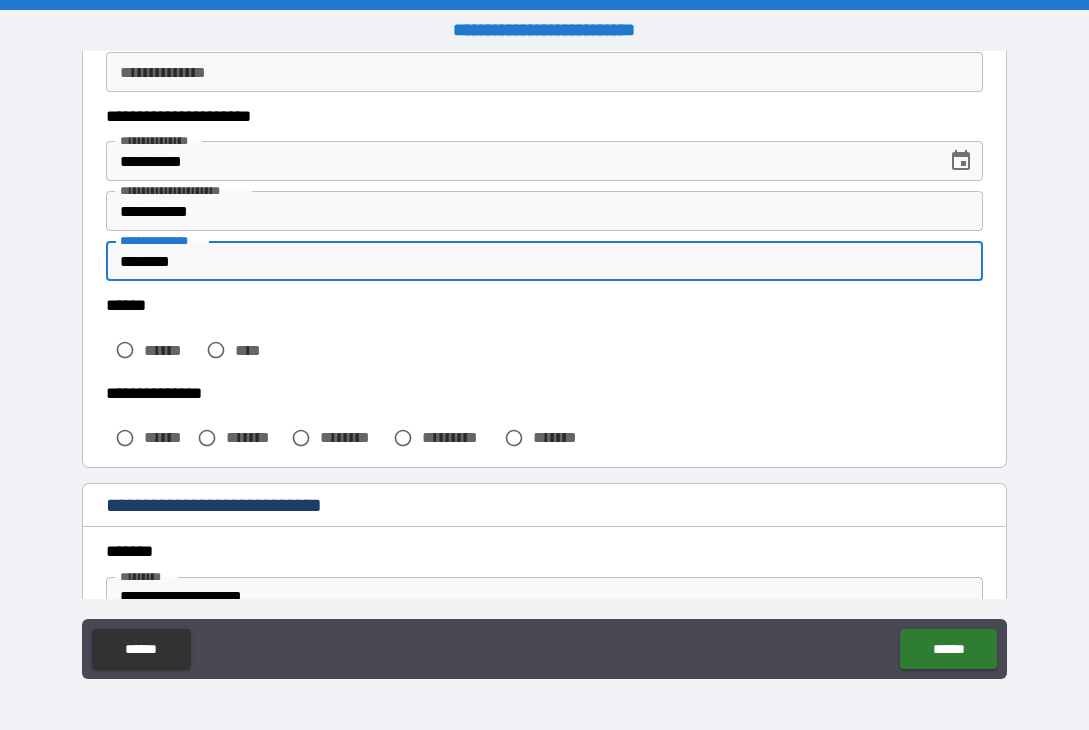 type on "********" 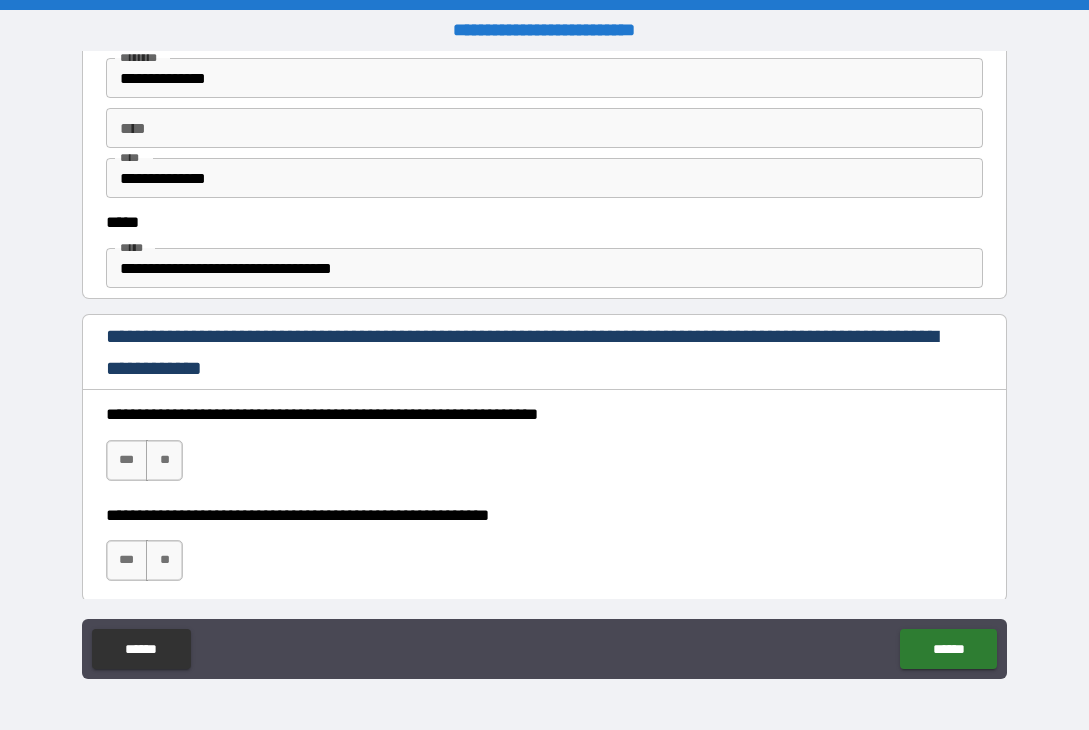 scroll, scrollTop: 1200, scrollLeft: 0, axis: vertical 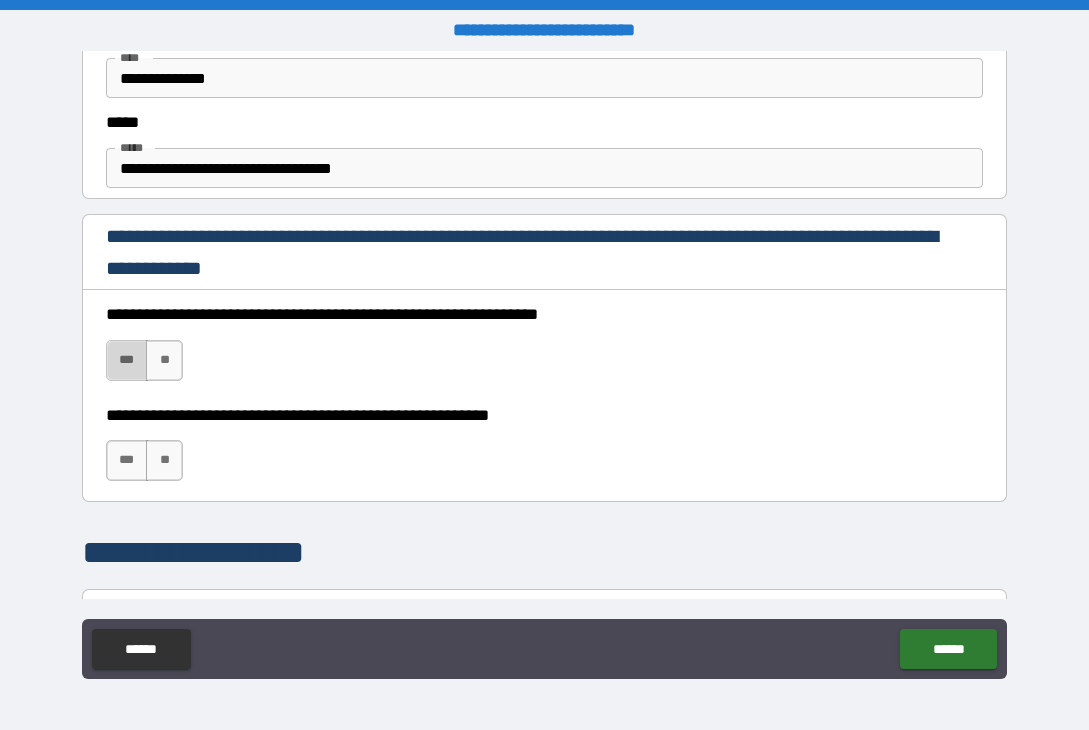 click on "***" at bounding box center (127, 360) 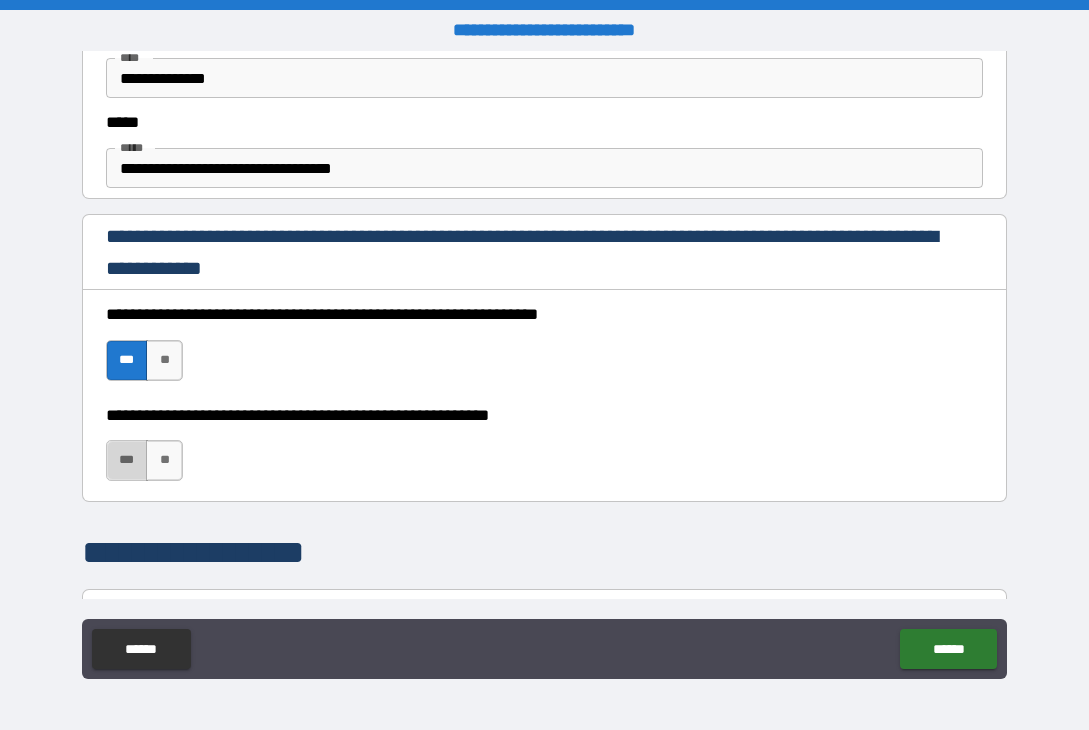 click on "***" at bounding box center (127, 460) 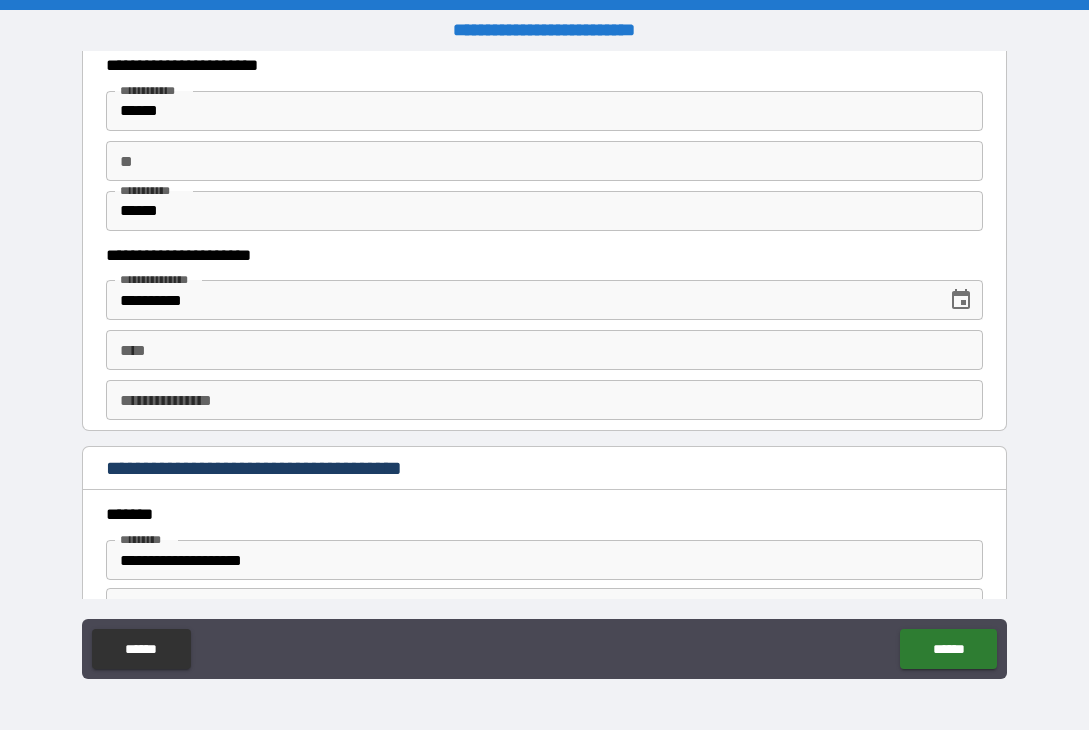 scroll, scrollTop: 2000, scrollLeft: 0, axis: vertical 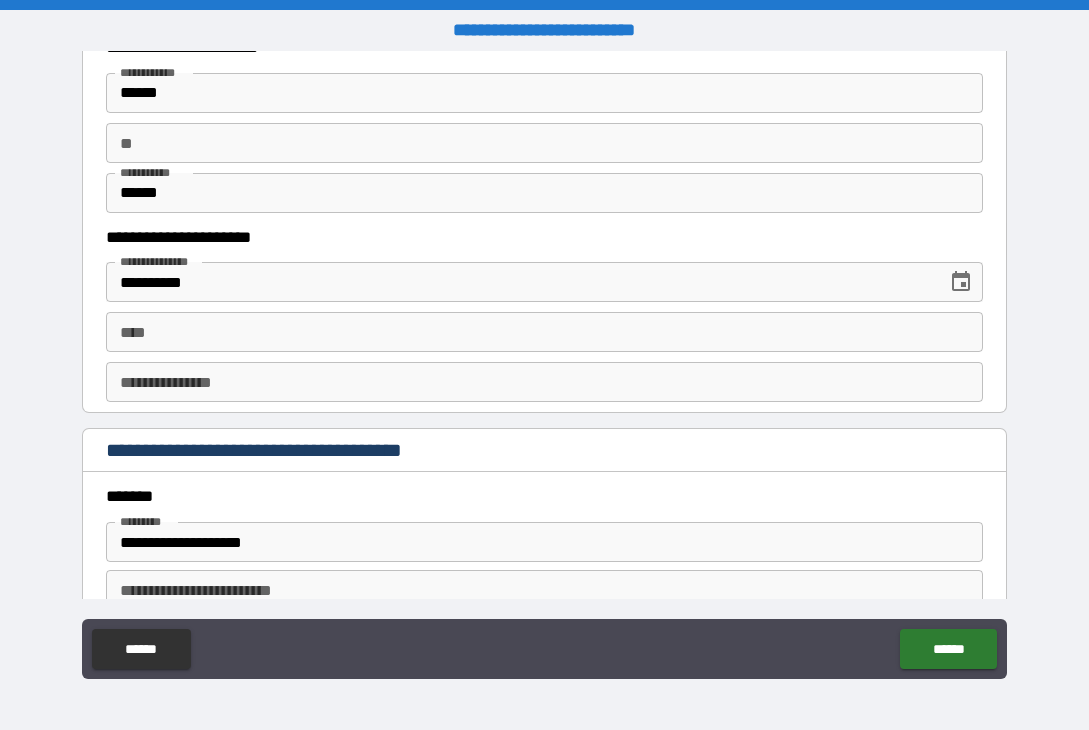 click on "****" at bounding box center [544, 332] 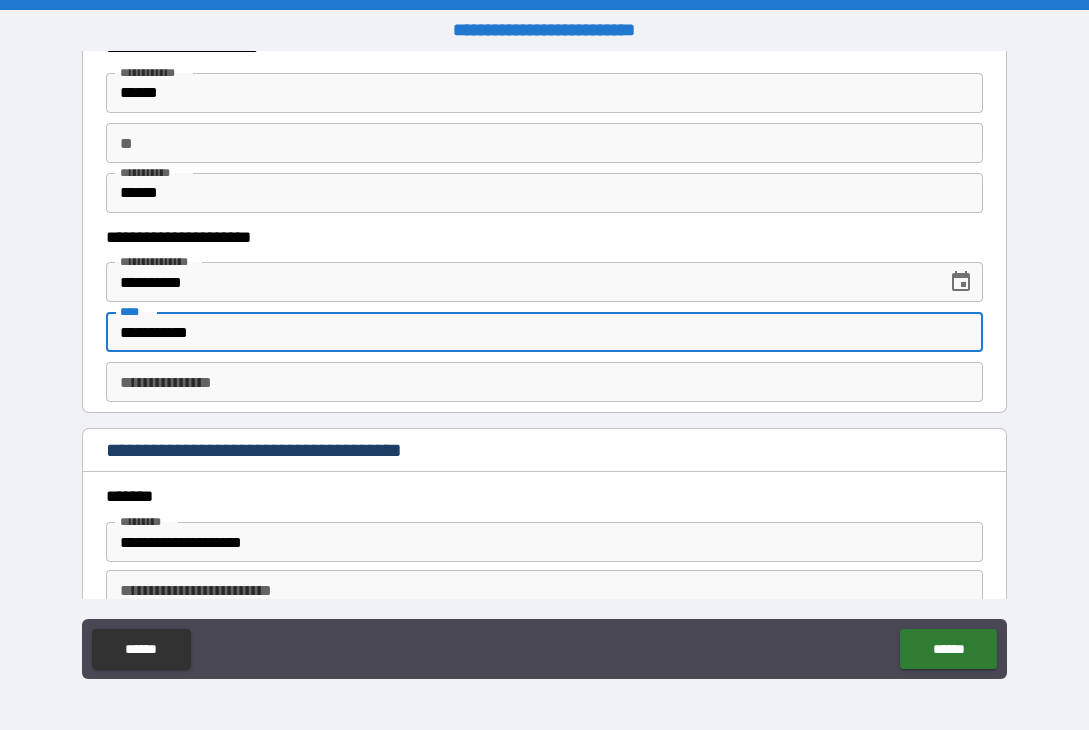 type on "**********" 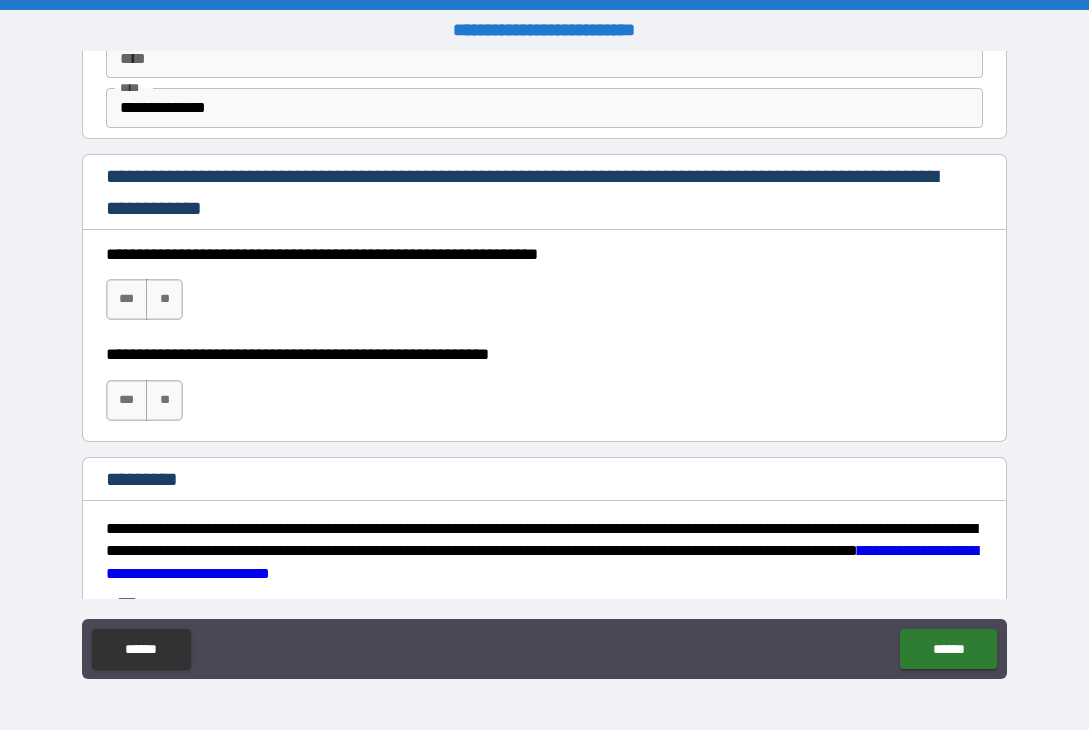 scroll, scrollTop: 3000, scrollLeft: 0, axis: vertical 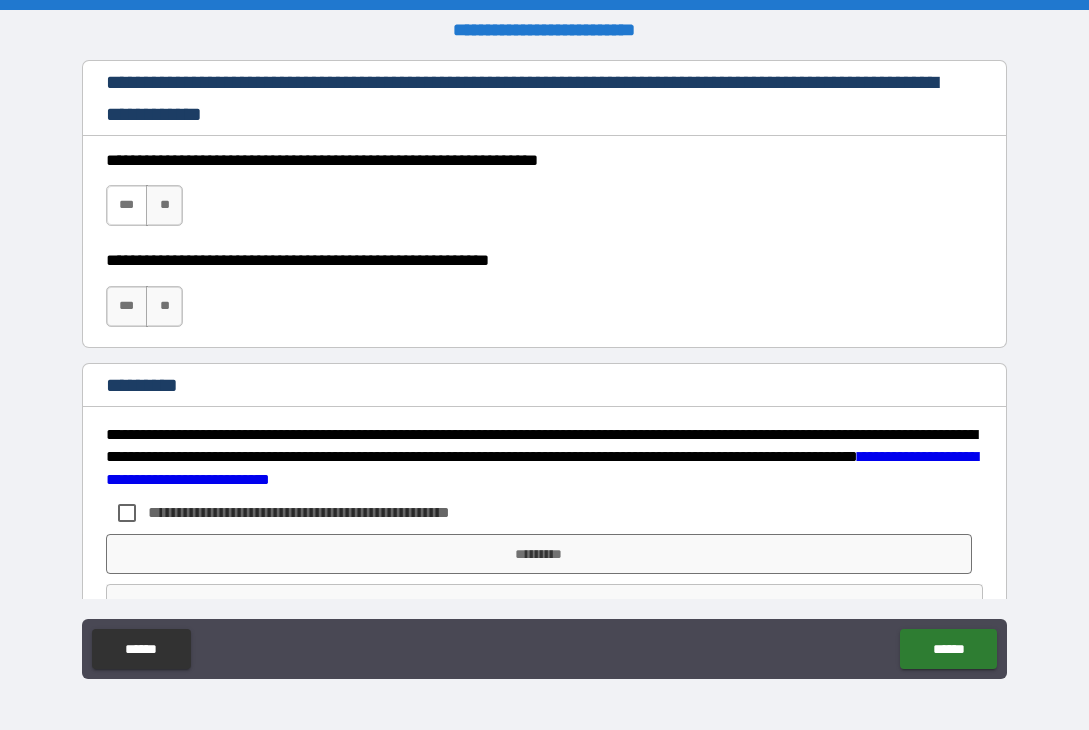 type on "********" 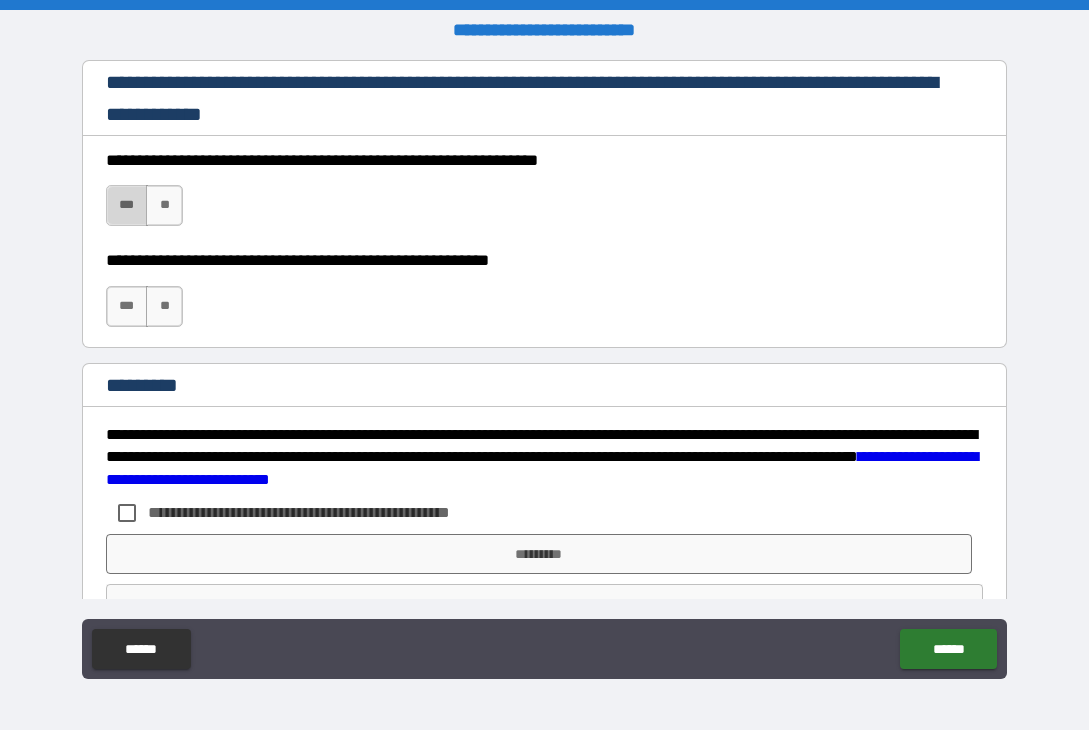 drag, startPoint x: 141, startPoint y: 209, endPoint x: 132, endPoint y: 226, distance: 19.235384 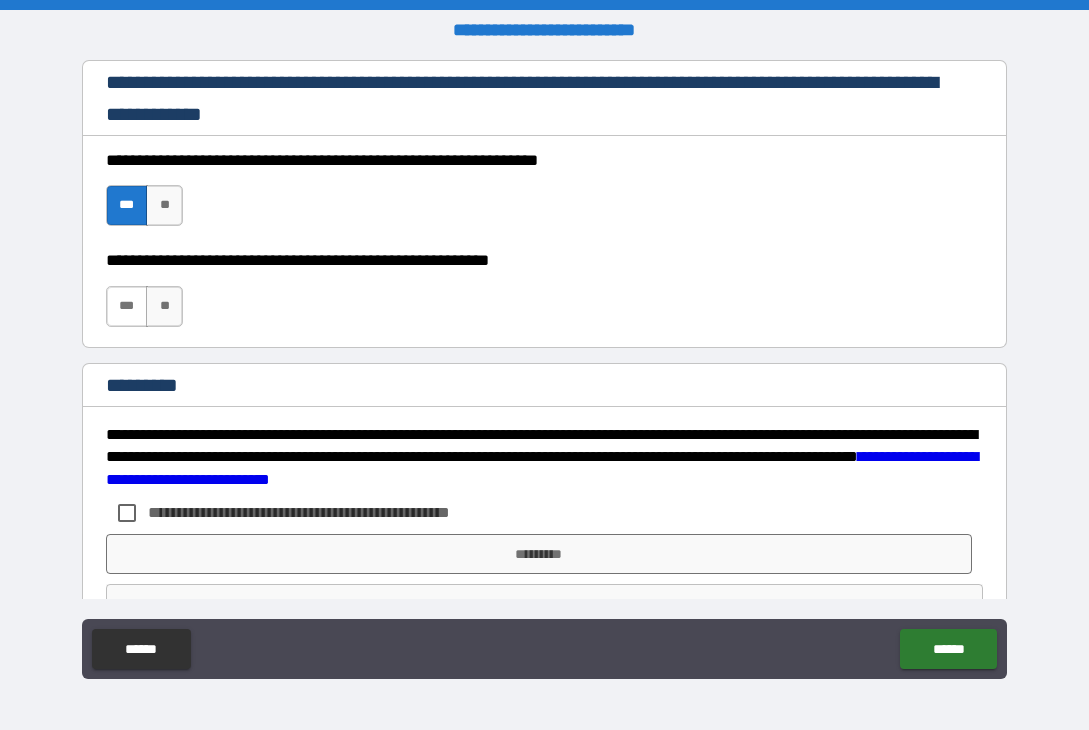 click on "***" at bounding box center [127, 306] 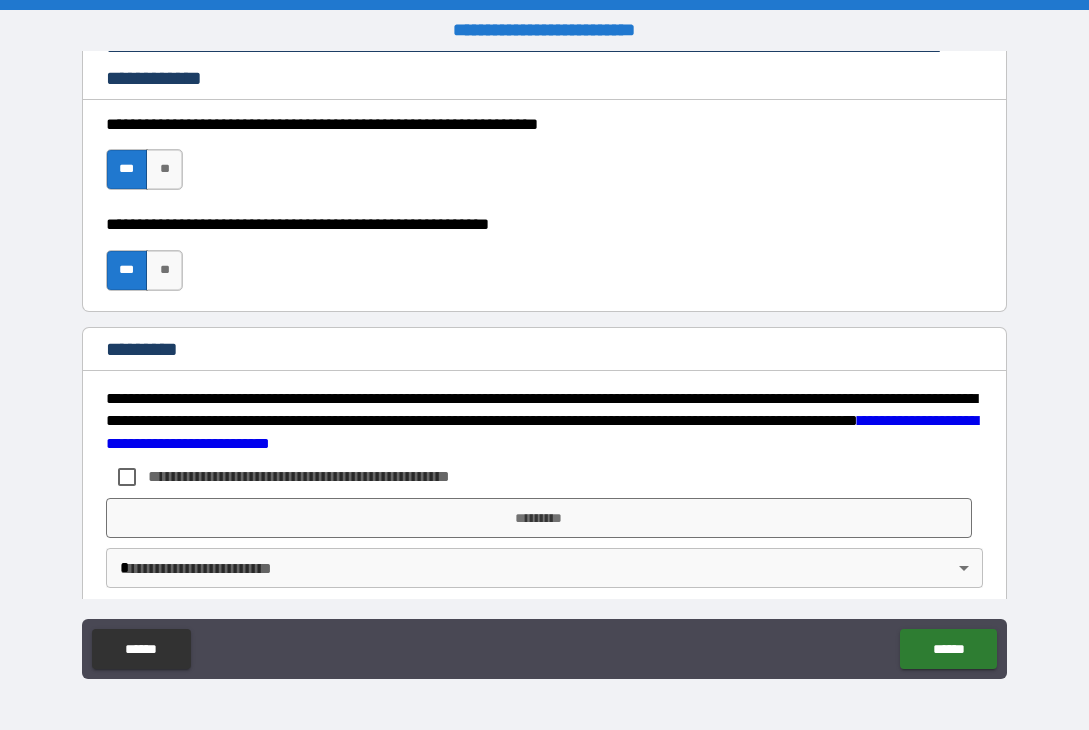 scroll, scrollTop: 3056, scrollLeft: 0, axis: vertical 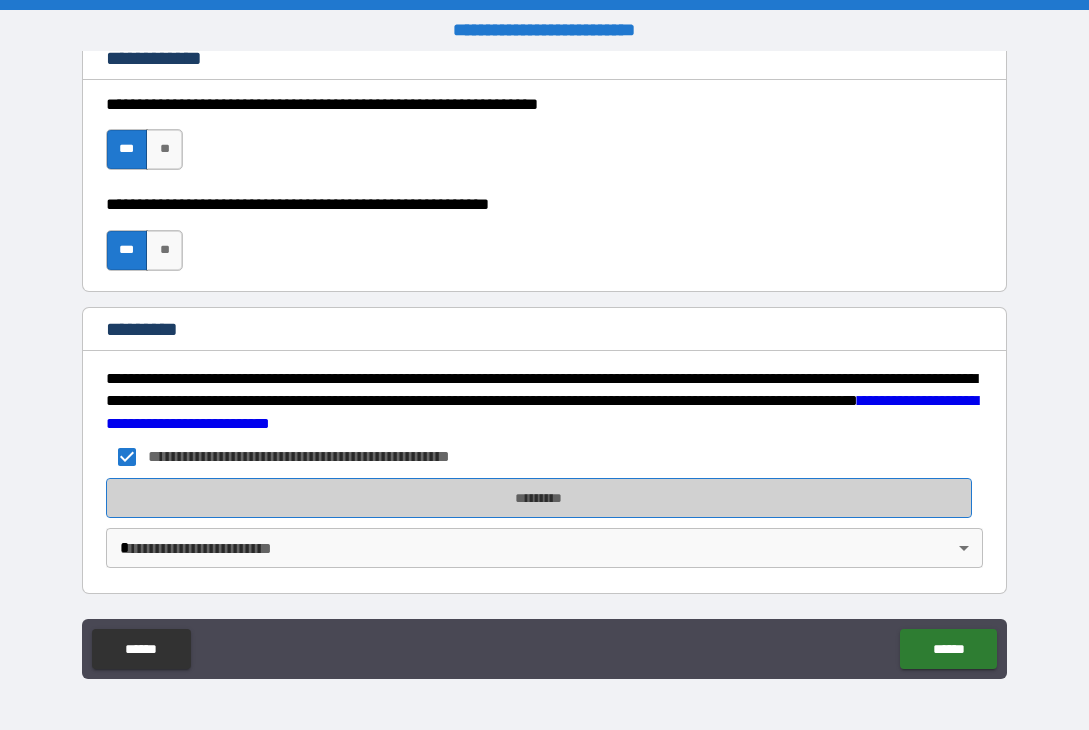 click on "*********" at bounding box center [539, 498] 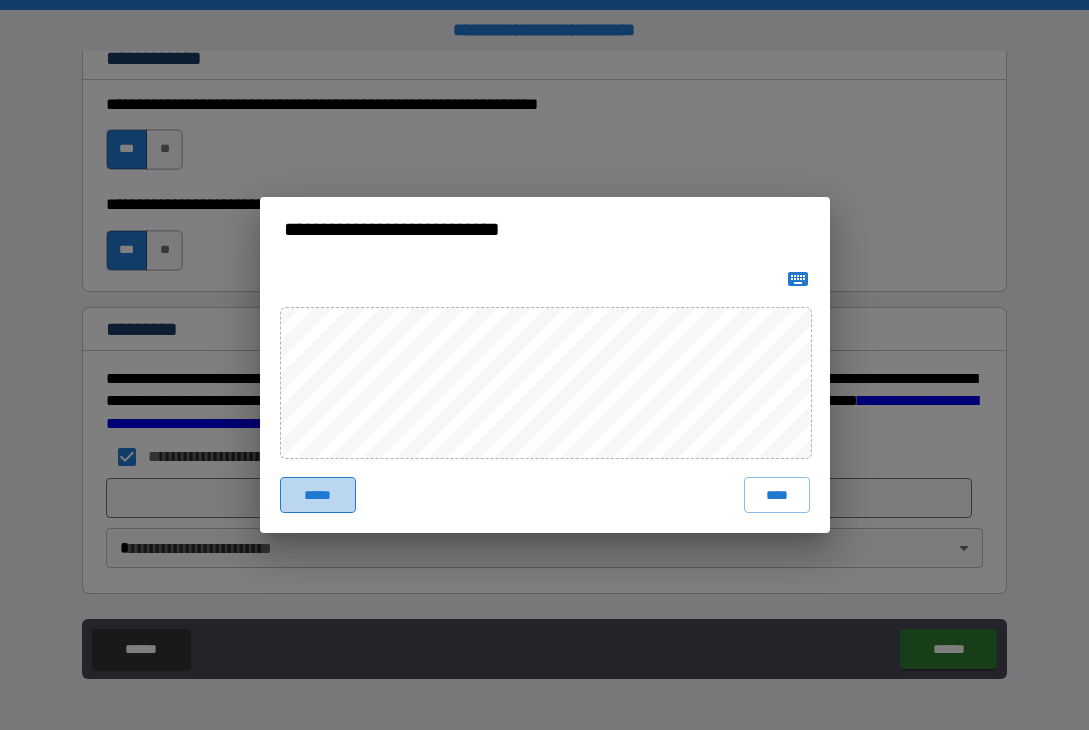 click on "*****" at bounding box center [318, 495] 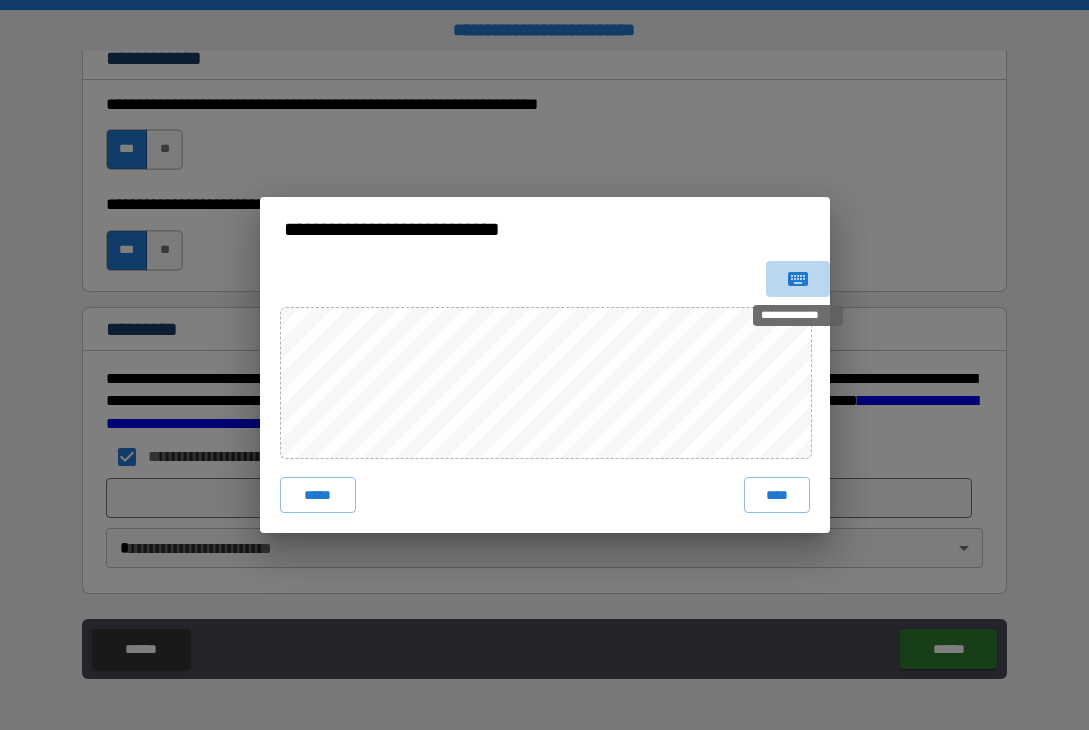 click 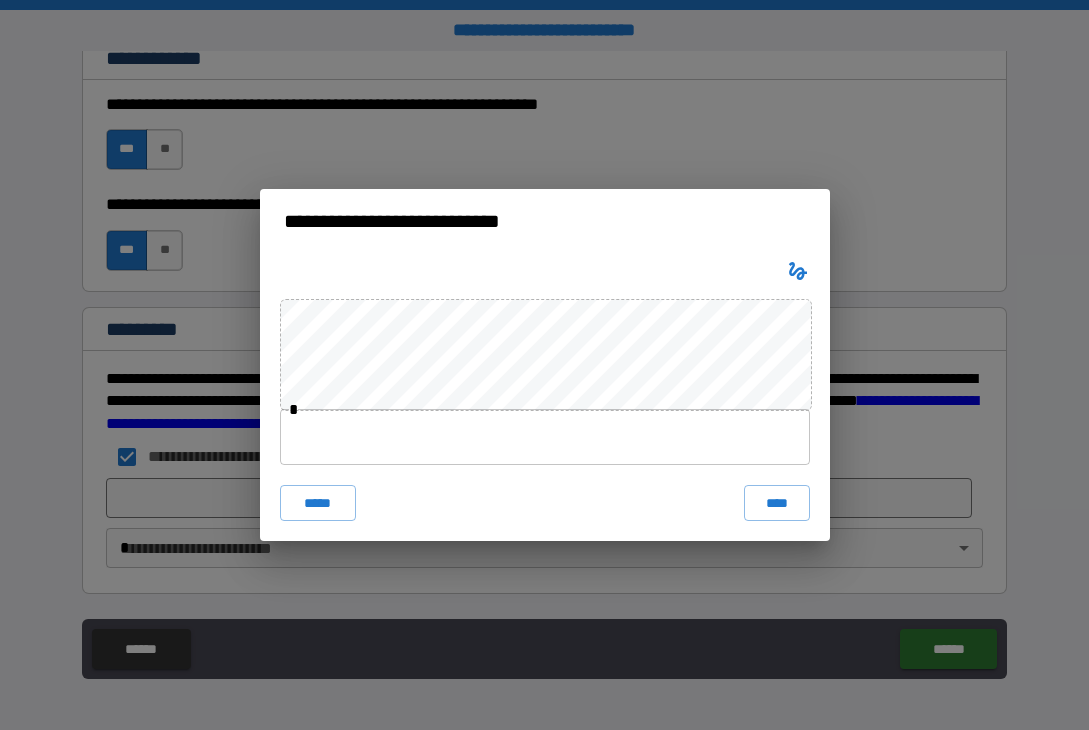 type 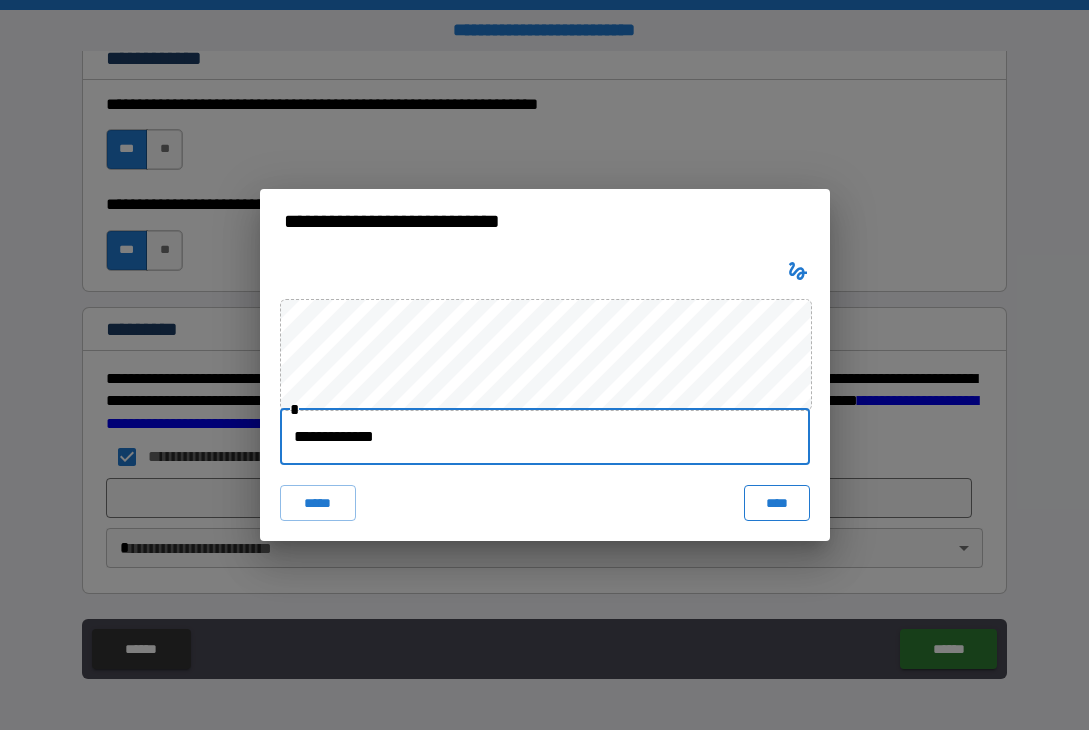 type on "**********" 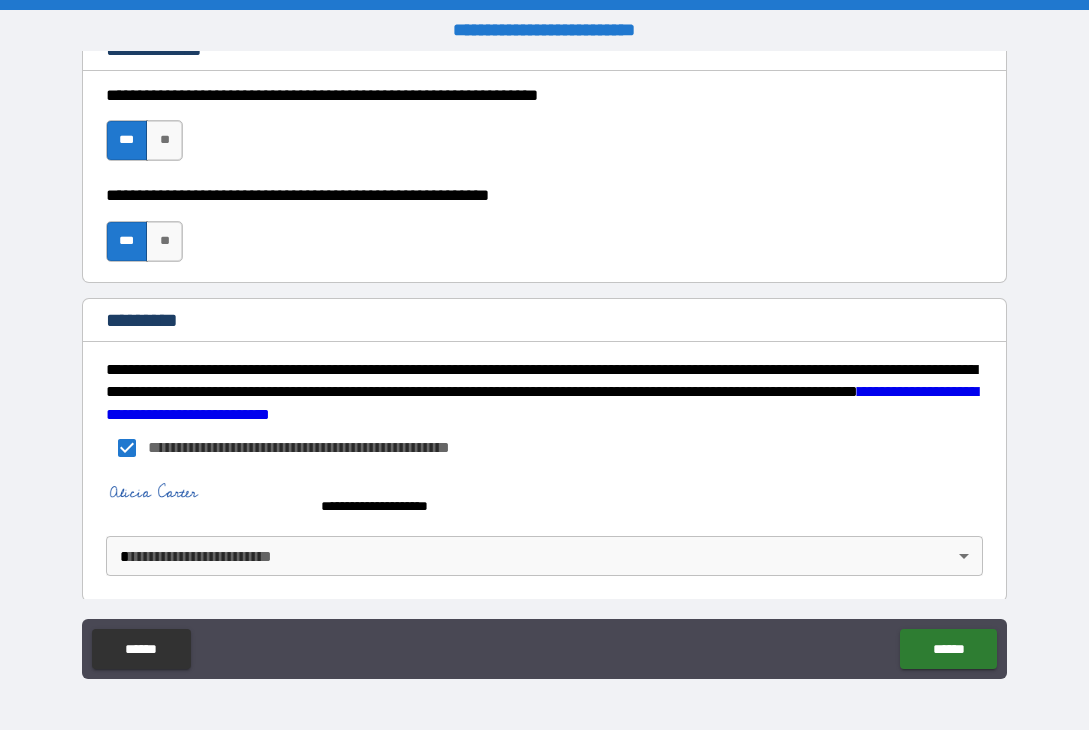 scroll, scrollTop: 3073, scrollLeft: 0, axis: vertical 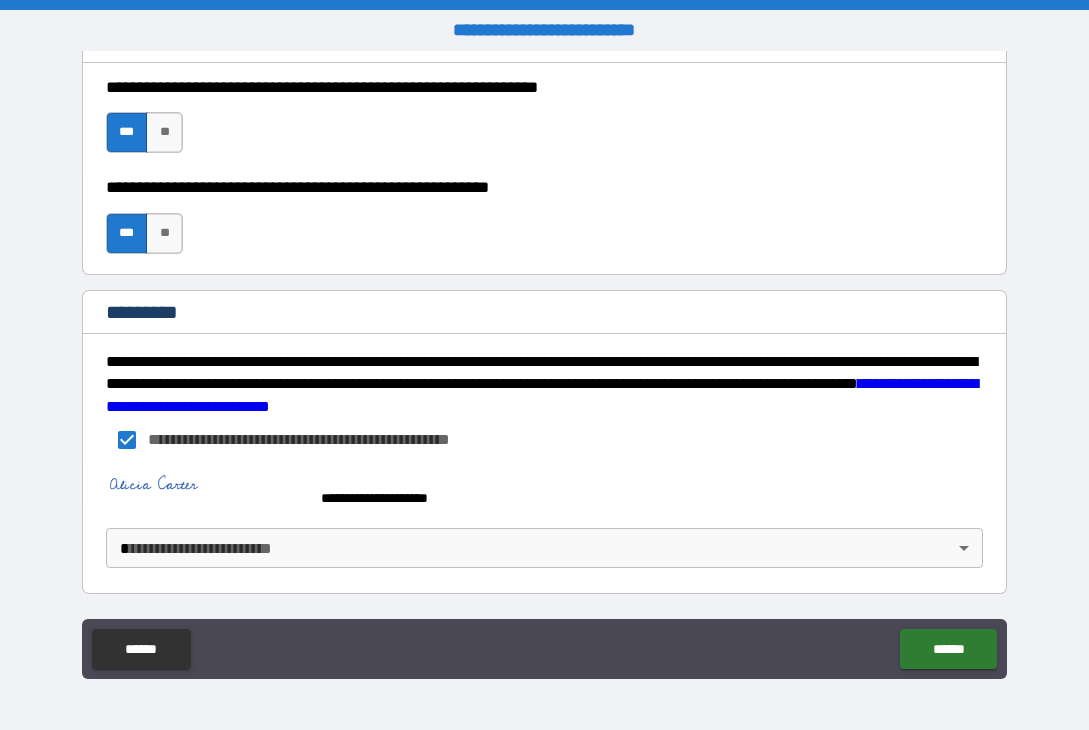 click on "**********" at bounding box center (544, 365) 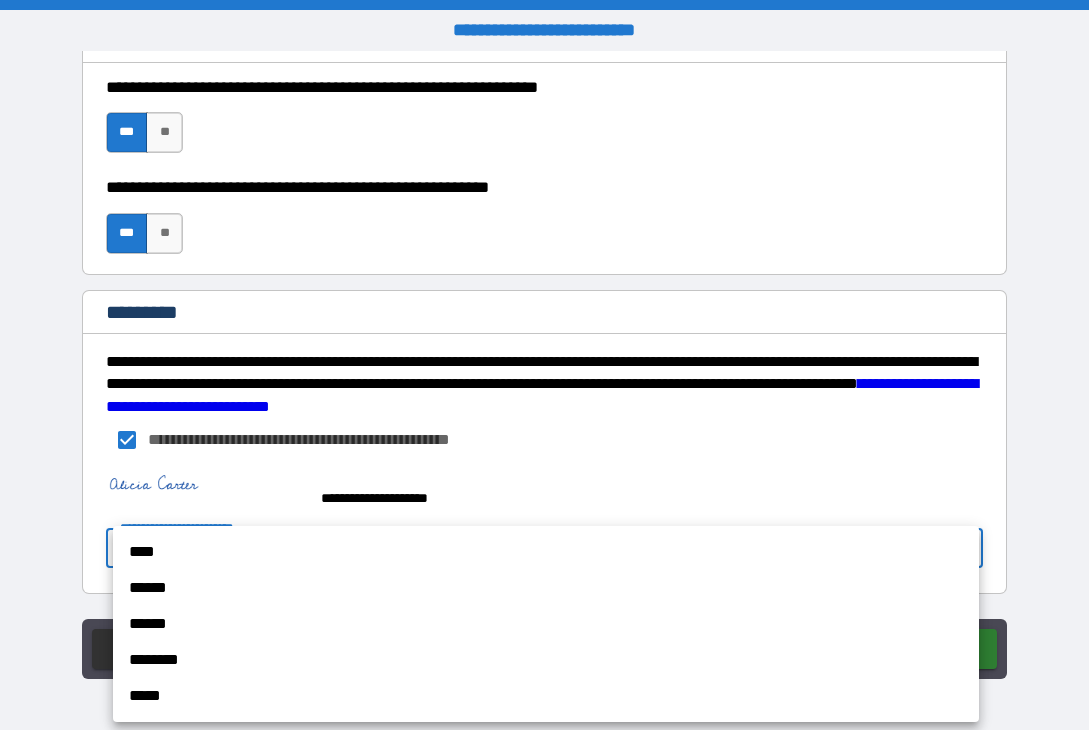 click on "****" at bounding box center (546, 552) 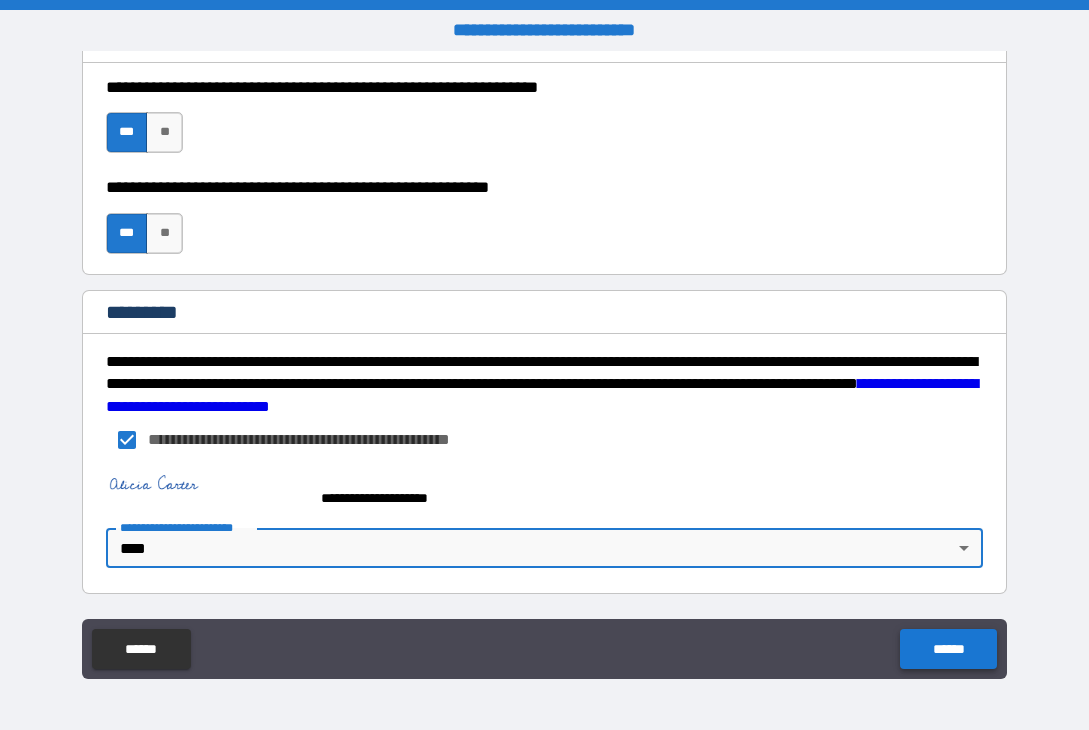 click on "******" at bounding box center (948, 649) 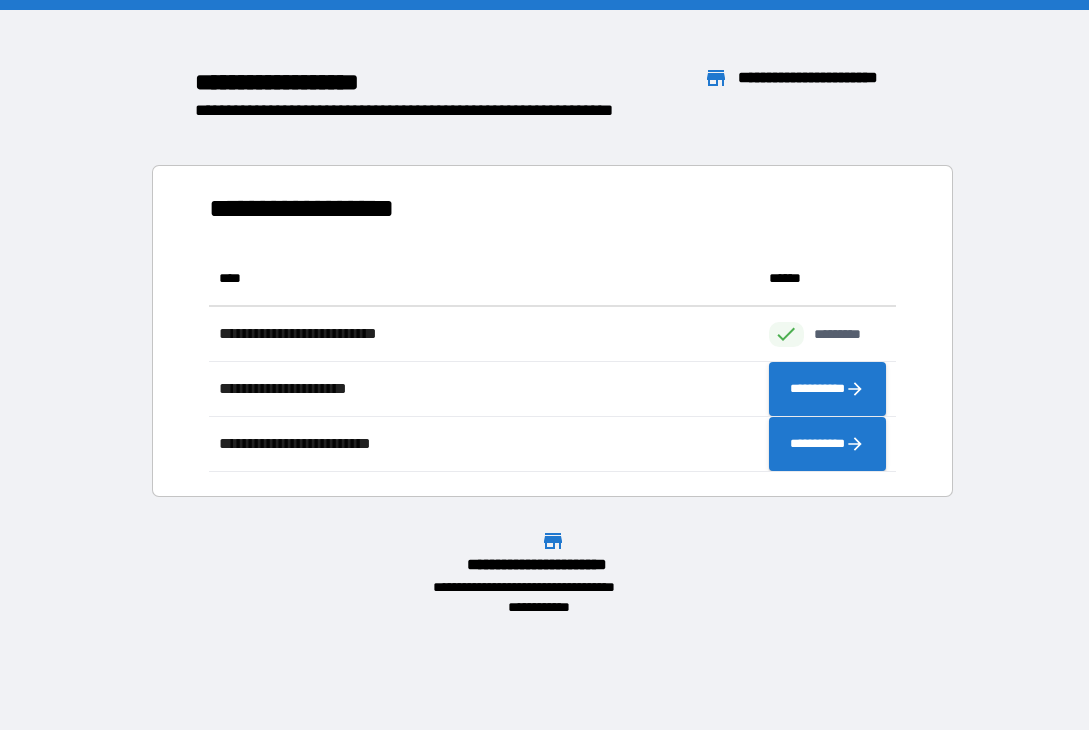 scroll, scrollTop: 16, scrollLeft: 16, axis: both 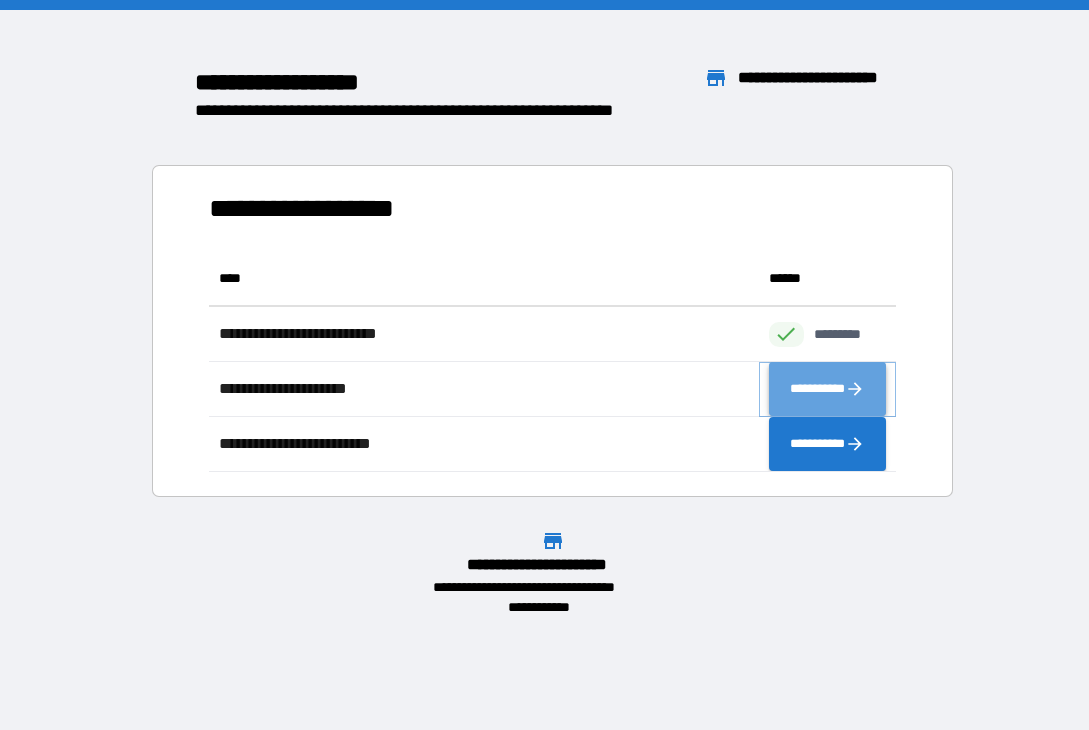 click on "**********" at bounding box center (827, 389) 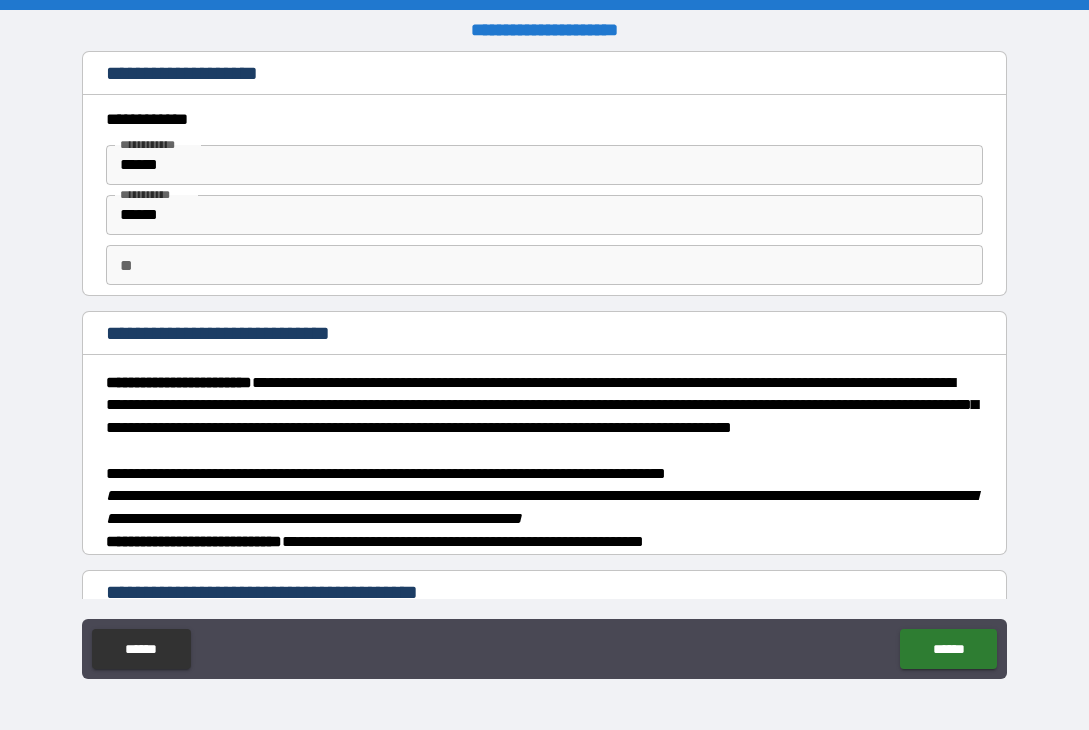 click on "**" at bounding box center (544, 265) 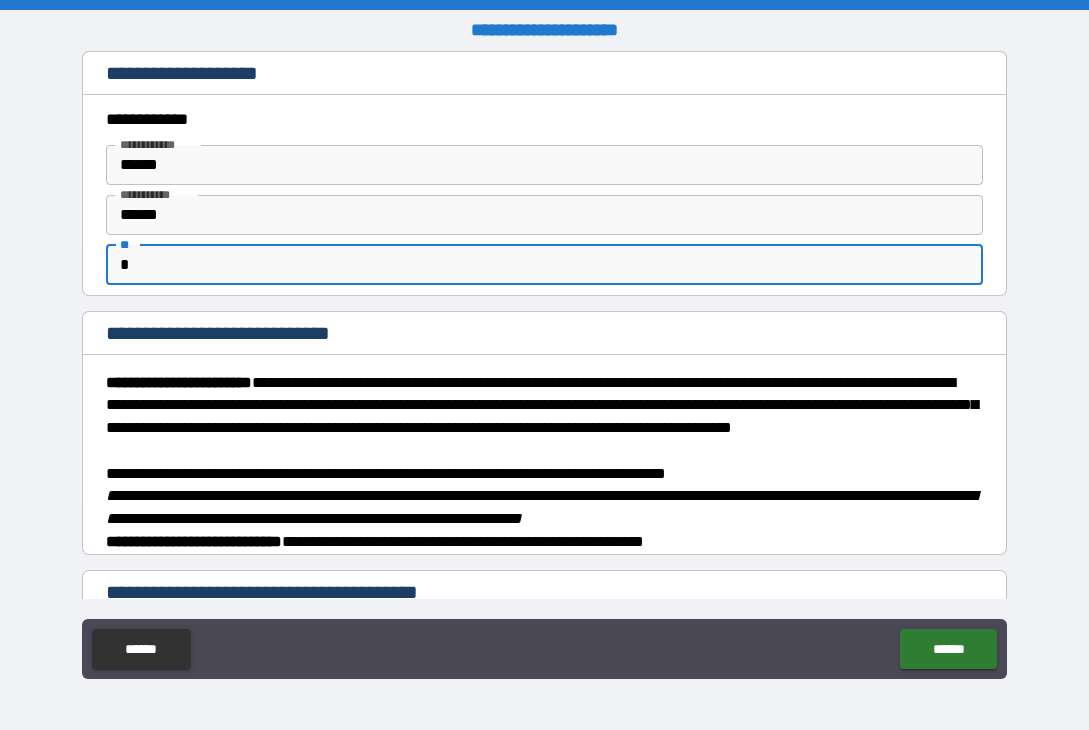 type on "*" 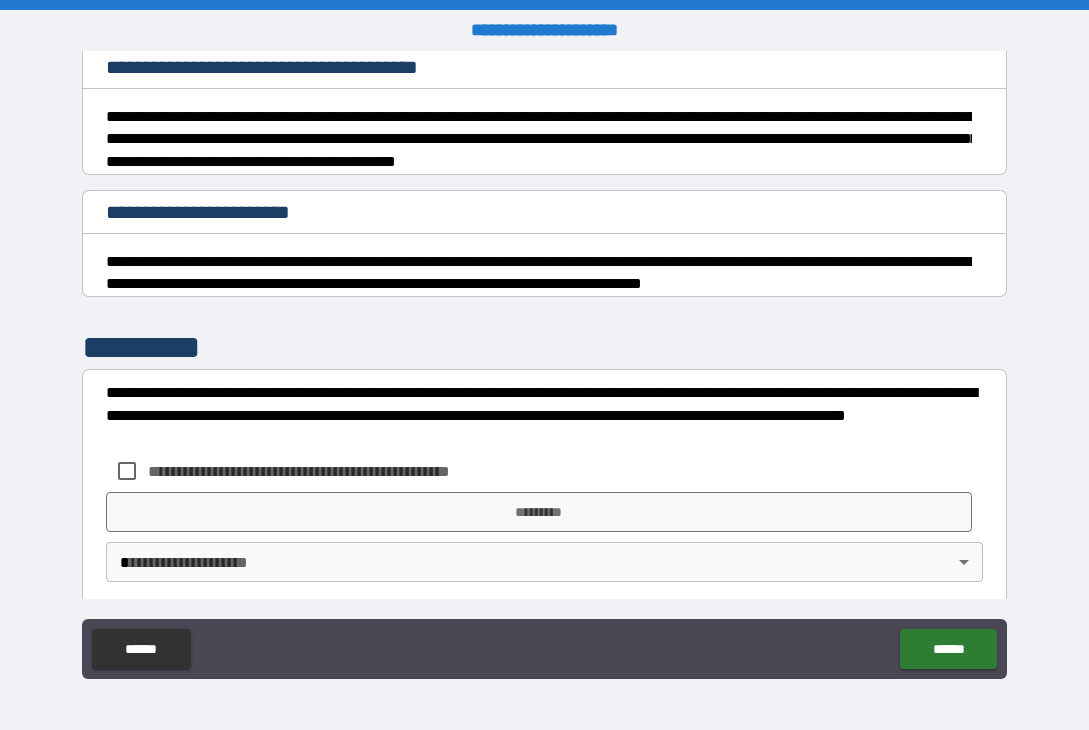 scroll, scrollTop: 539, scrollLeft: 0, axis: vertical 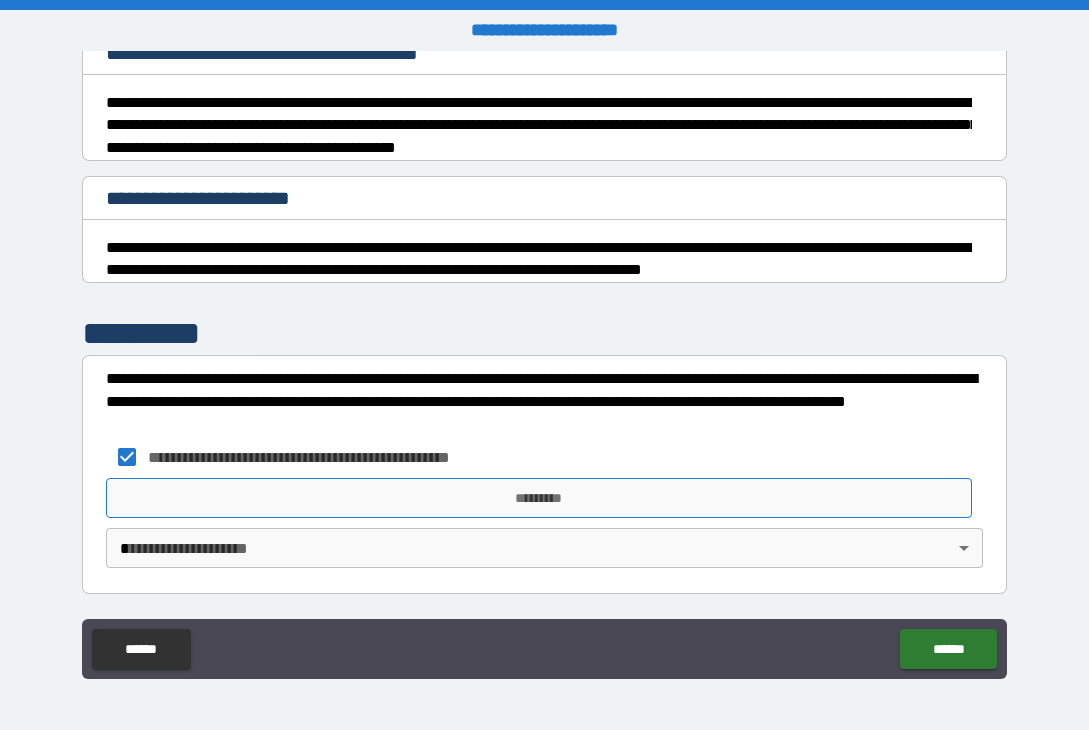 click on "*********" at bounding box center [539, 498] 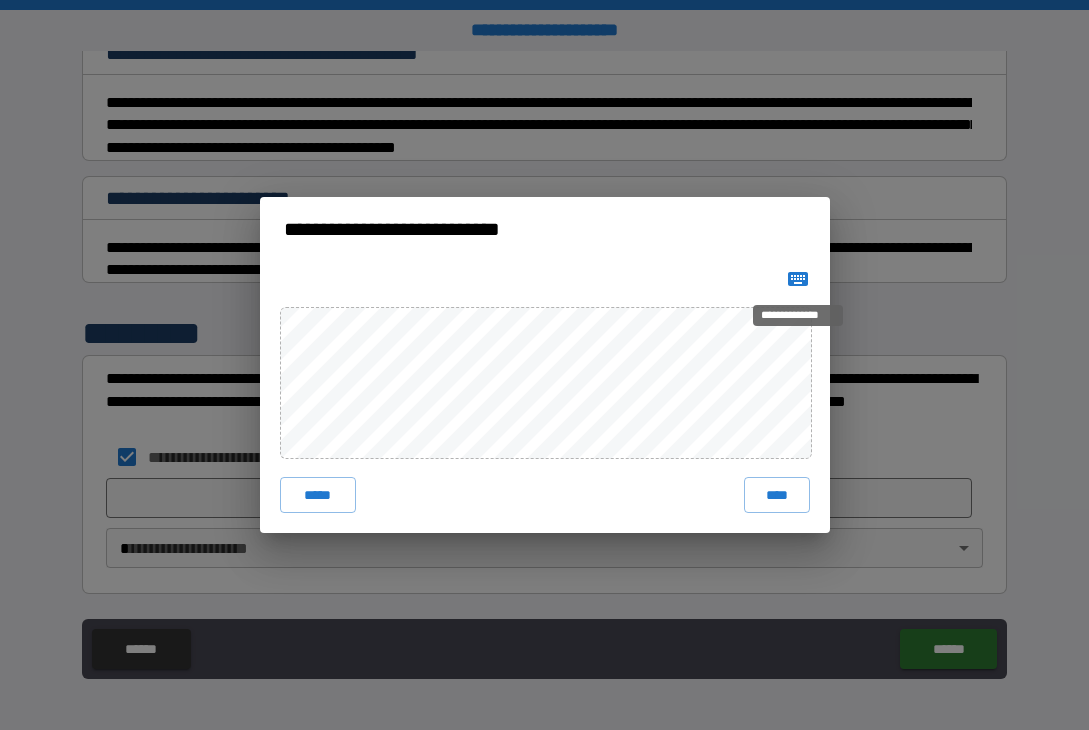 click 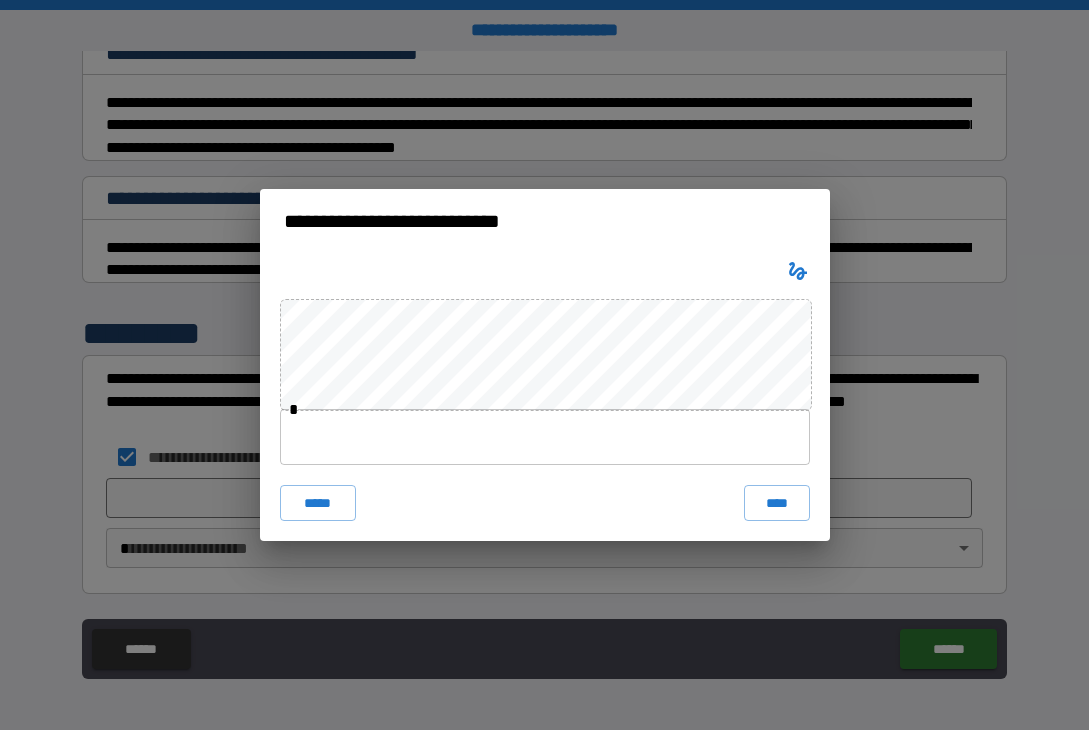 click at bounding box center (545, 437) 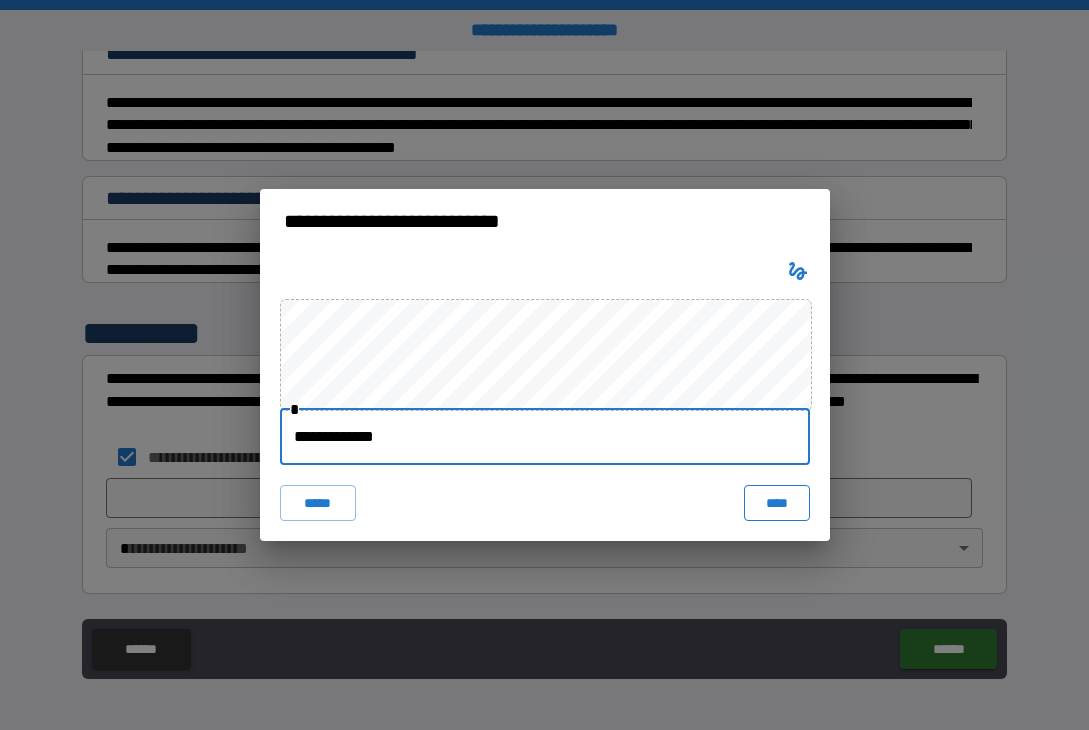 type on "**********" 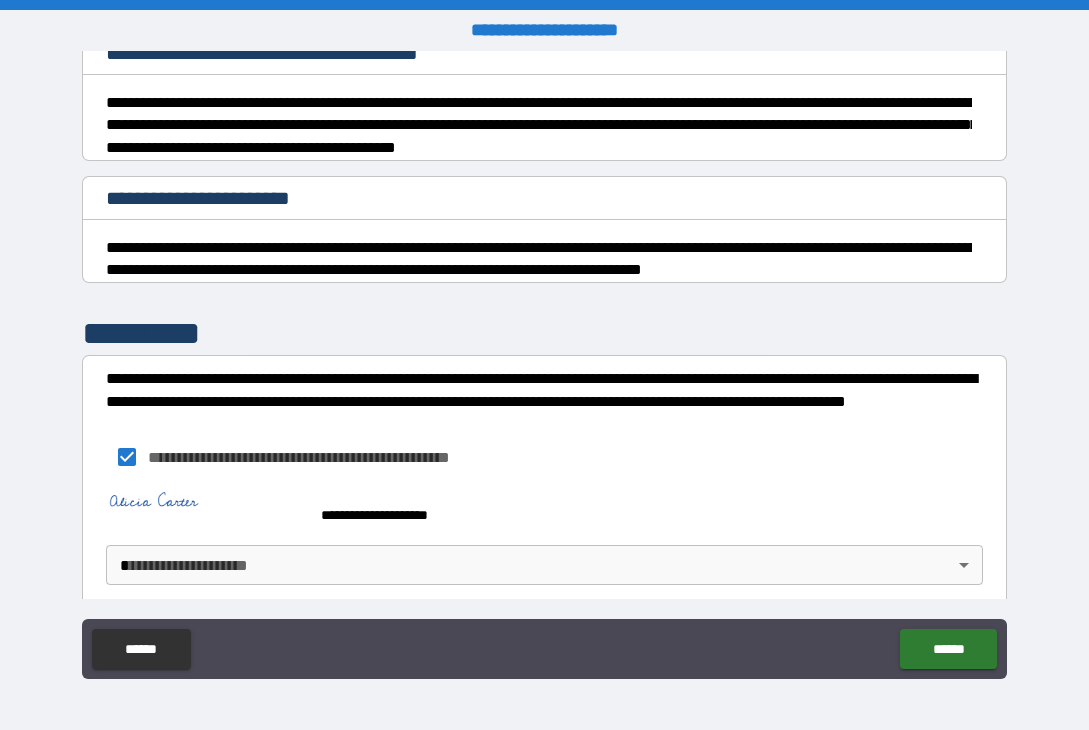 click on "**********" at bounding box center (544, 365) 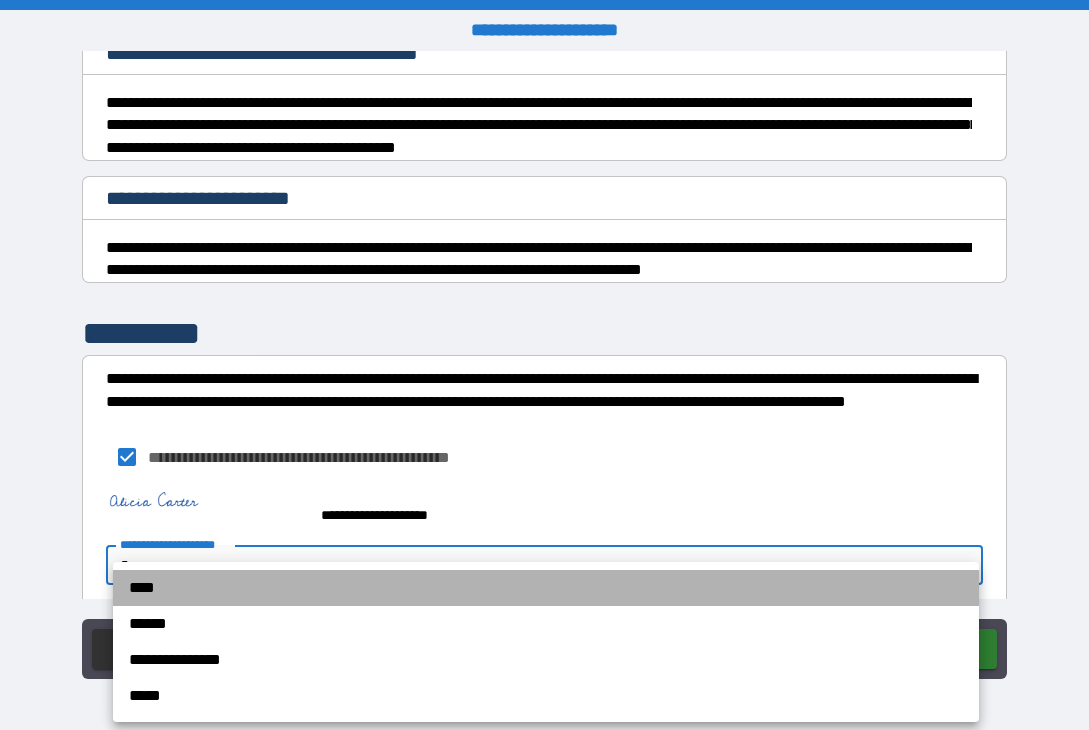 click on "****" at bounding box center [546, 588] 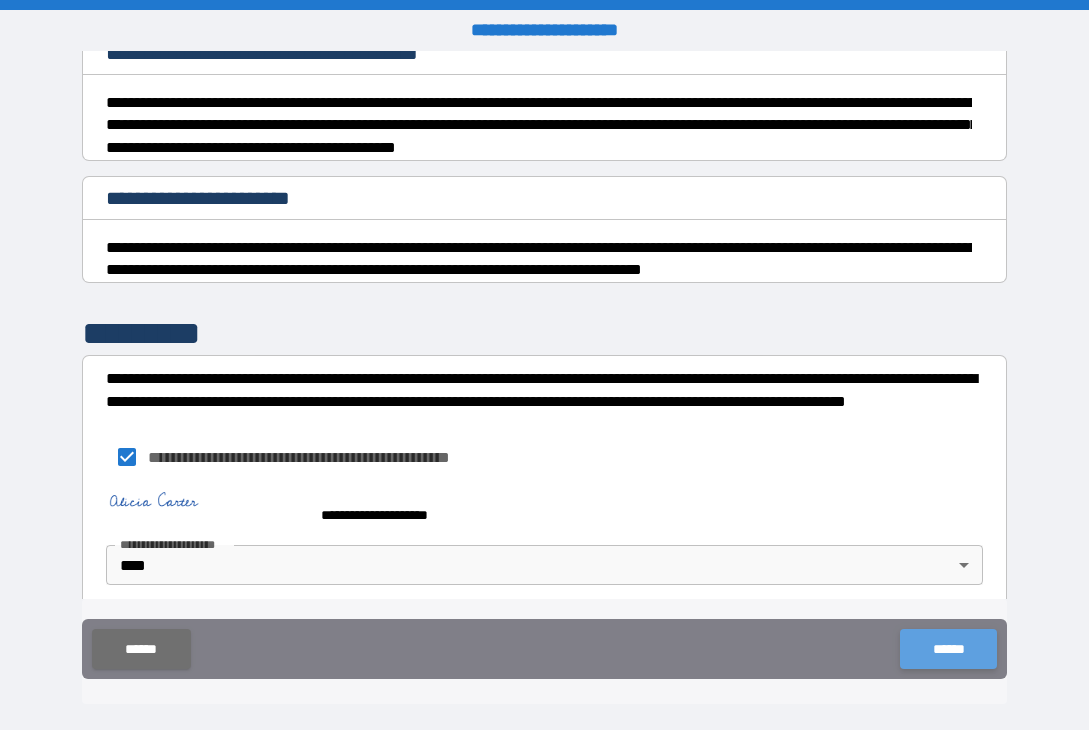 click on "******" at bounding box center (948, 649) 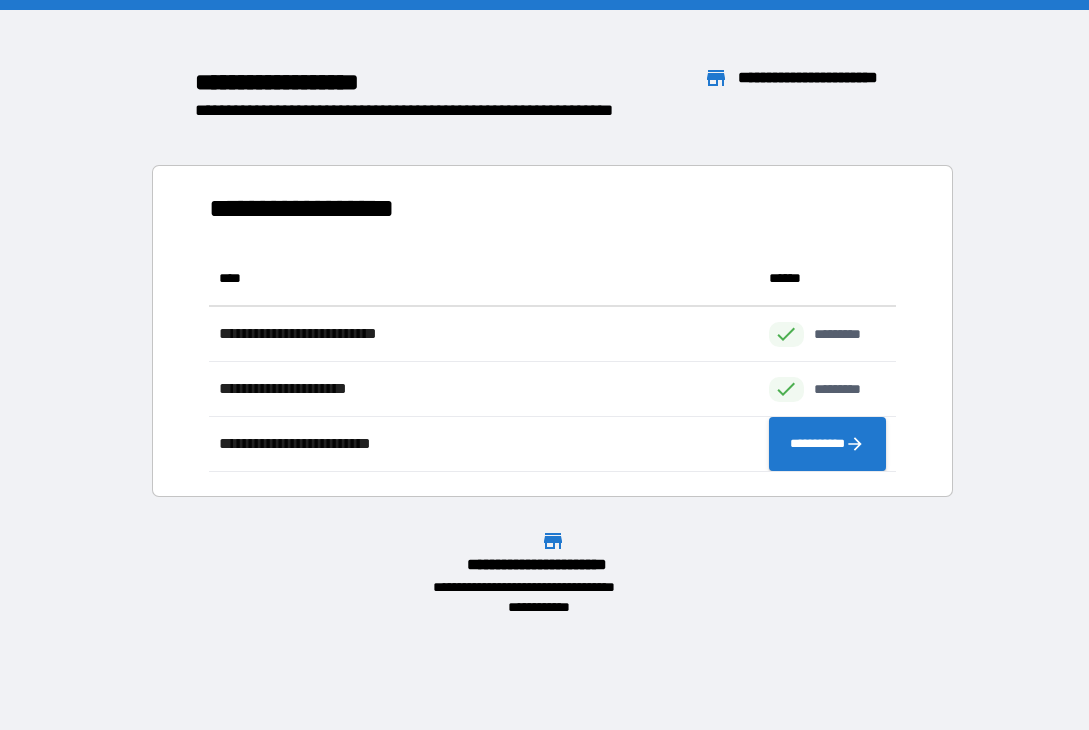 scroll, scrollTop: 16, scrollLeft: 16, axis: both 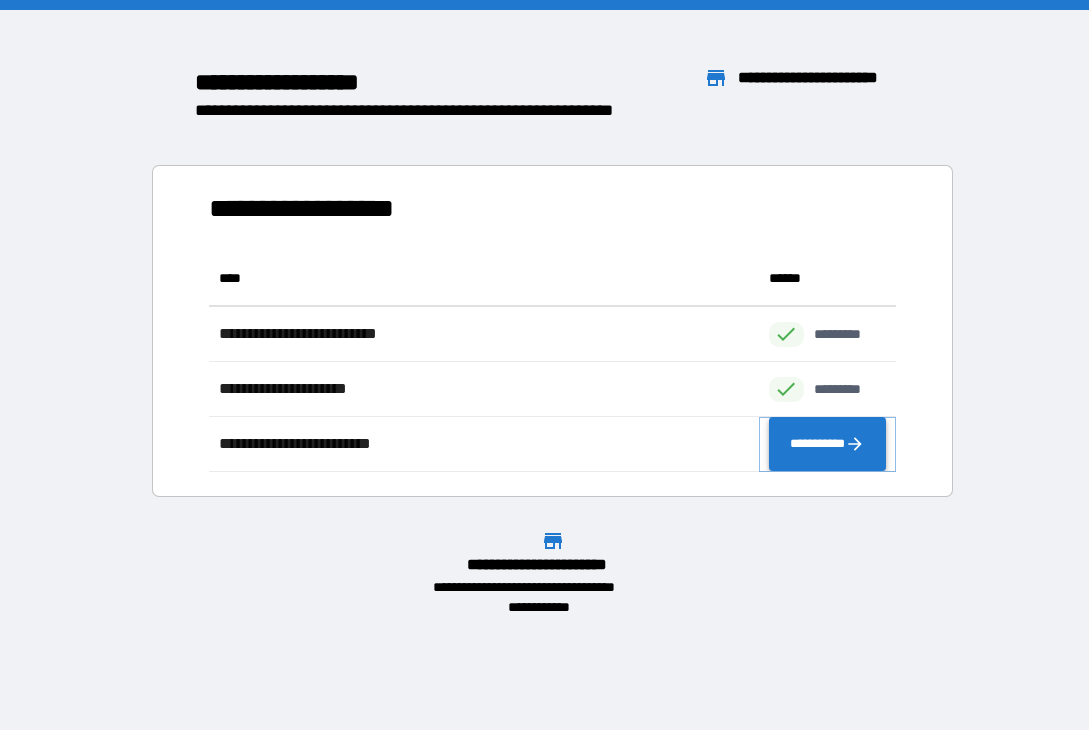 click 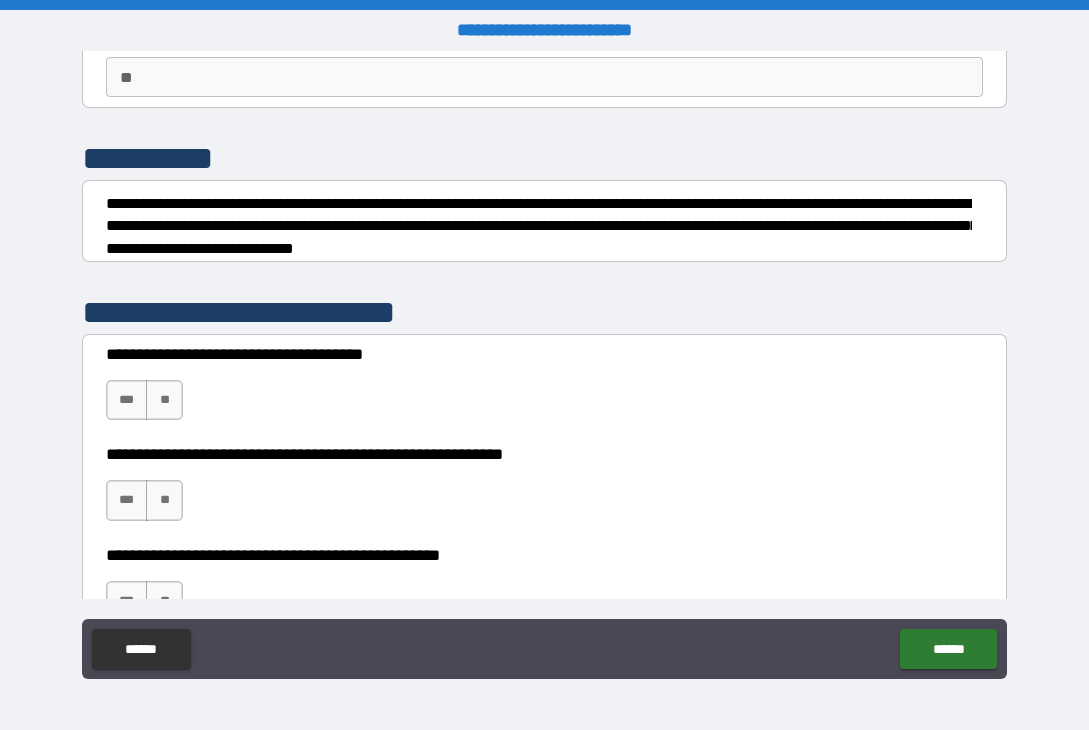 scroll, scrollTop: 200, scrollLeft: 0, axis: vertical 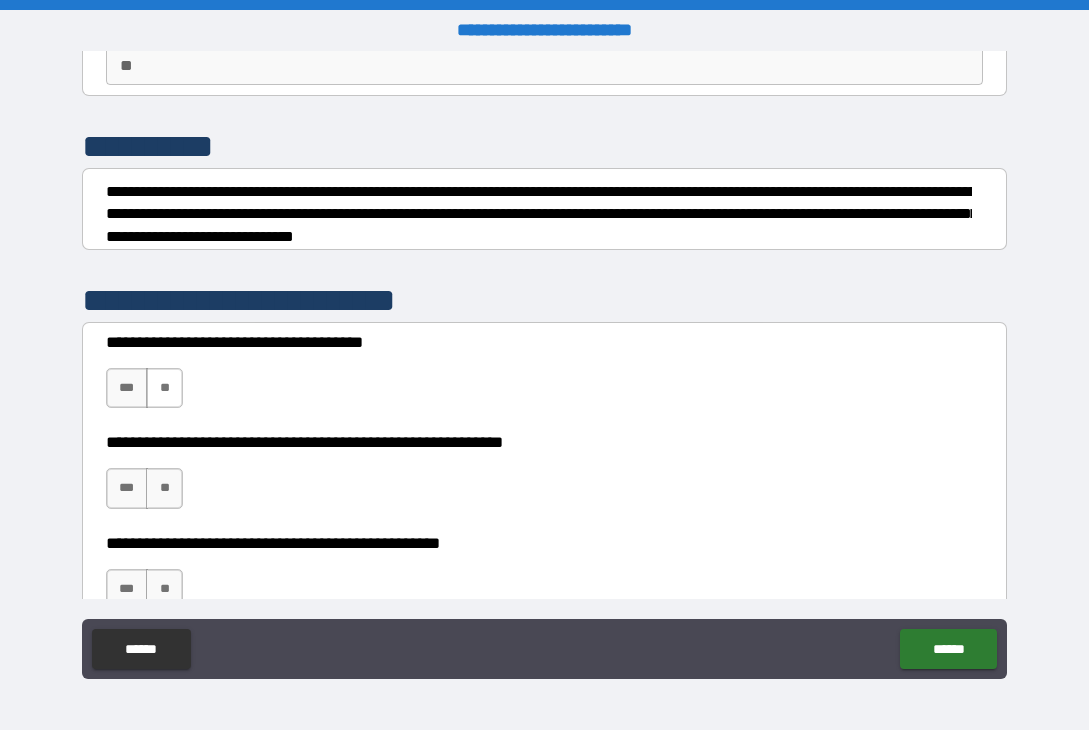 click on "**" at bounding box center (164, 388) 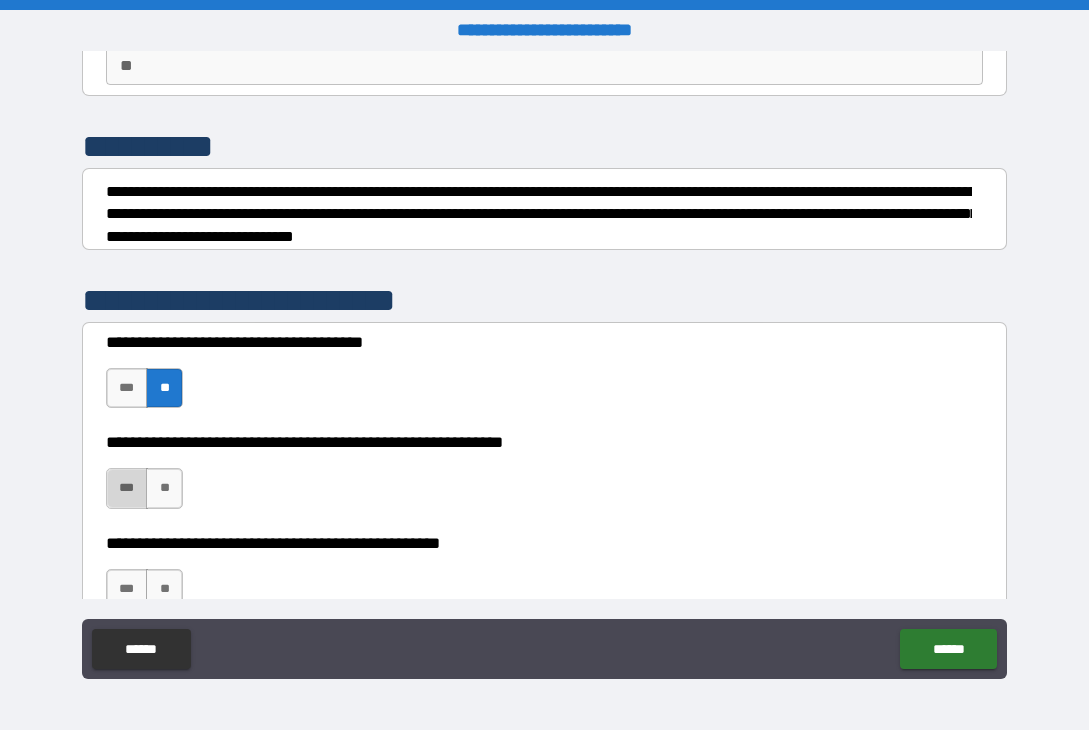 click on "***" at bounding box center [127, 488] 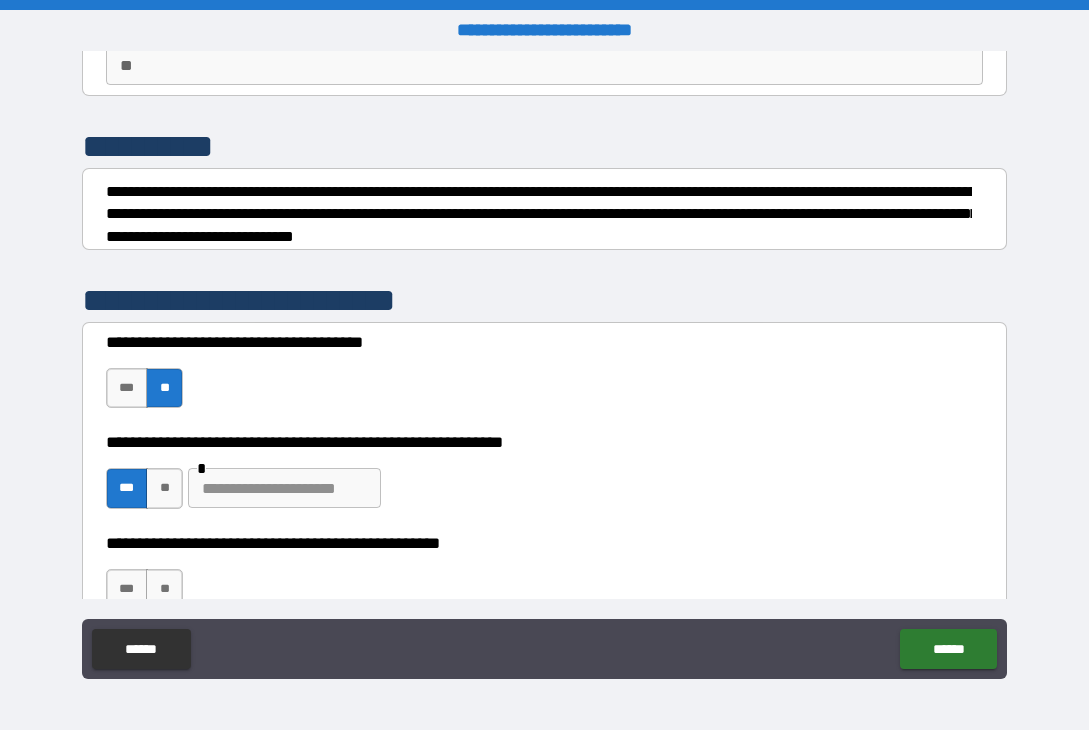 click at bounding box center [284, 488] 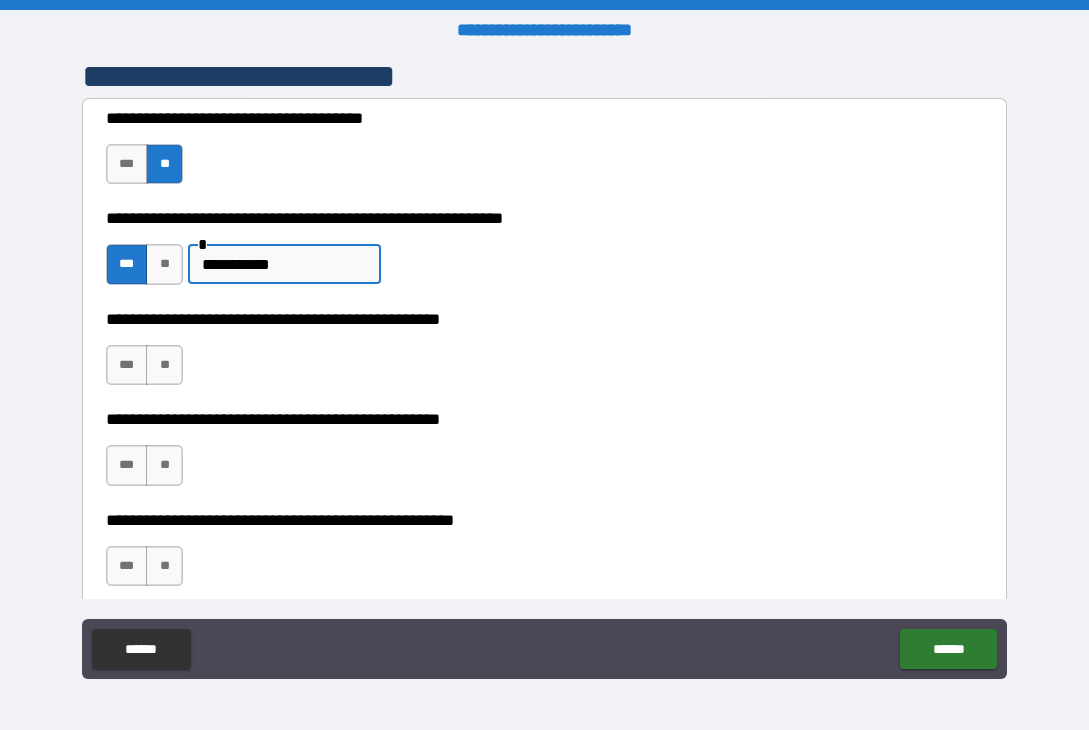 scroll, scrollTop: 500, scrollLeft: 0, axis: vertical 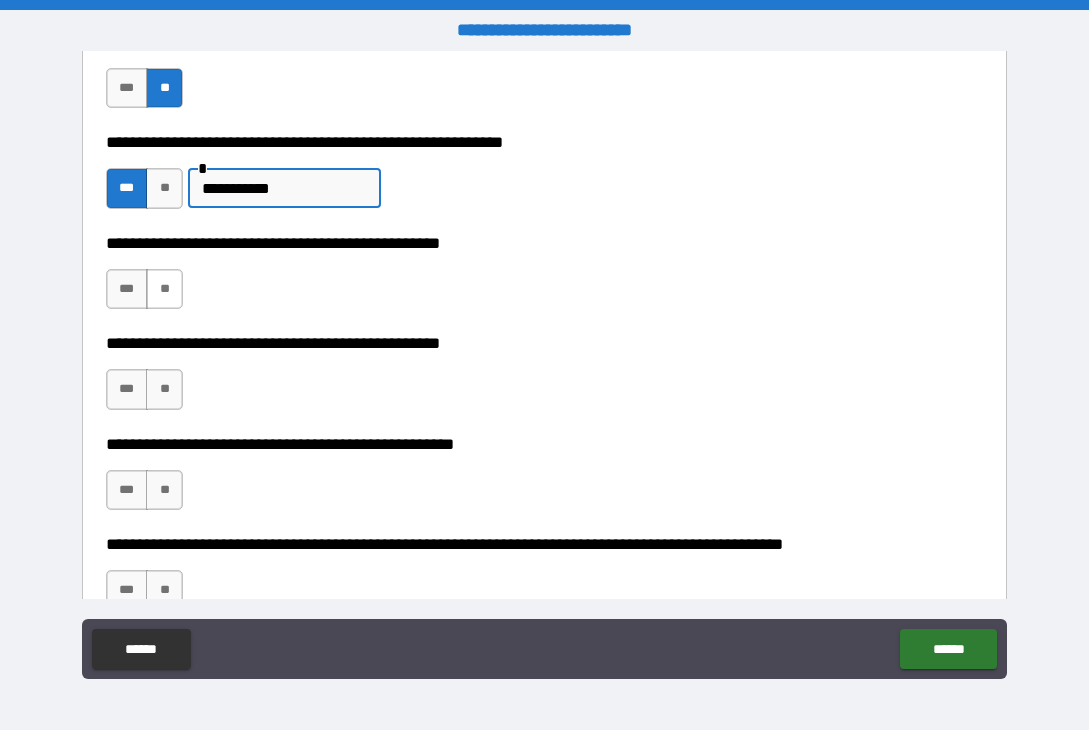 type on "**********" 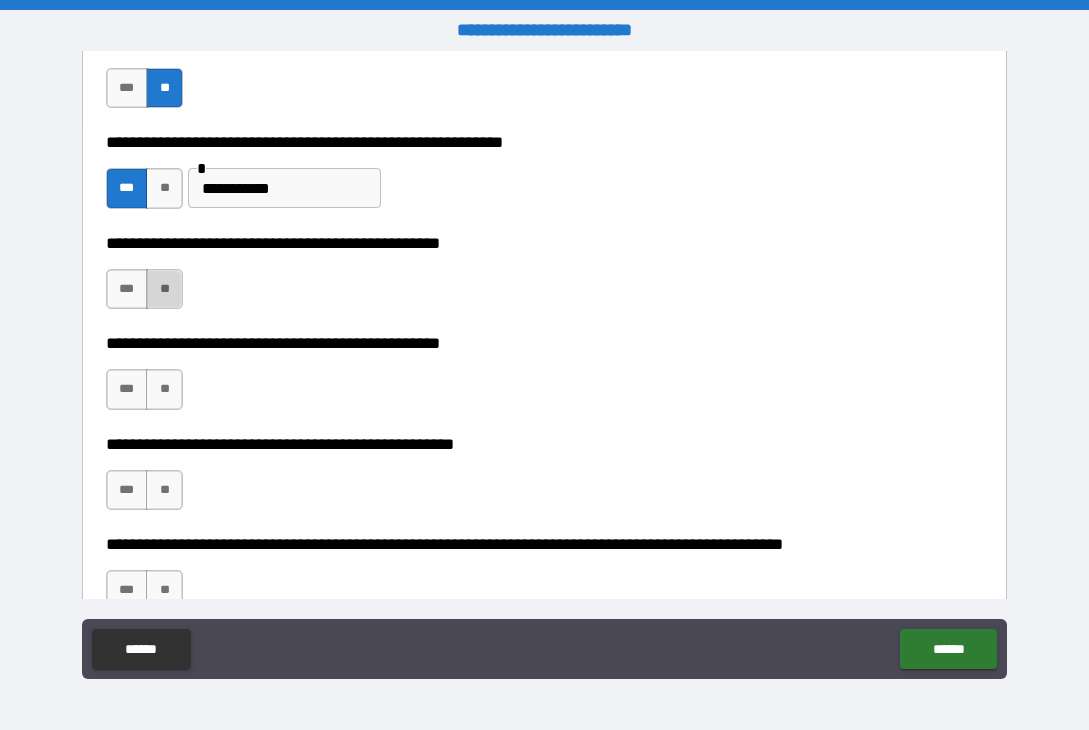 click on "**" at bounding box center [164, 289] 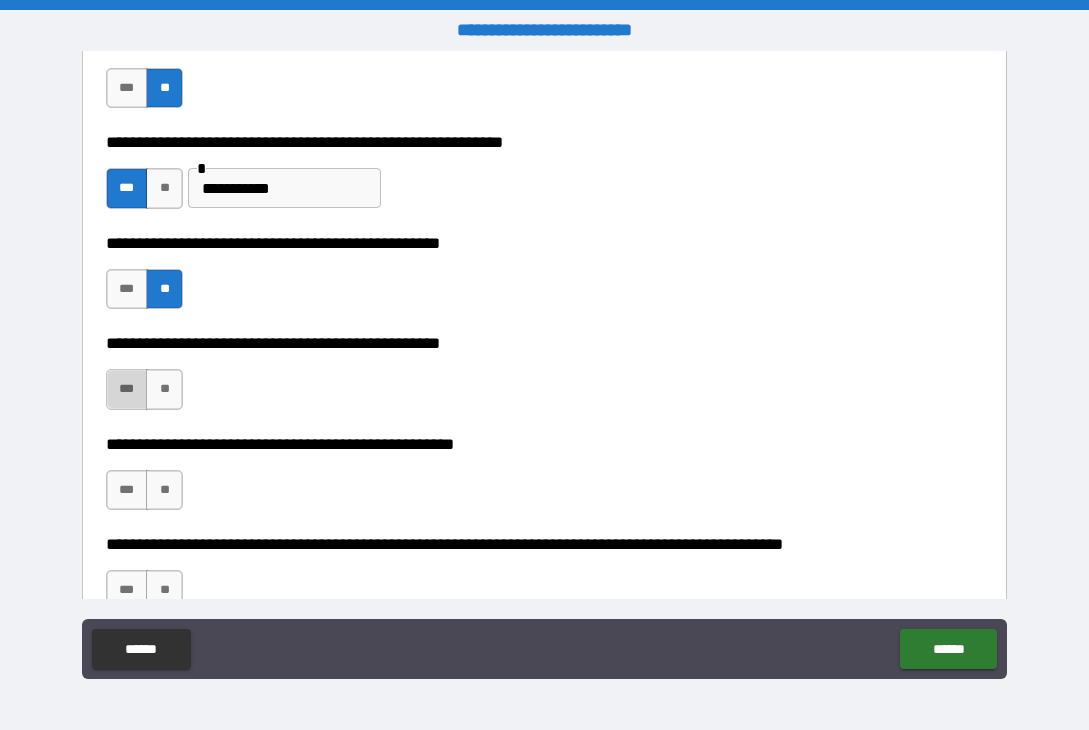 click on "***" at bounding box center [127, 389] 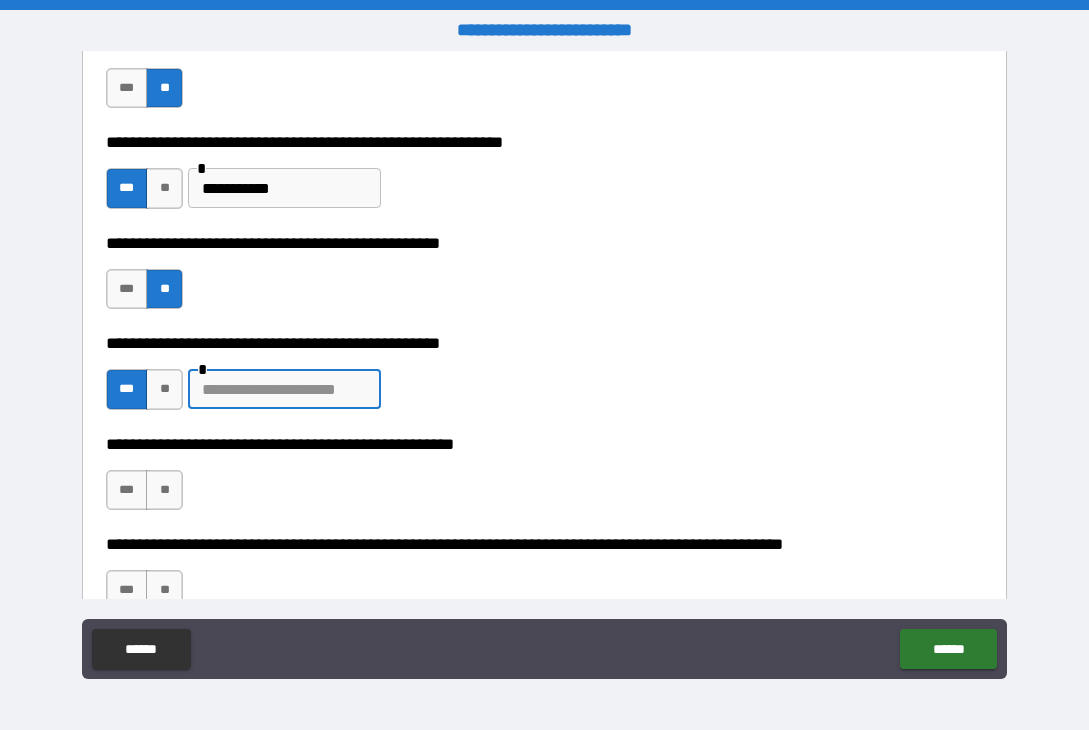 click at bounding box center (284, 389) 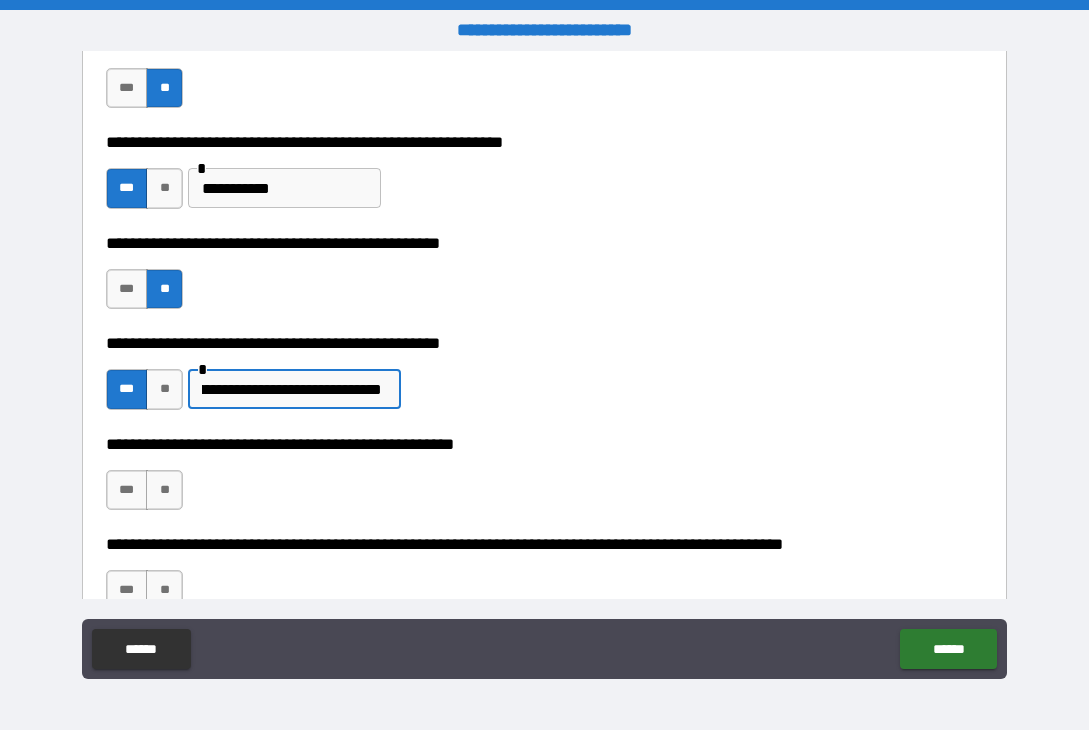 scroll, scrollTop: 0, scrollLeft: 248, axis: horizontal 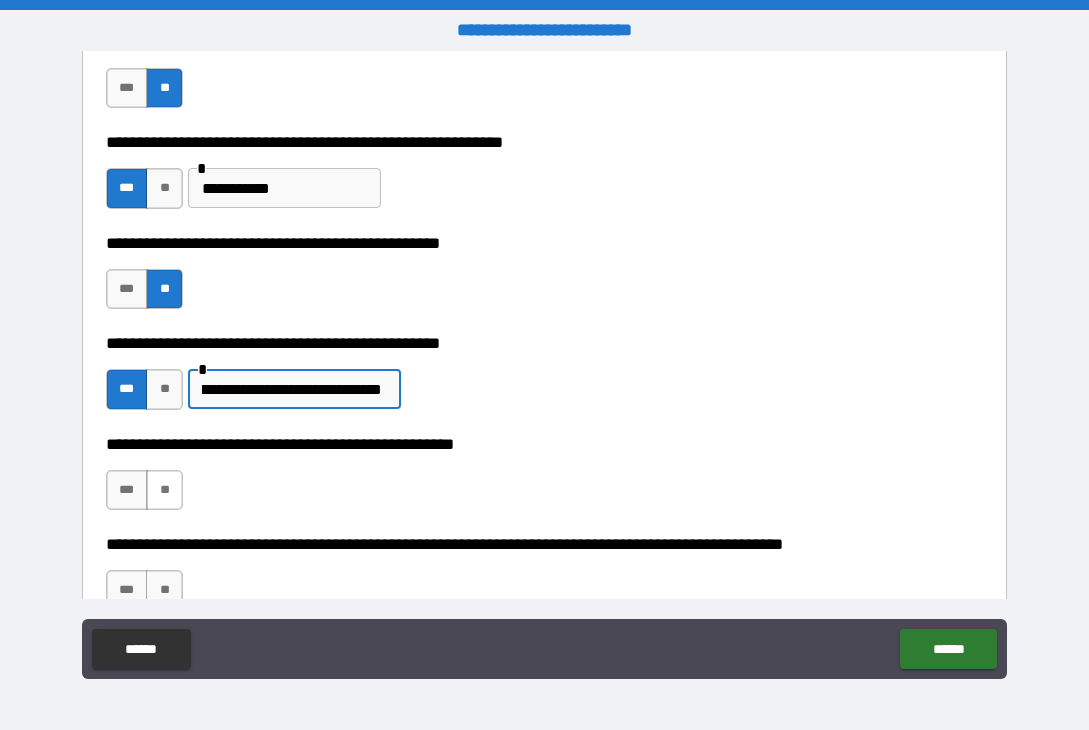 type on "**********" 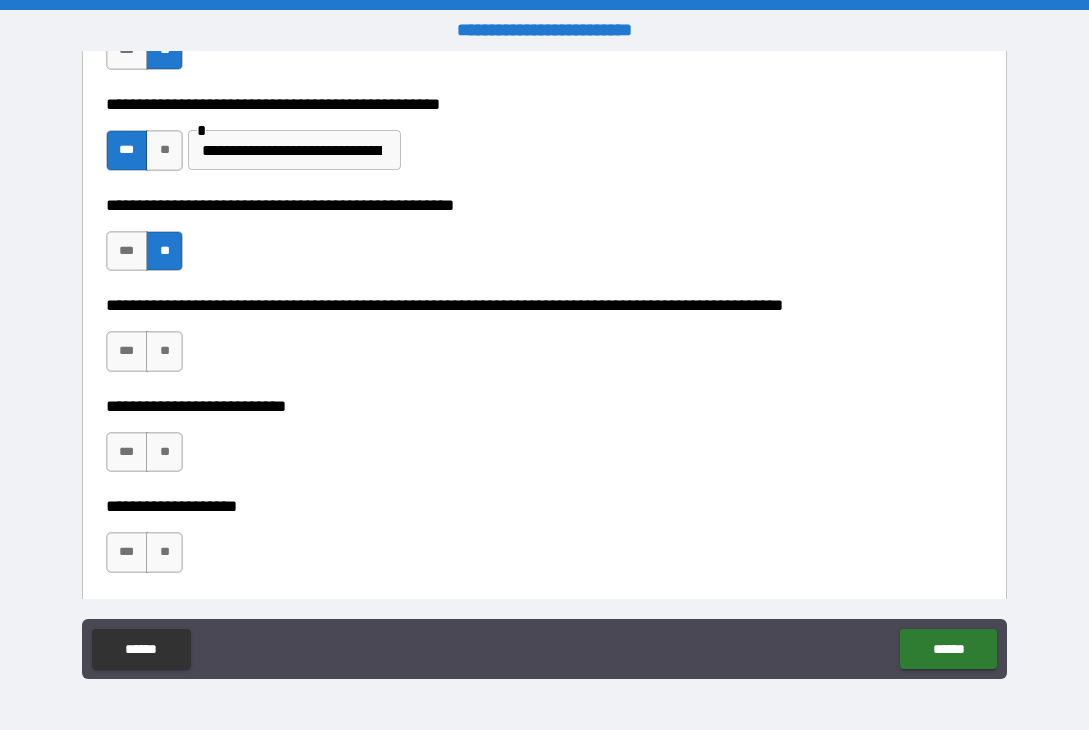 scroll, scrollTop: 800, scrollLeft: 0, axis: vertical 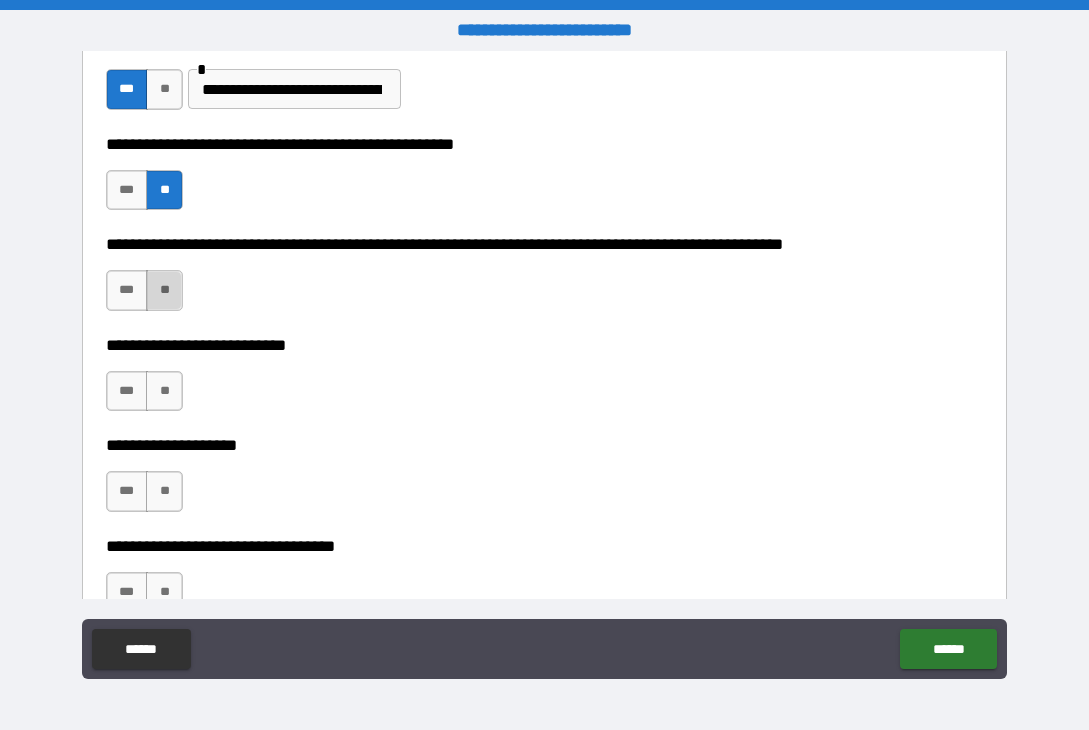 click on "**" at bounding box center [164, 290] 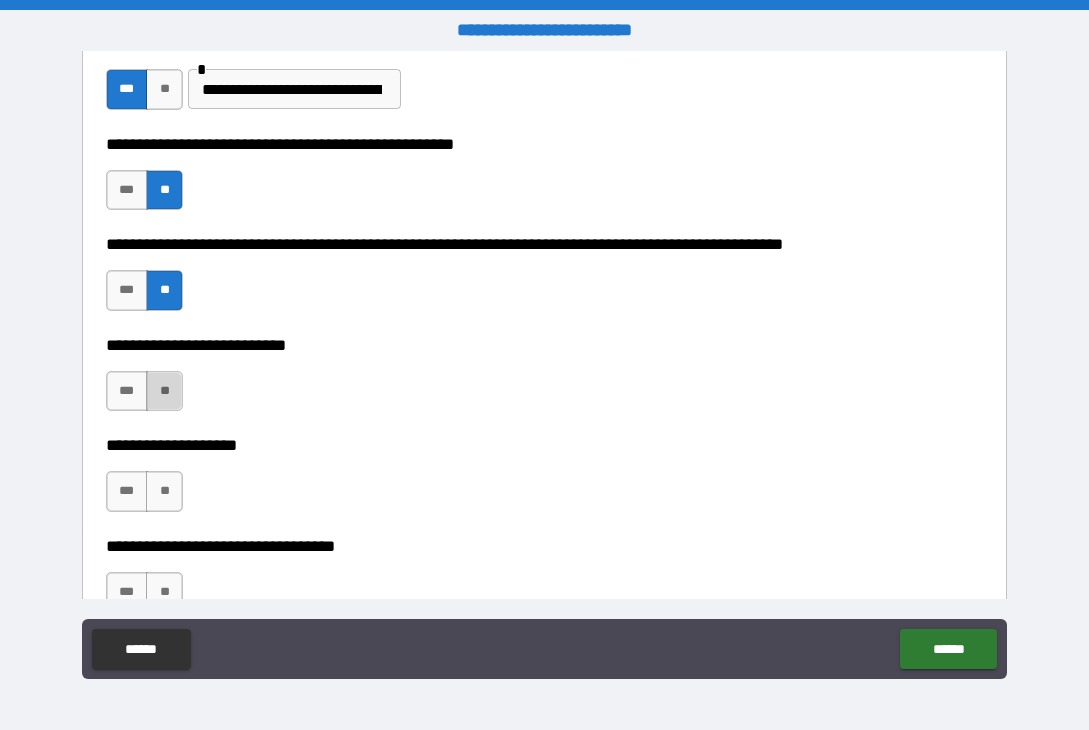 click on "**" at bounding box center [164, 391] 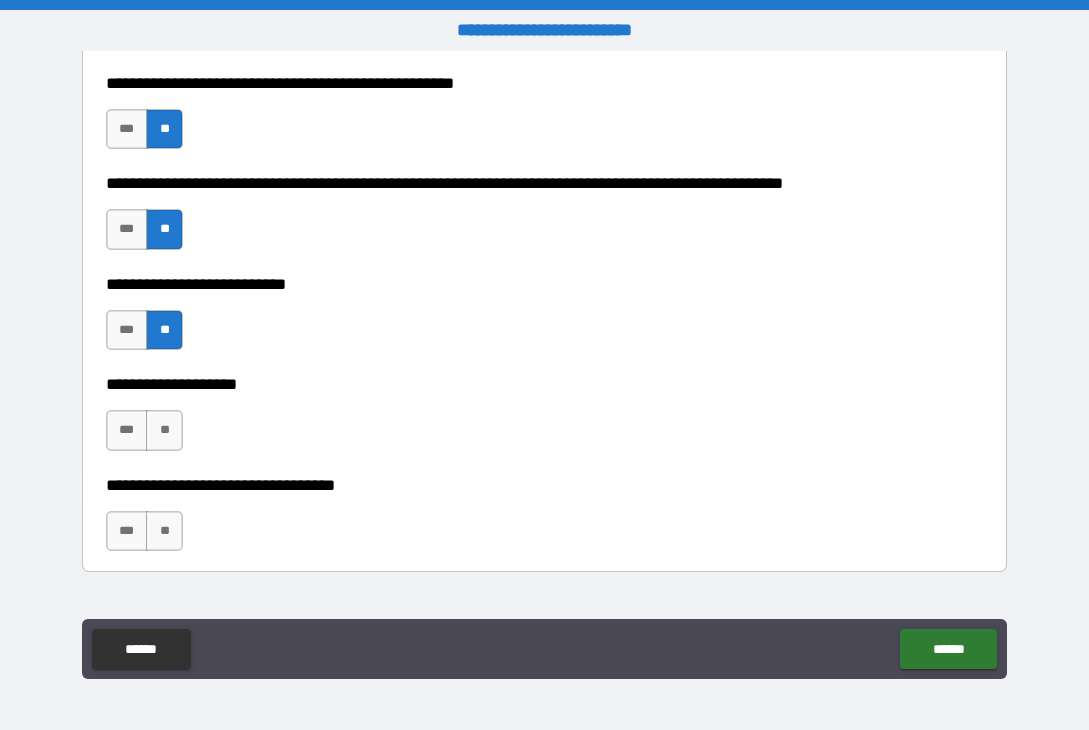 scroll, scrollTop: 1100, scrollLeft: 0, axis: vertical 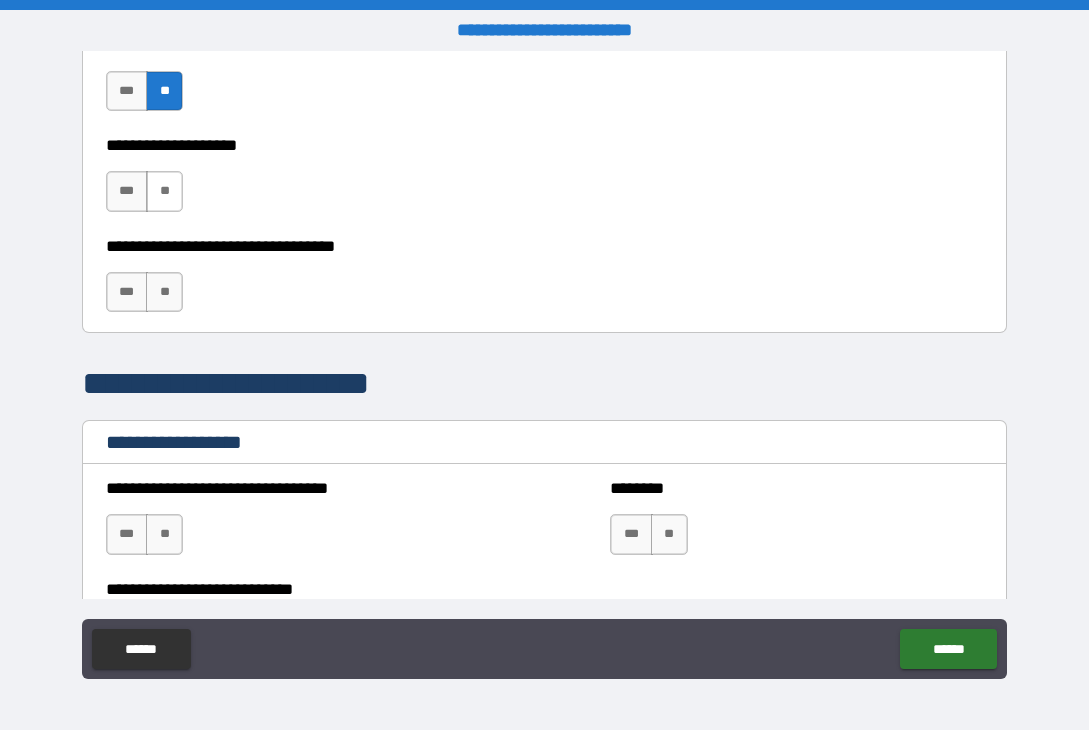 click on "**" at bounding box center [164, 191] 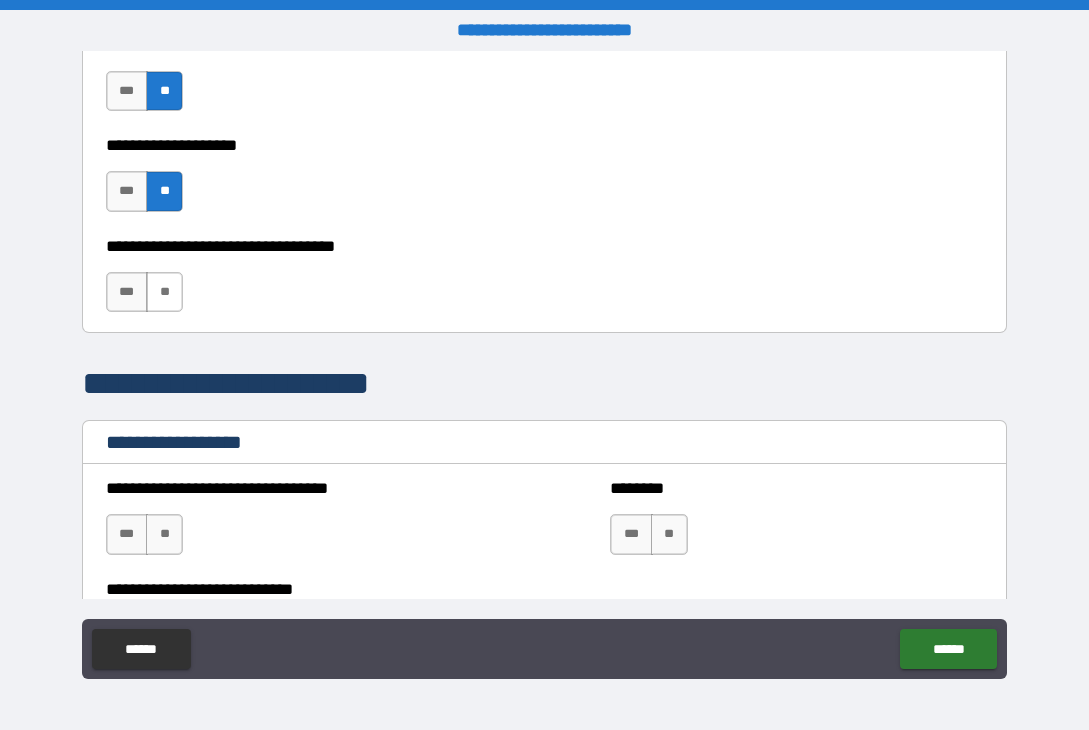 click on "**" at bounding box center (164, 292) 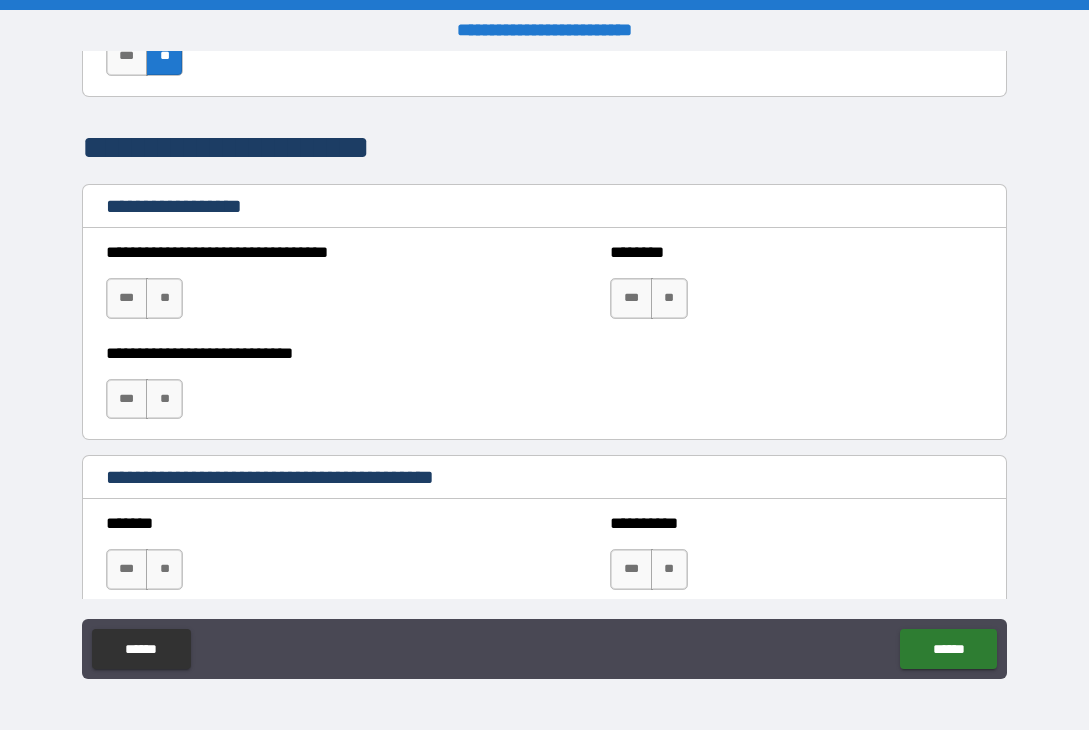 scroll, scrollTop: 1400, scrollLeft: 0, axis: vertical 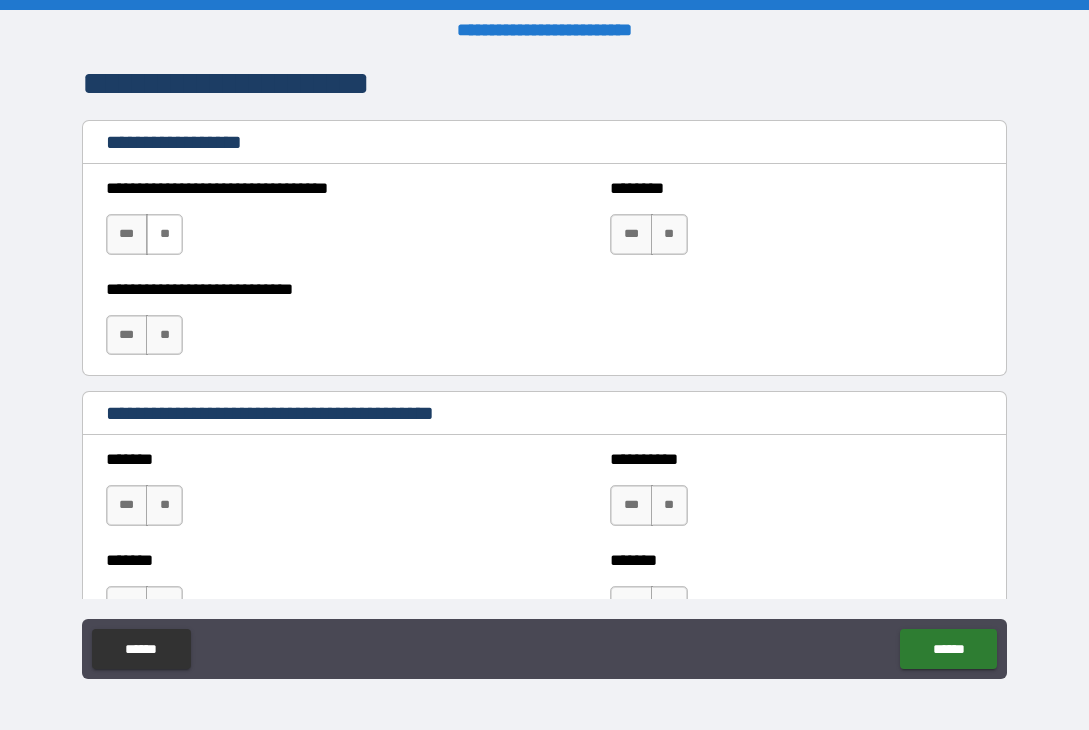 click on "**" at bounding box center (164, 234) 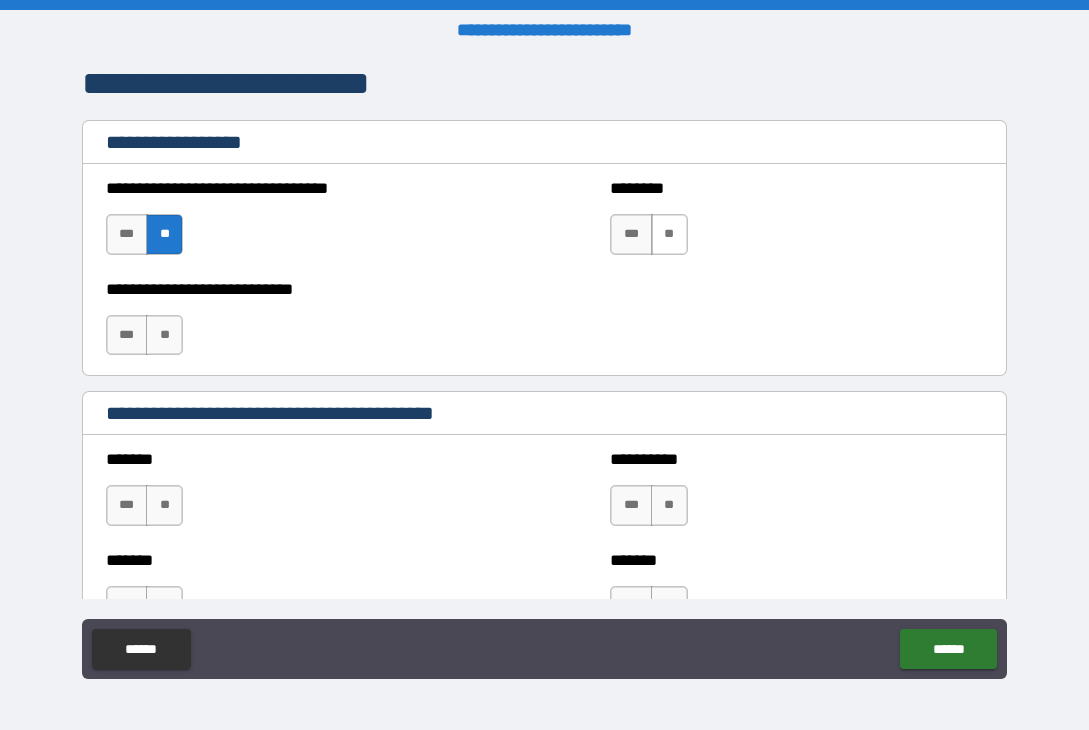 click on "**" at bounding box center (669, 234) 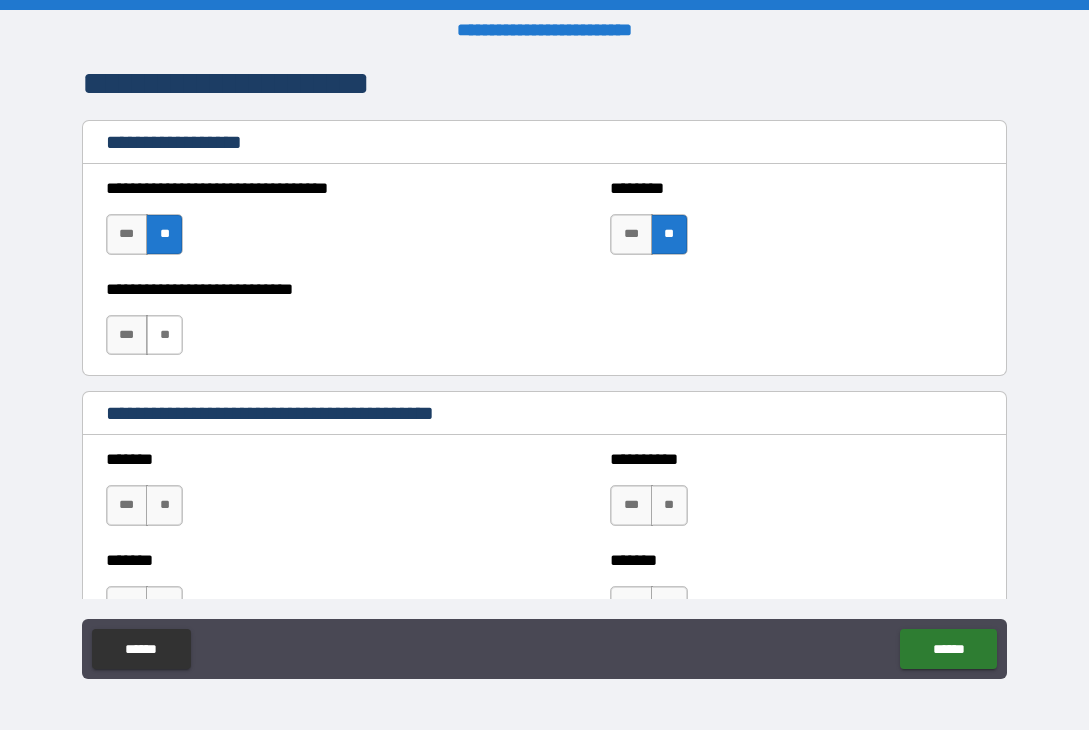 click on "**" at bounding box center (164, 335) 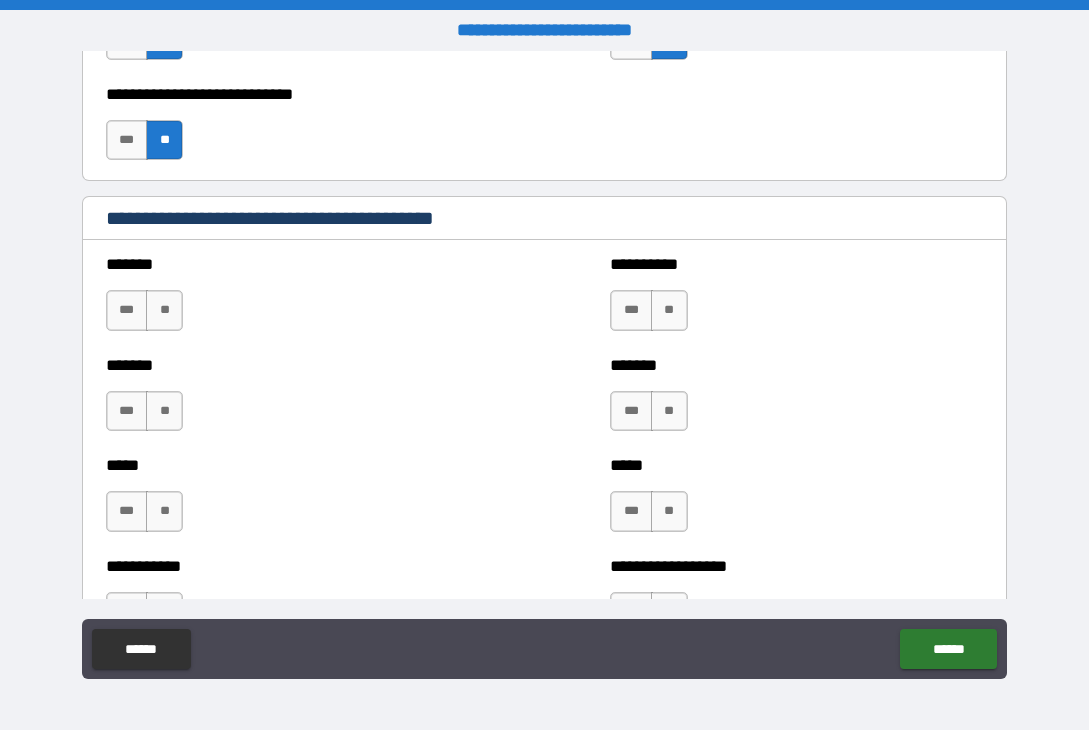 scroll, scrollTop: 1600, scrollLeft: 0, axis: vertical 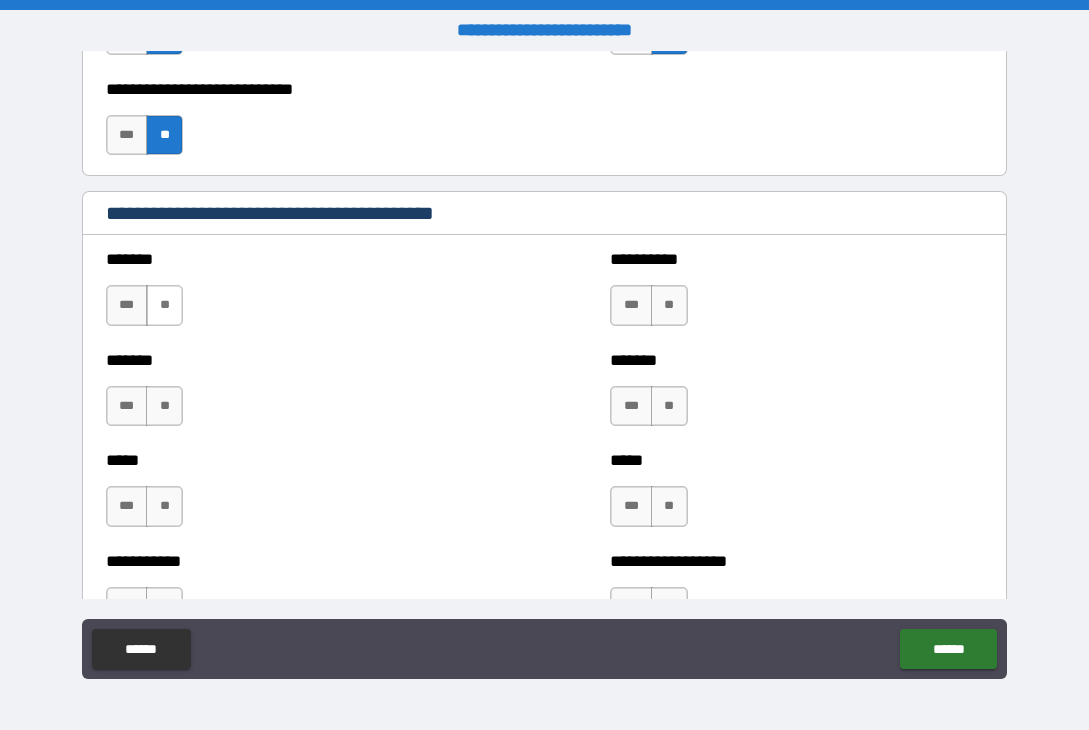 click on "**" at bounding box center (164, 305) 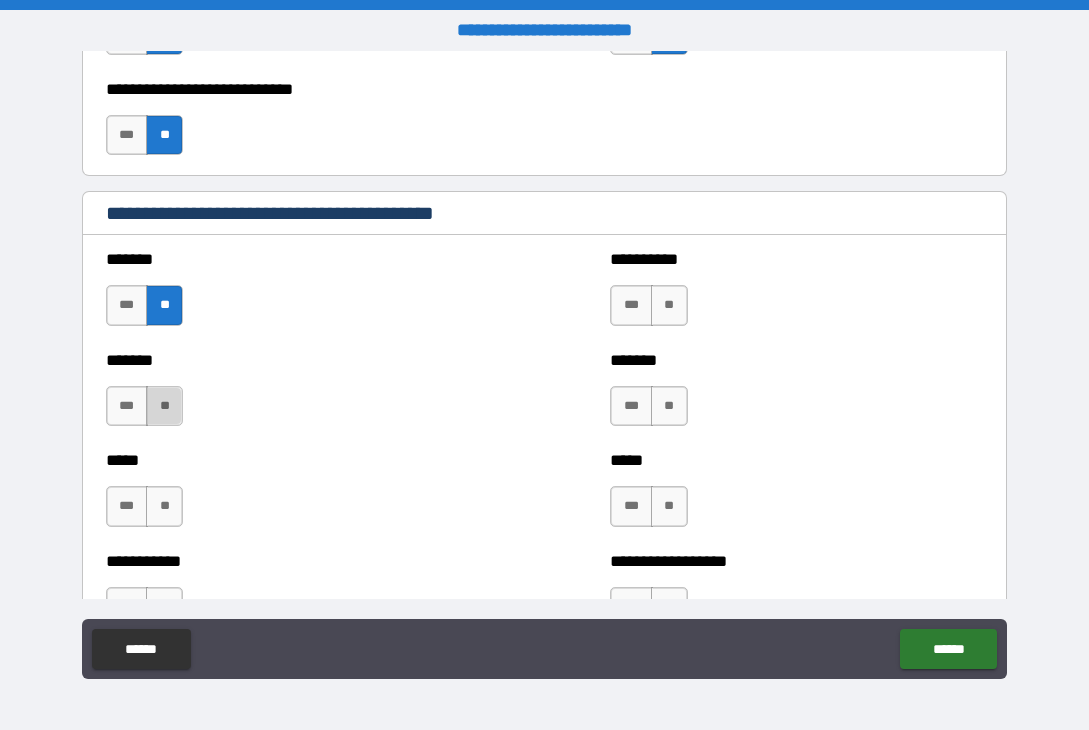 click on "**" at bounding box center (164, 406) 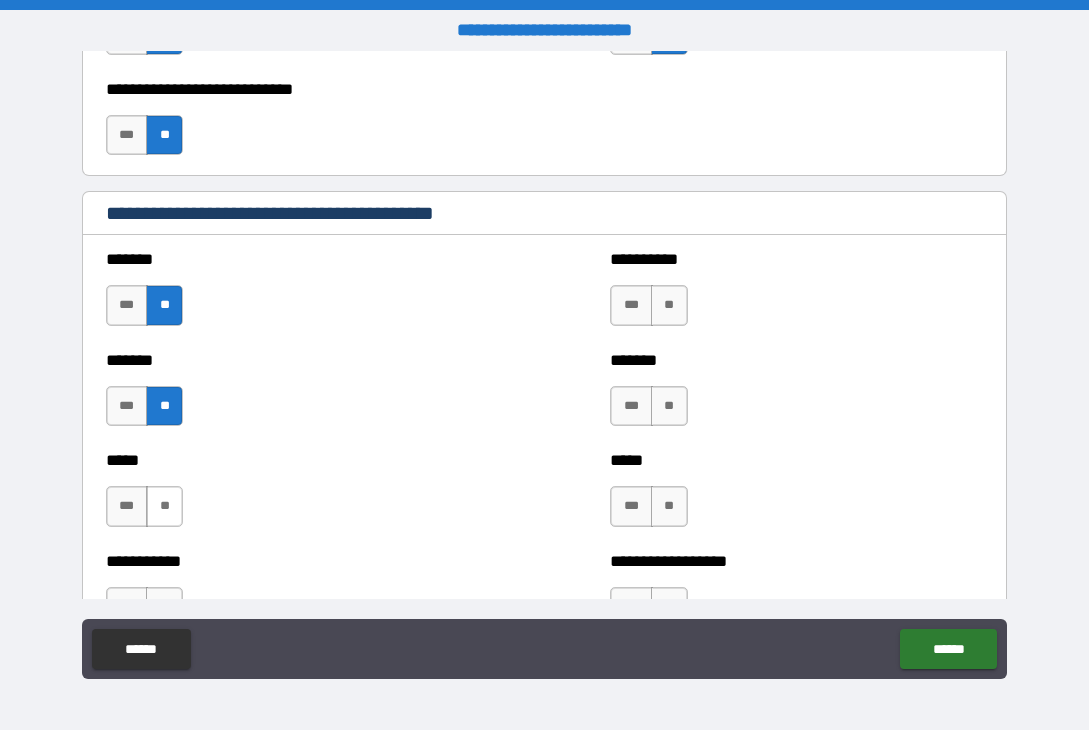 click on "**" at bounding box center [164, 506] 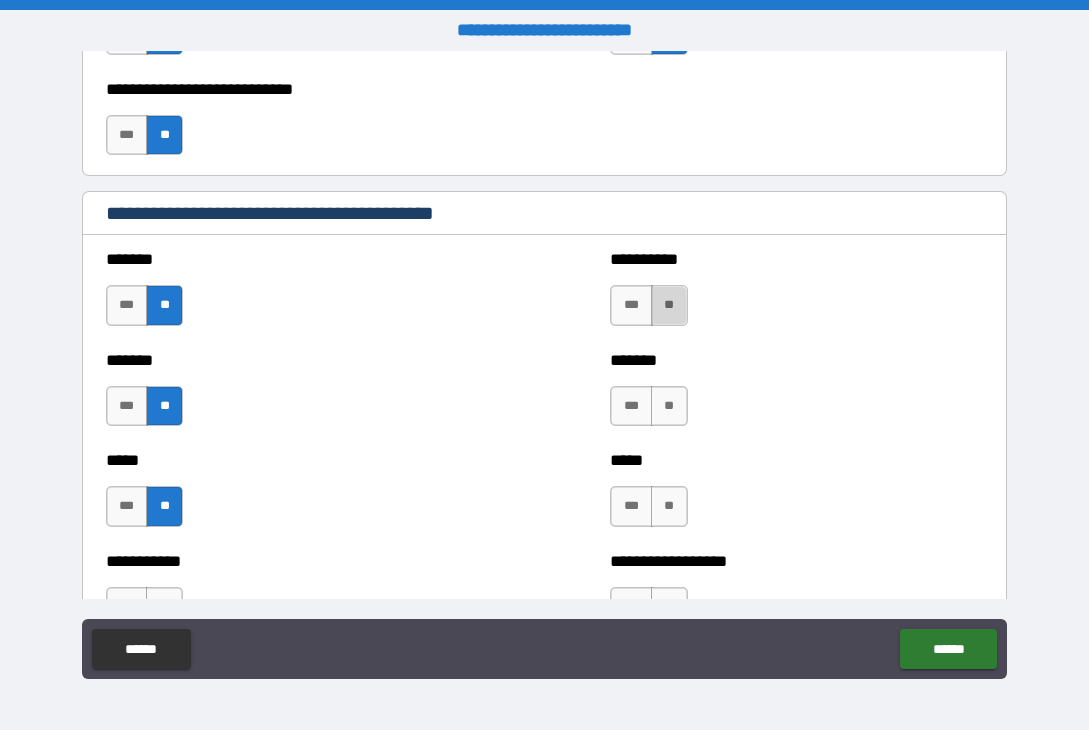 click on "**" at bounding box center (669, 305) 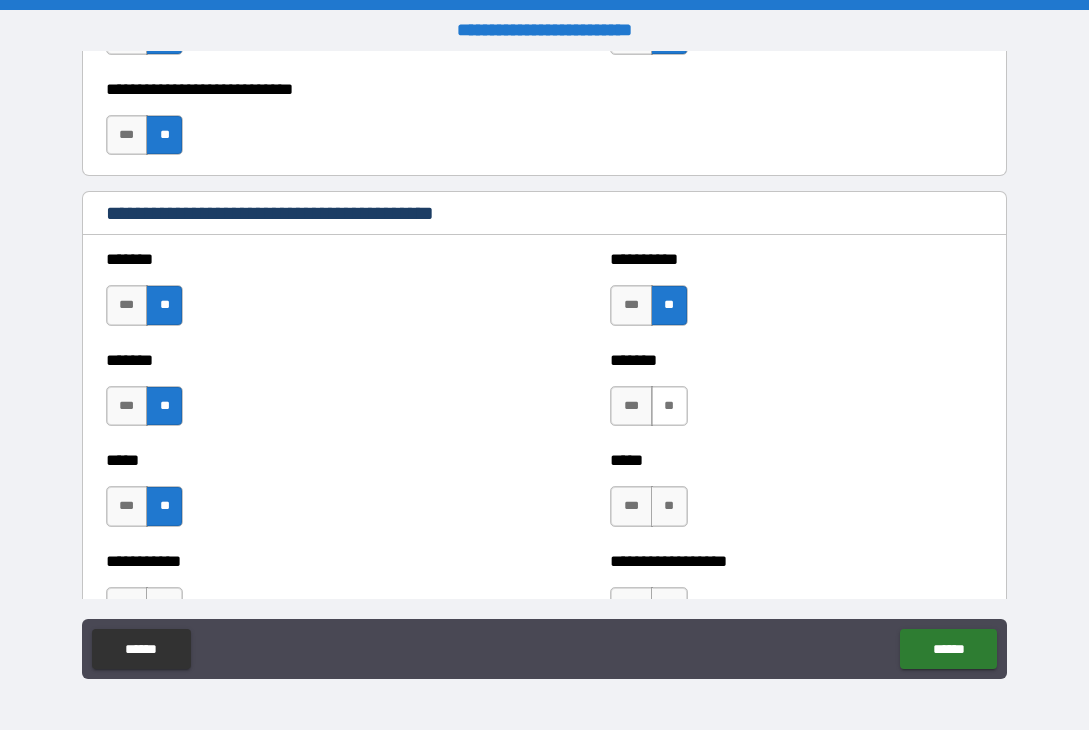 click on "**" at bounding box center (669, 406) 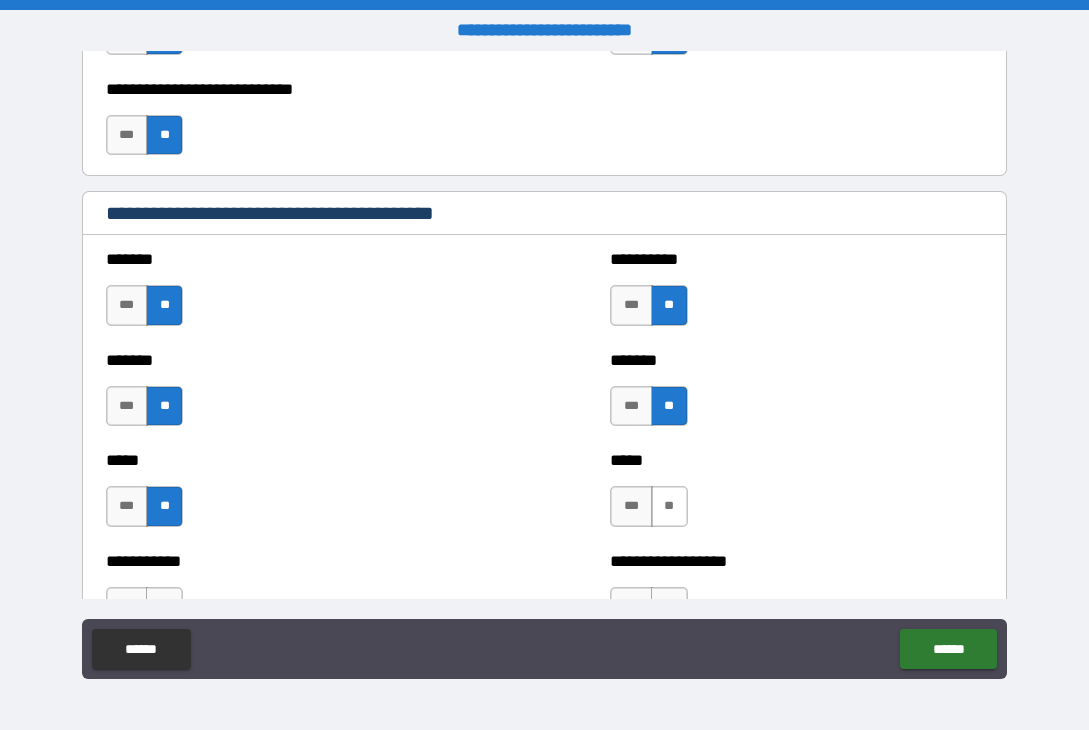 click on "**" at bounding box center (669, 506) 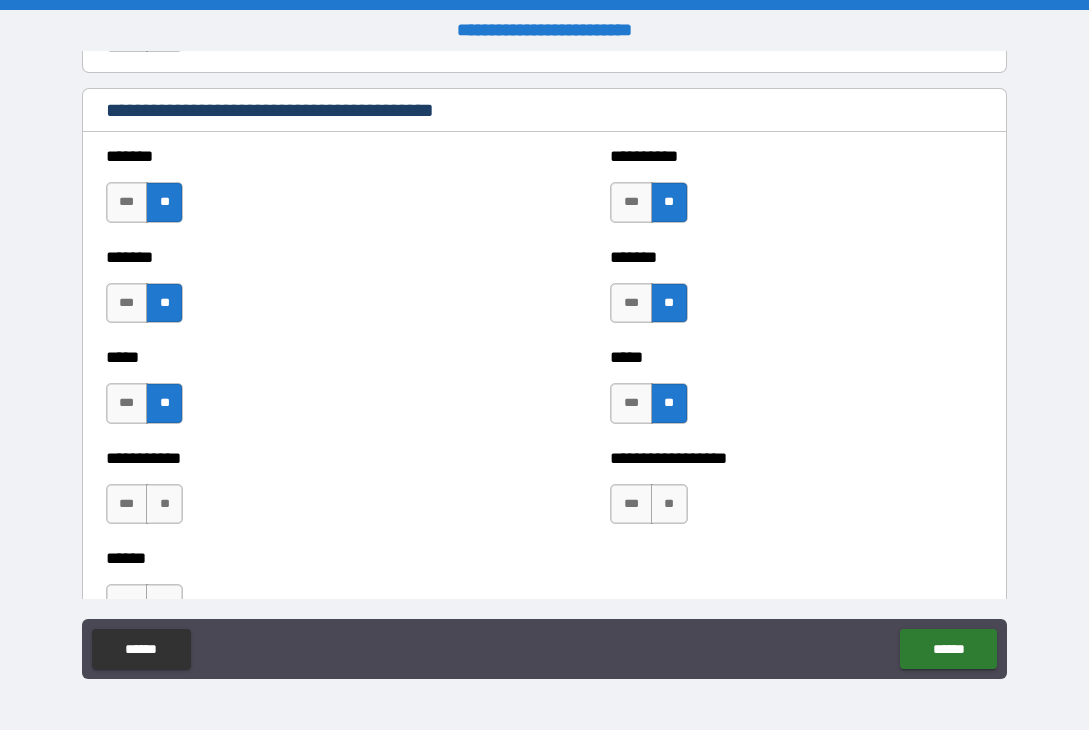 scroll, scrollTop: 1900, scrollLeft: 0, axis: vertical 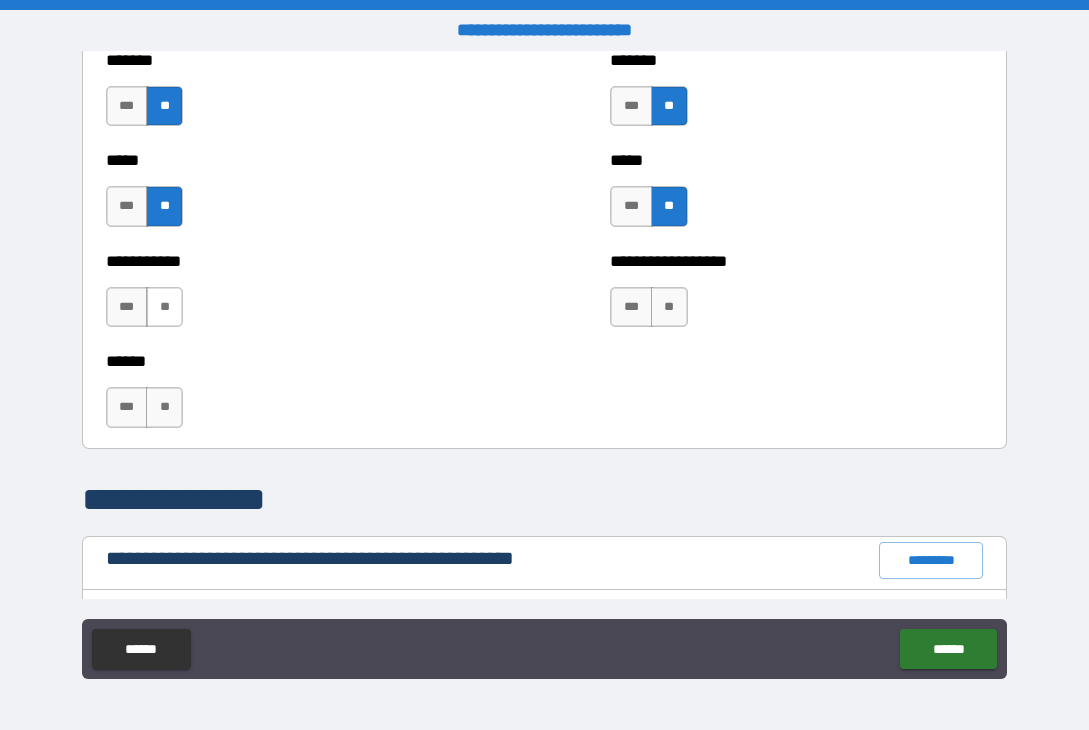 click on "**" at bounding box center (164, 307) 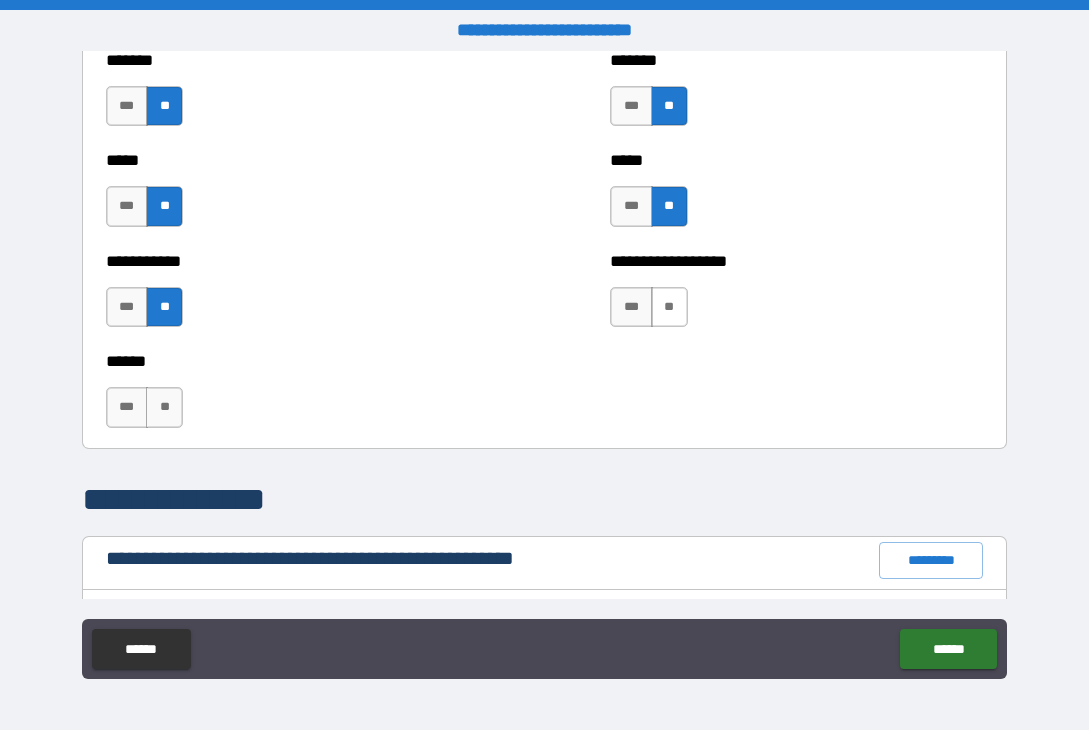 click on "**" at bounding box center (669, 307) 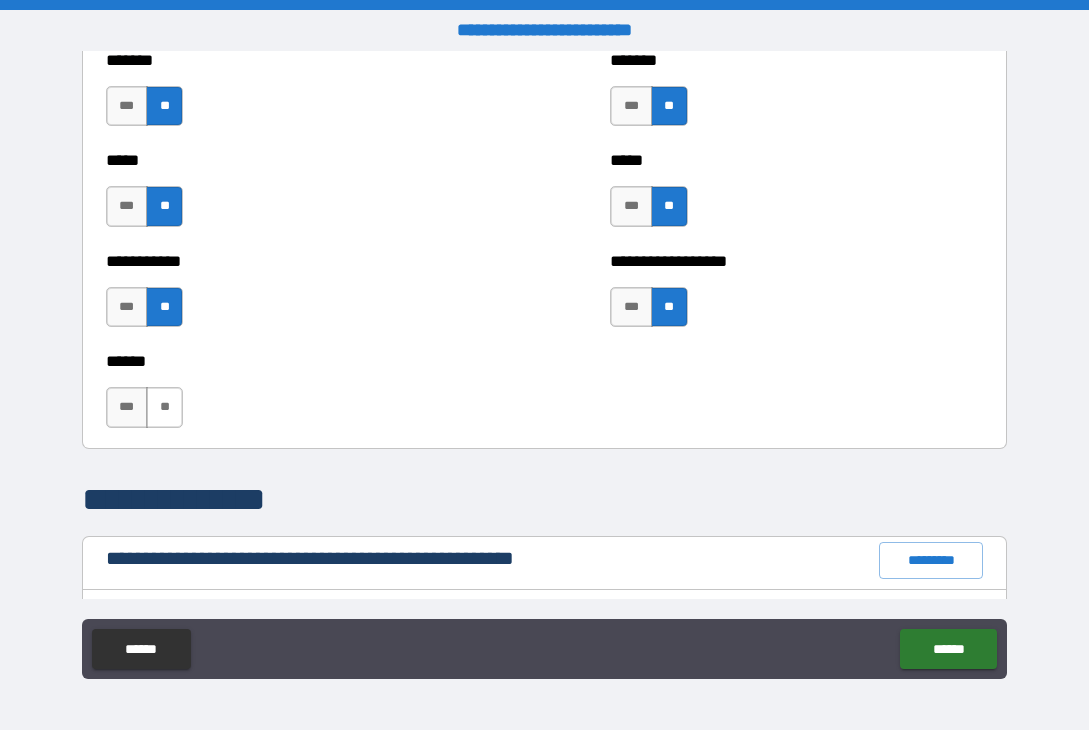 click on "**" at bounding box center [164, 407] 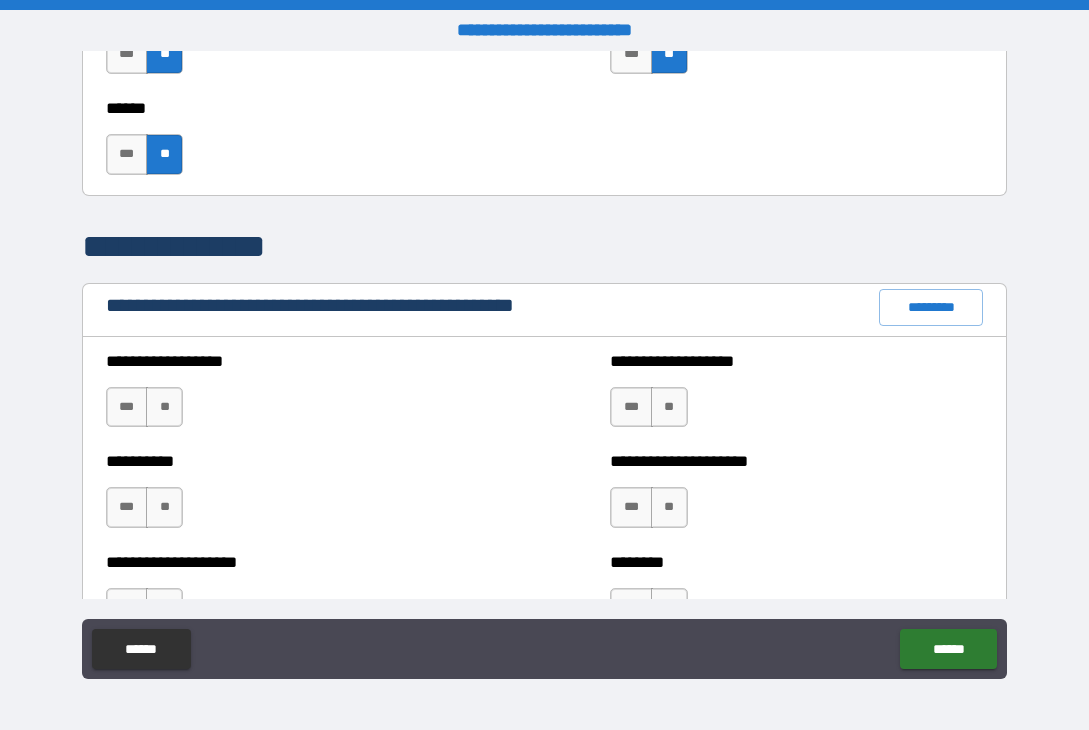 scroll, scrollTop: 2200, scrollLeft: 0, axis: vertical 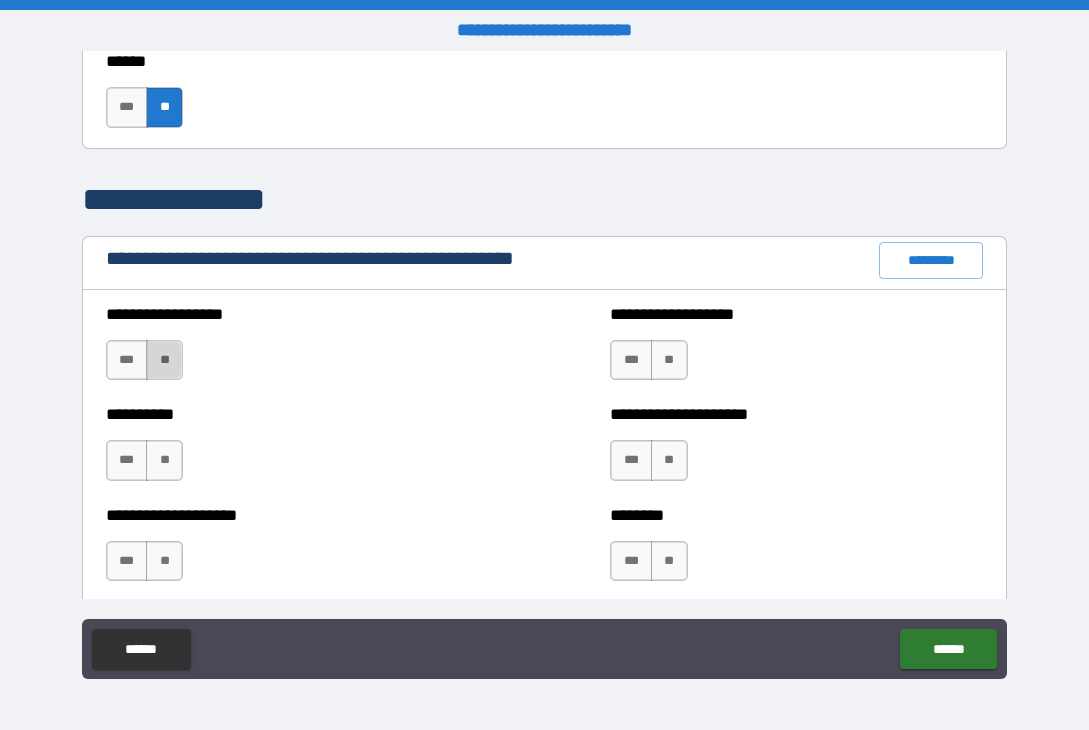 click on "**" at bounding box center [164, 360] 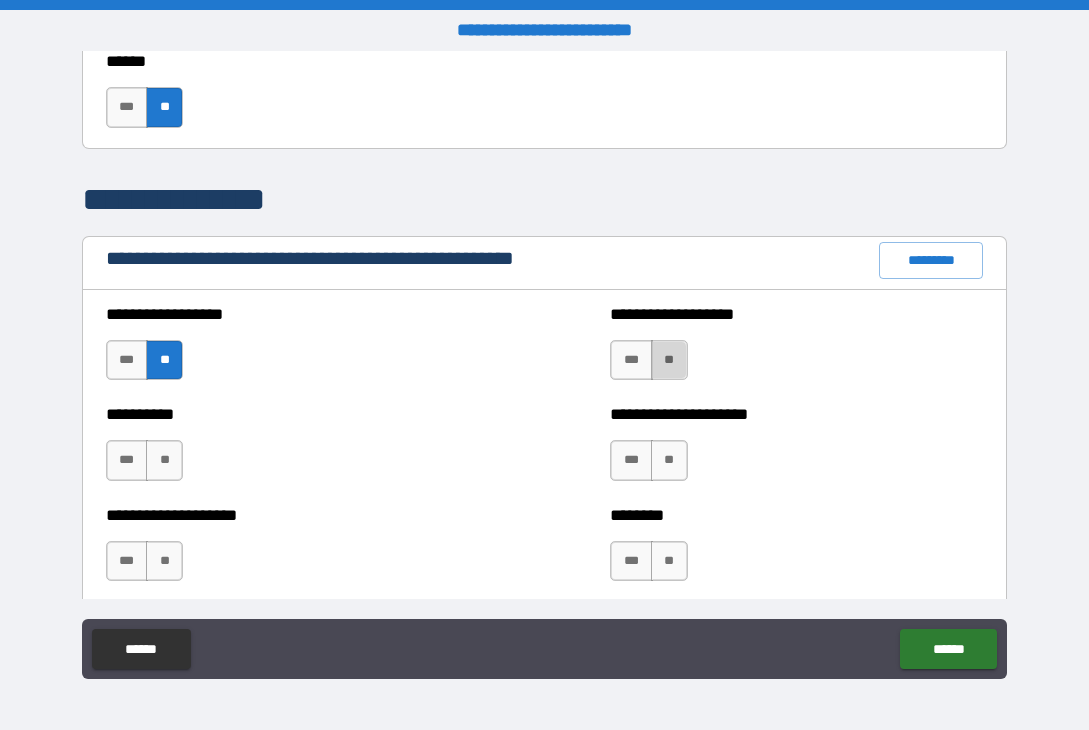 click on "**" at bounding box center (669, 360) 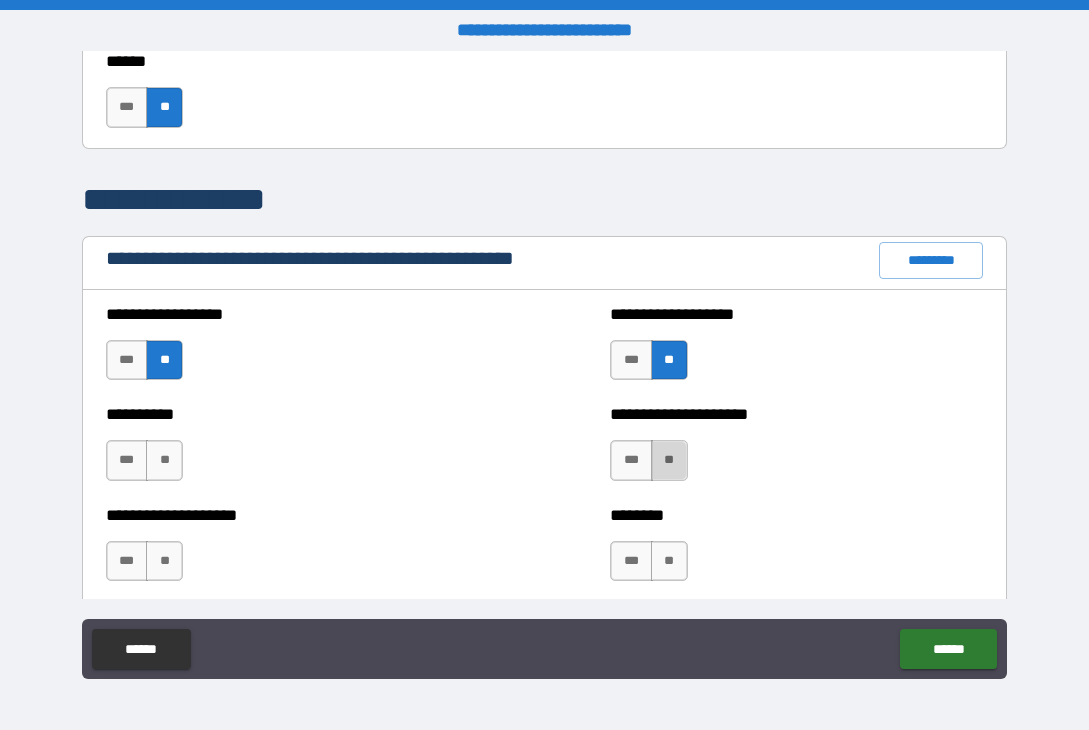 click on "**" at bounding box center [669, 460] 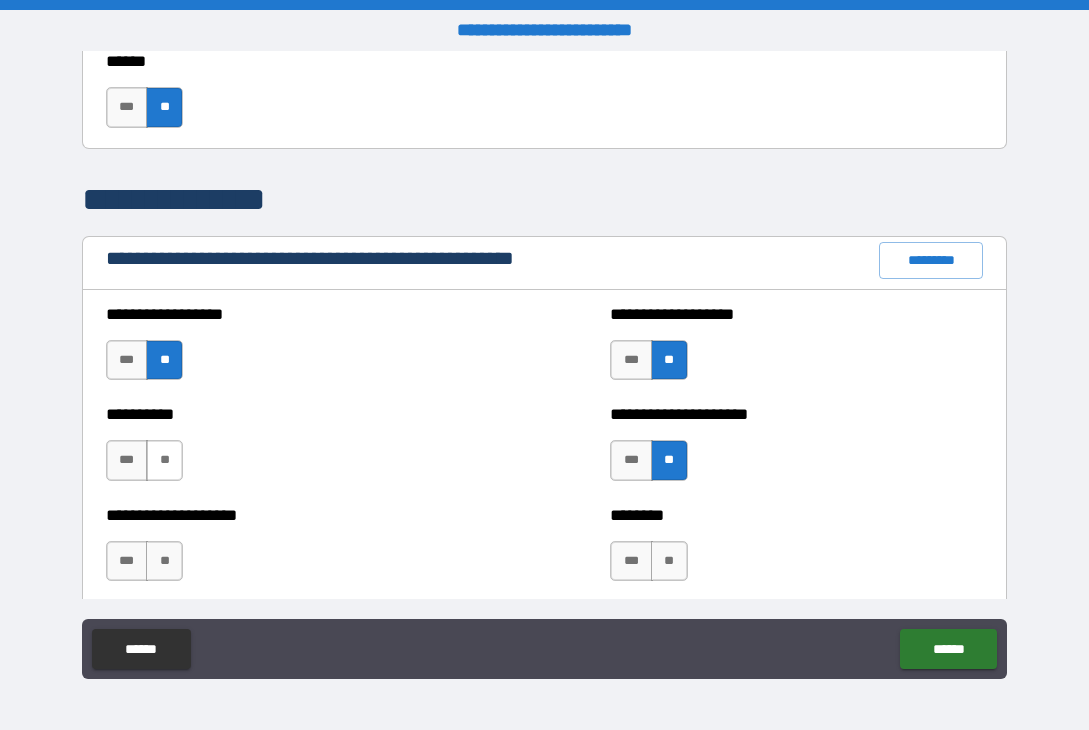 click on "**" at bounding box center [164, 460] 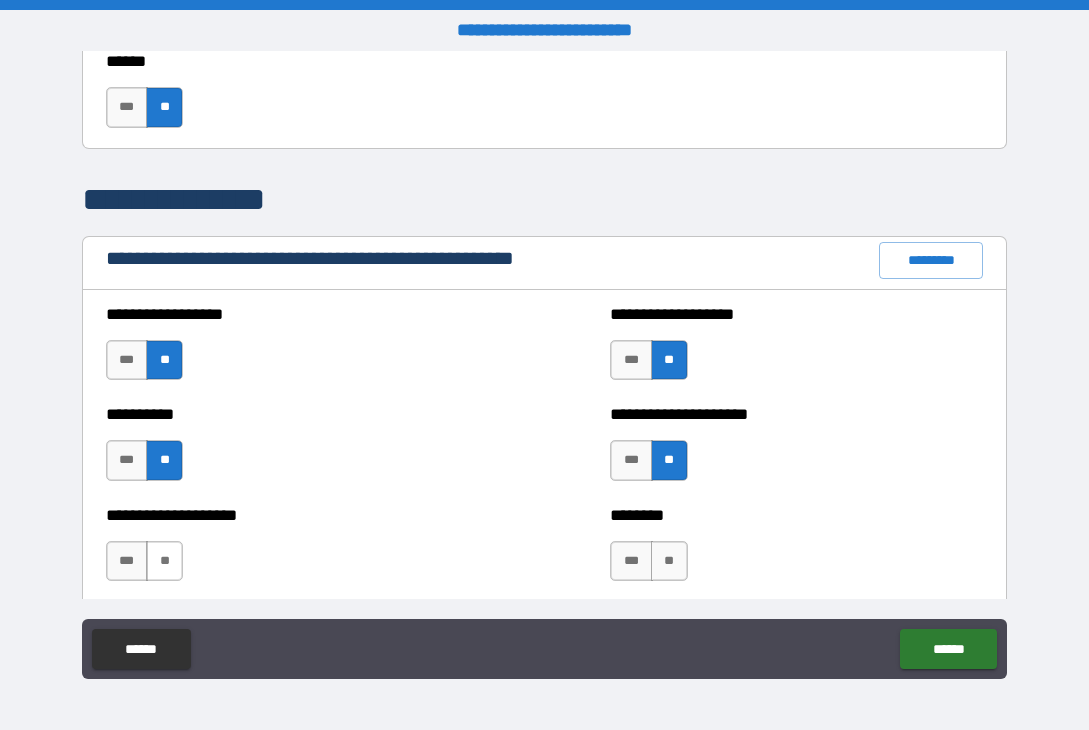 click on "**" at bounding box center [164, 561] 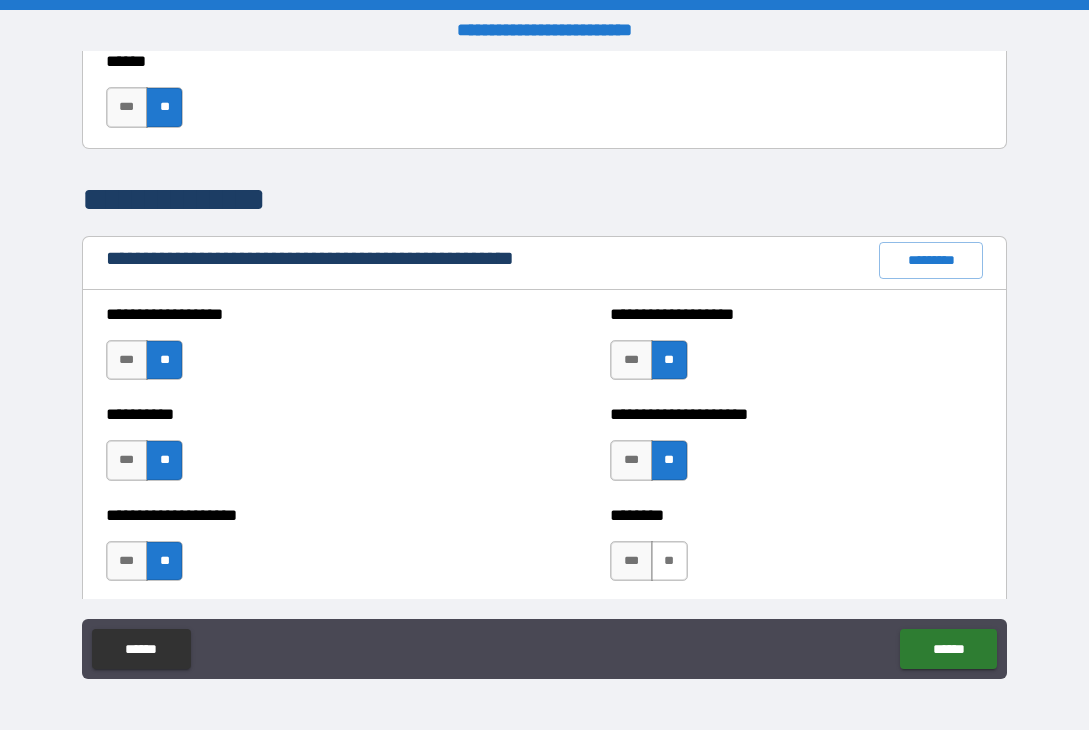 click on "**" at bounding box center [669, 561] 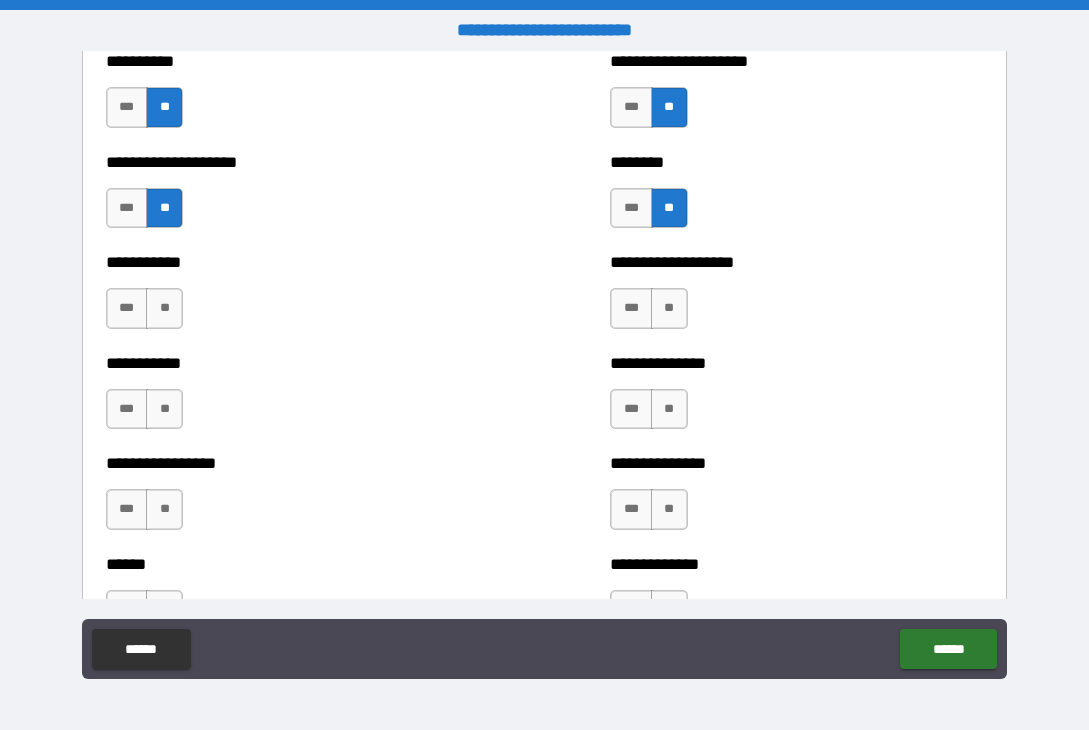 scroll, scrollTop: 2600, scrollLeft: 0, axis: vertical 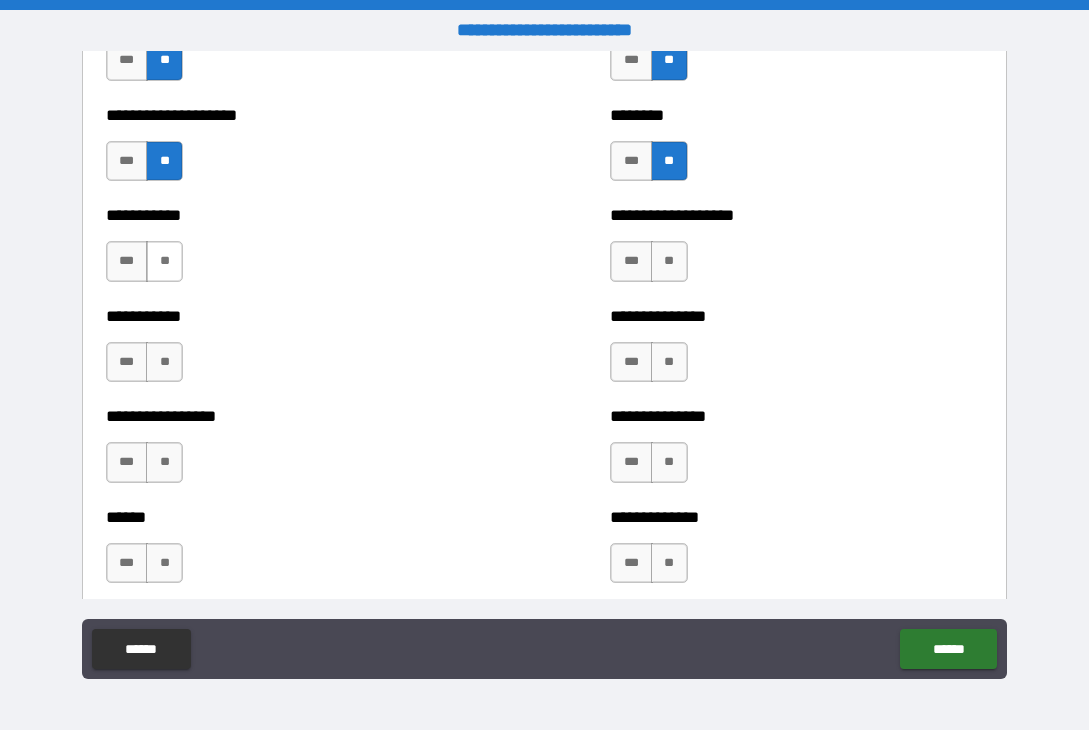 click on "**" at bounding box center [164, 261] 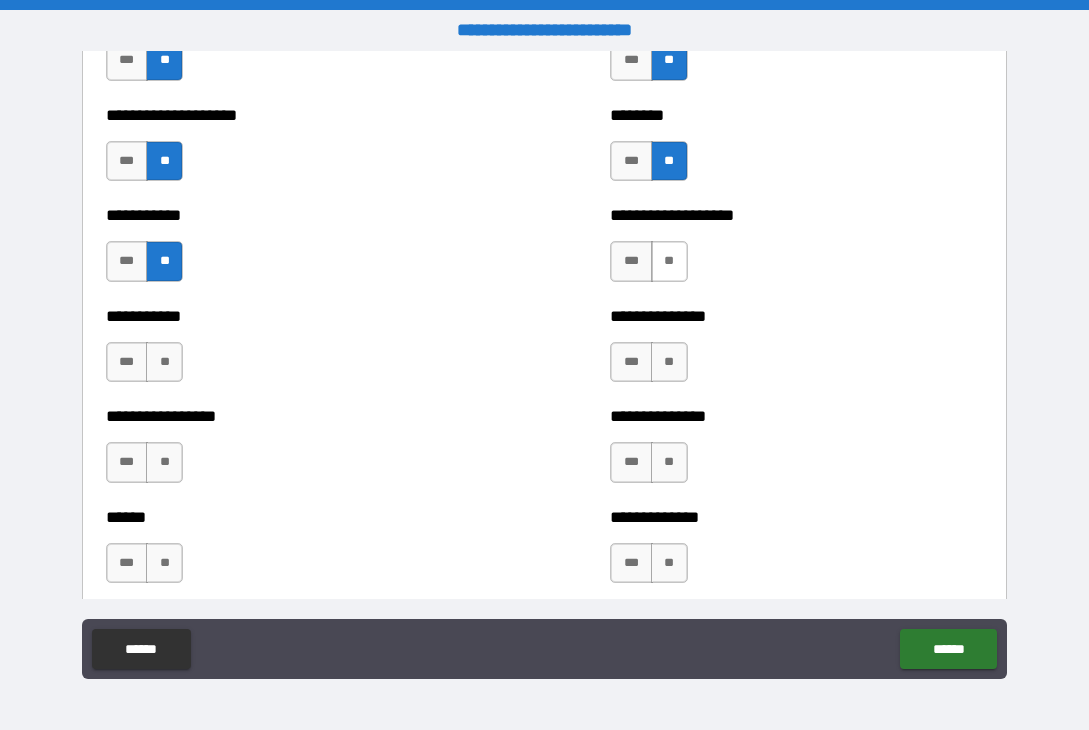 click on "**" at bounding box center (669, 261) 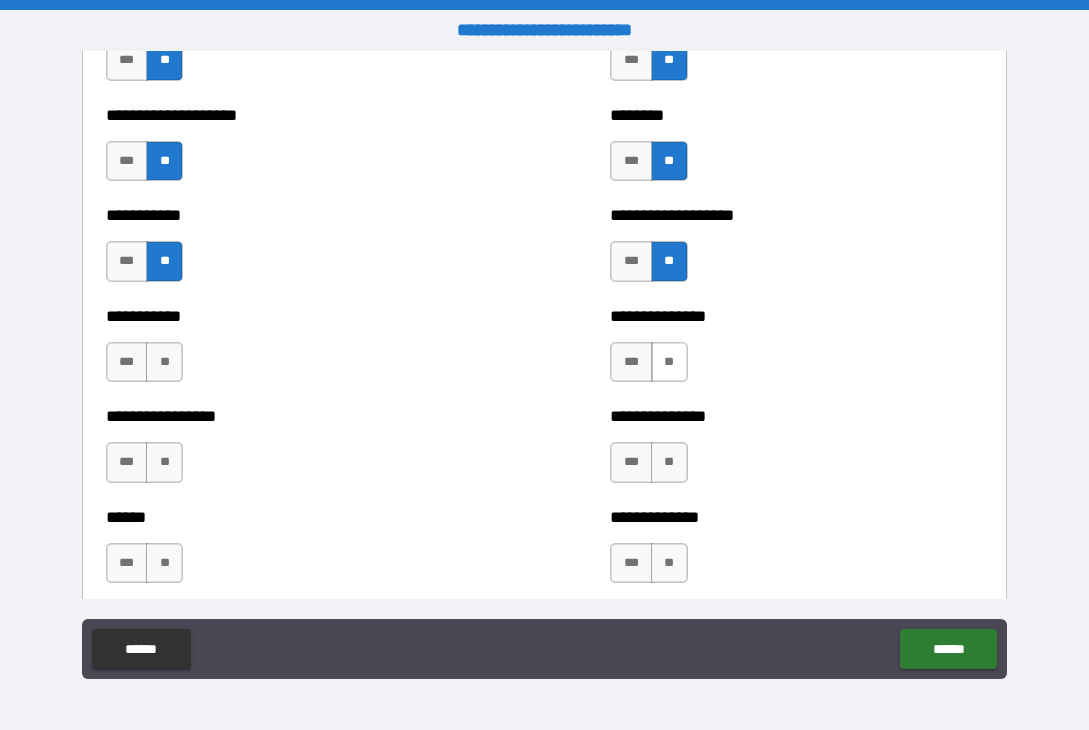 click on "**" at bounding box center [669, 362] 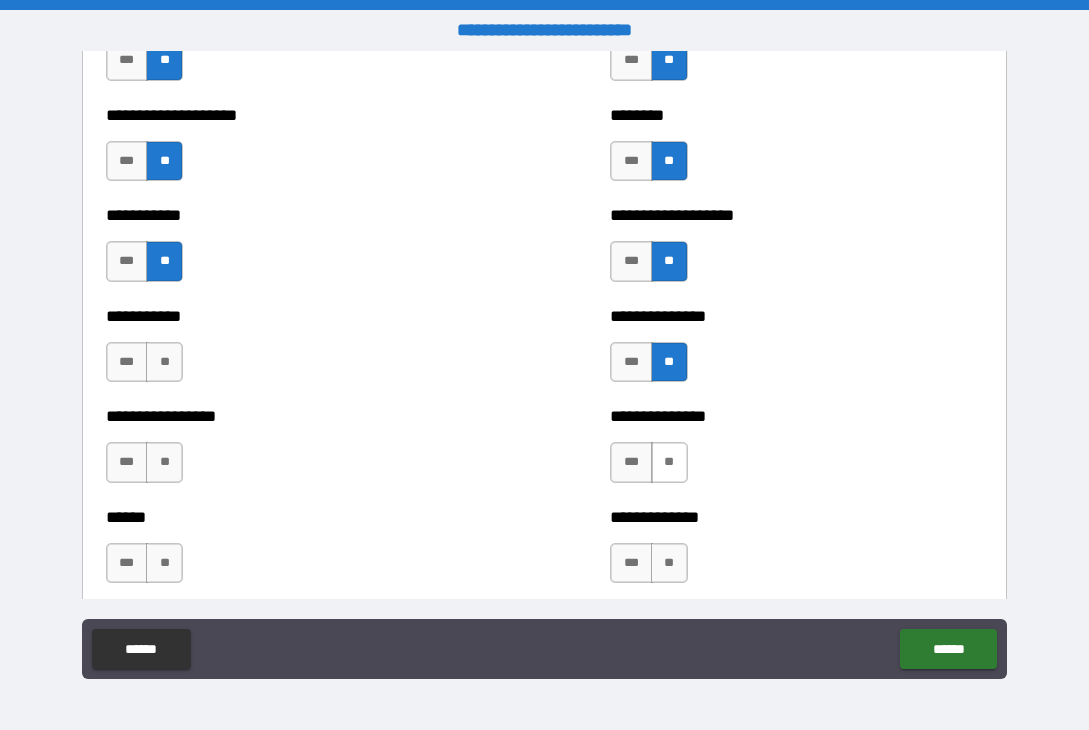 click on "**" at bounding box center (669, 462) 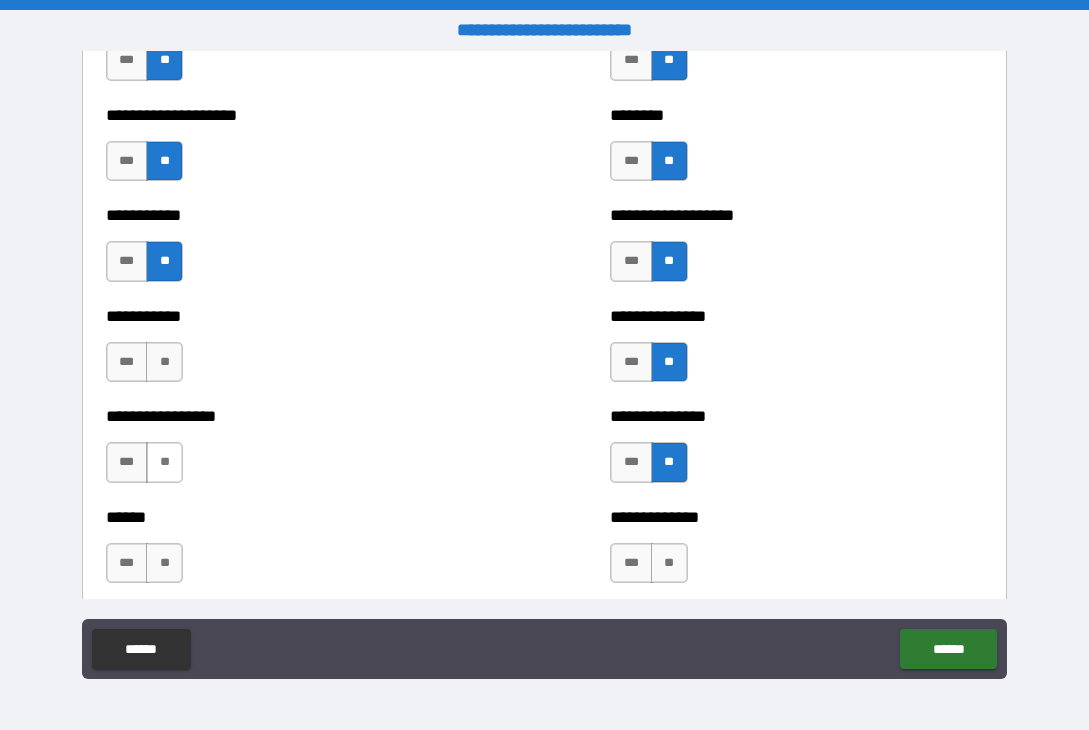 click on "**" at bounding box center (164, 462) 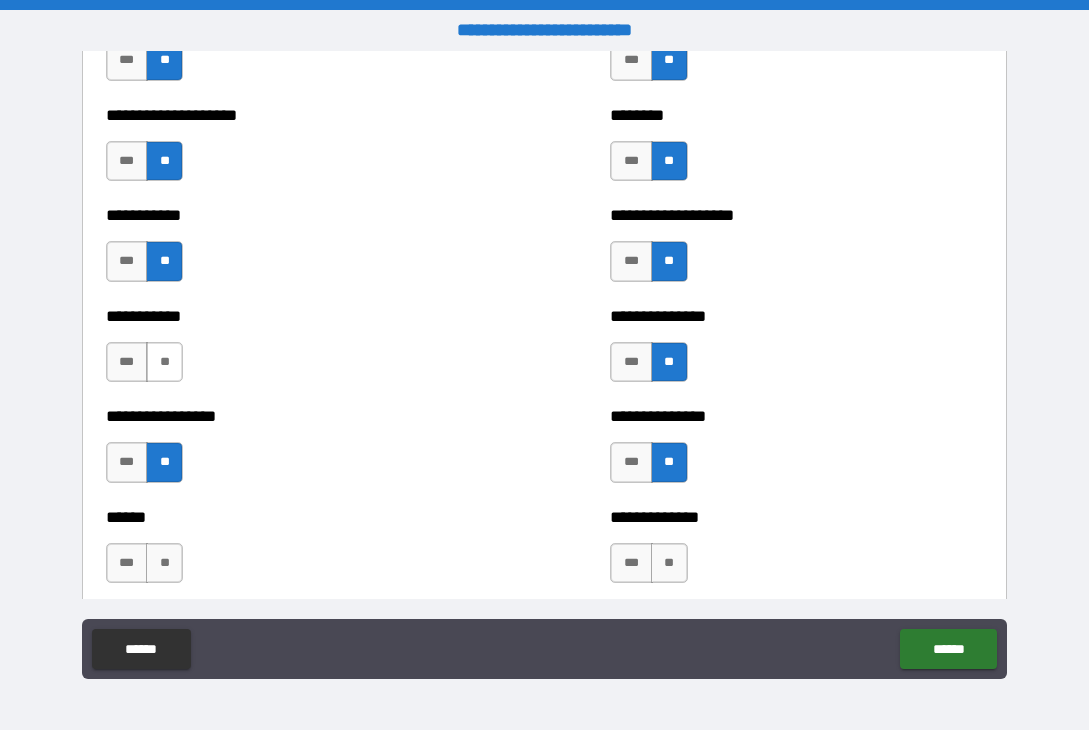click on "**" at bounding box center (164, 362) 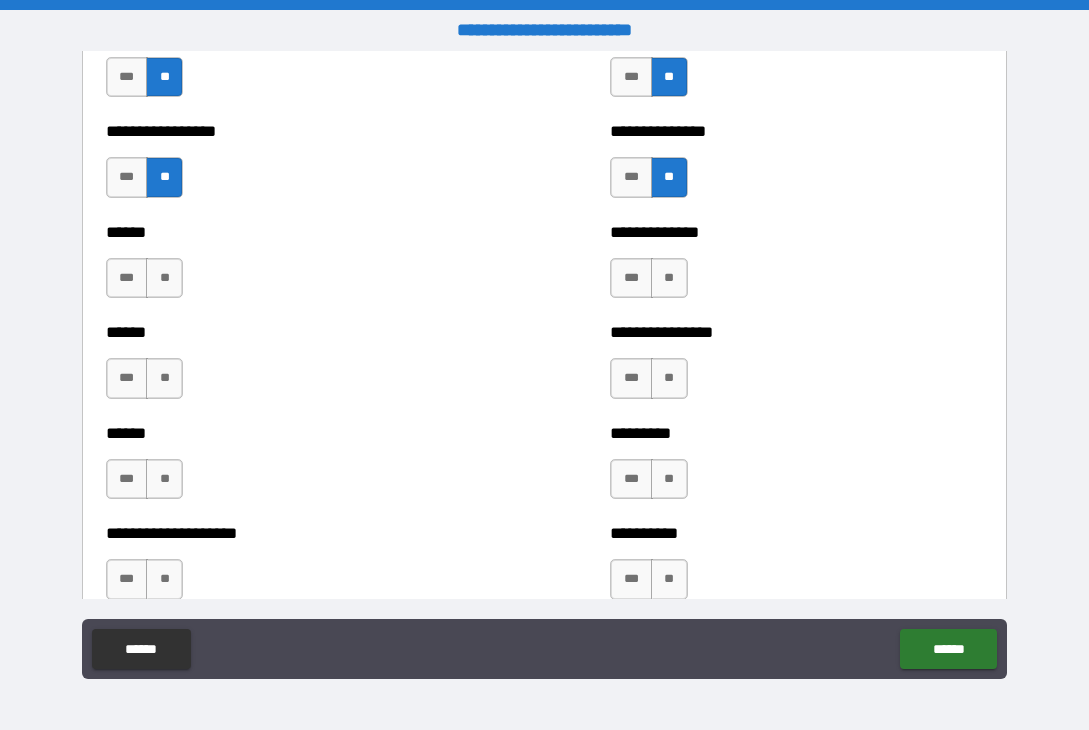 scroll, scrollTop: 2900, scrollLeft: 0, axis: vertical 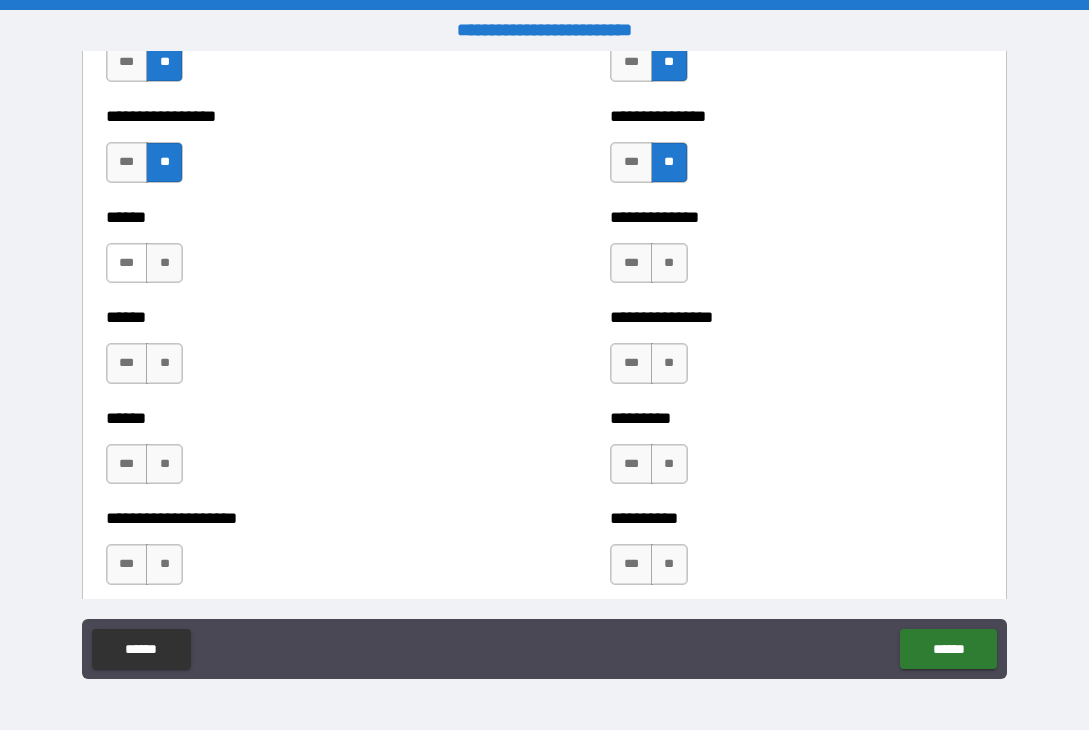 click on "***" at bounding box center [127, 263] 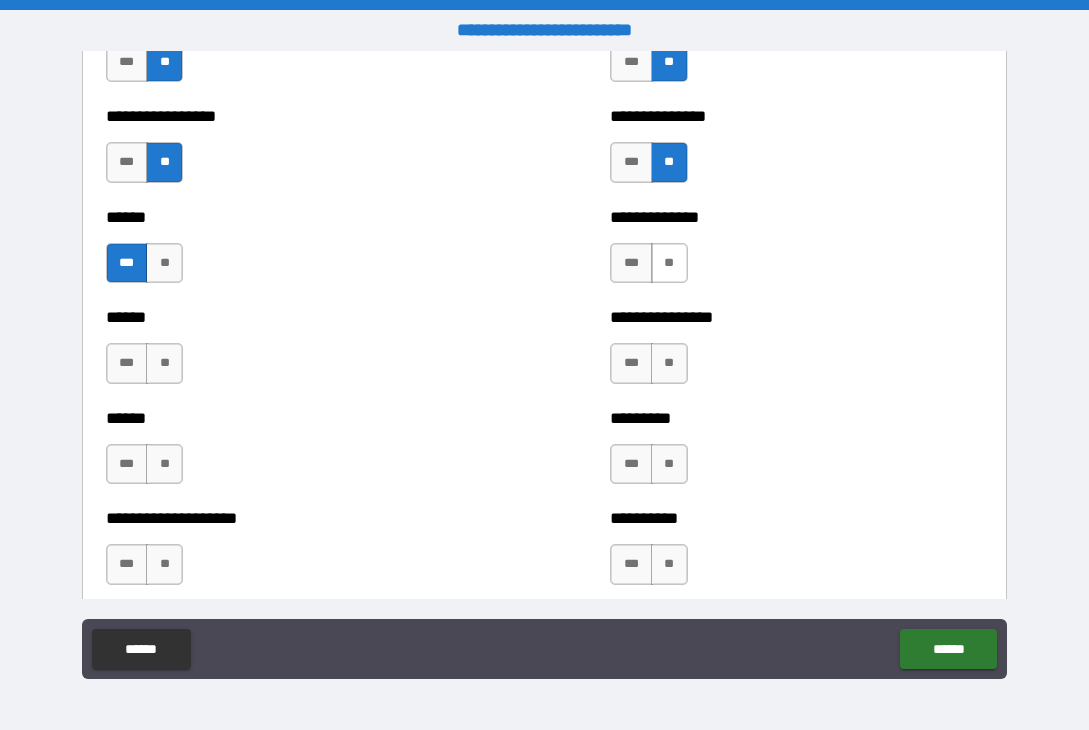 click on "**" at bounding box center (669, 263) 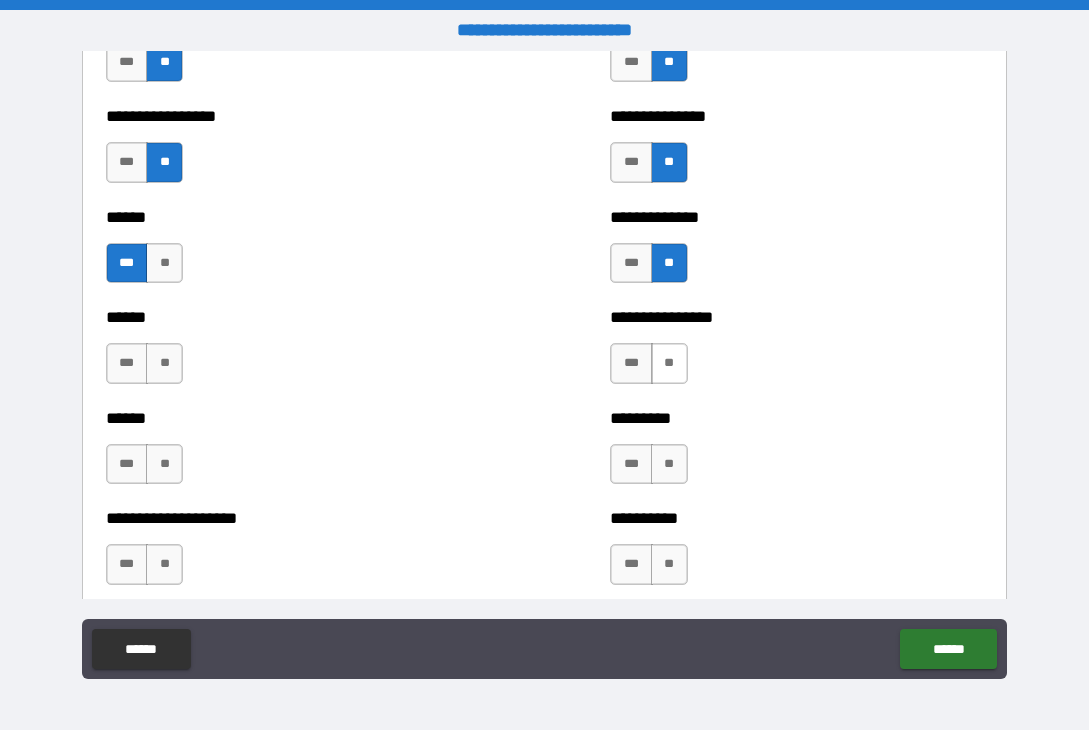 click on "**" at bounding box center (669, 363) 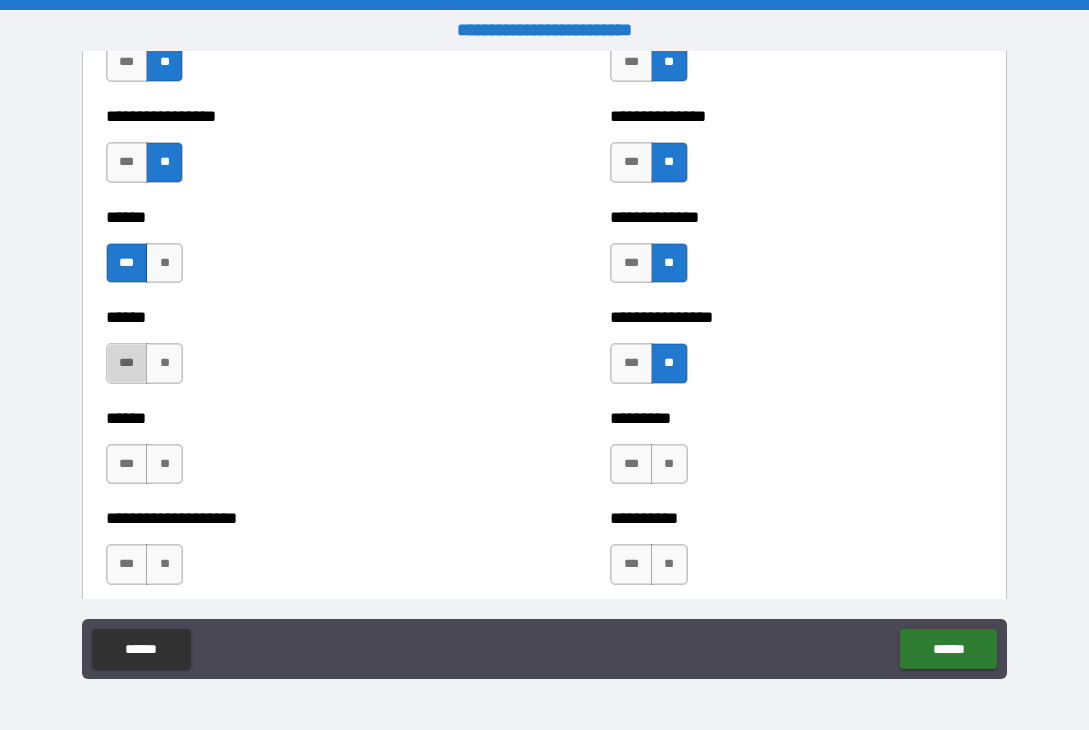 click on "***" at bounding box center (127, 363) 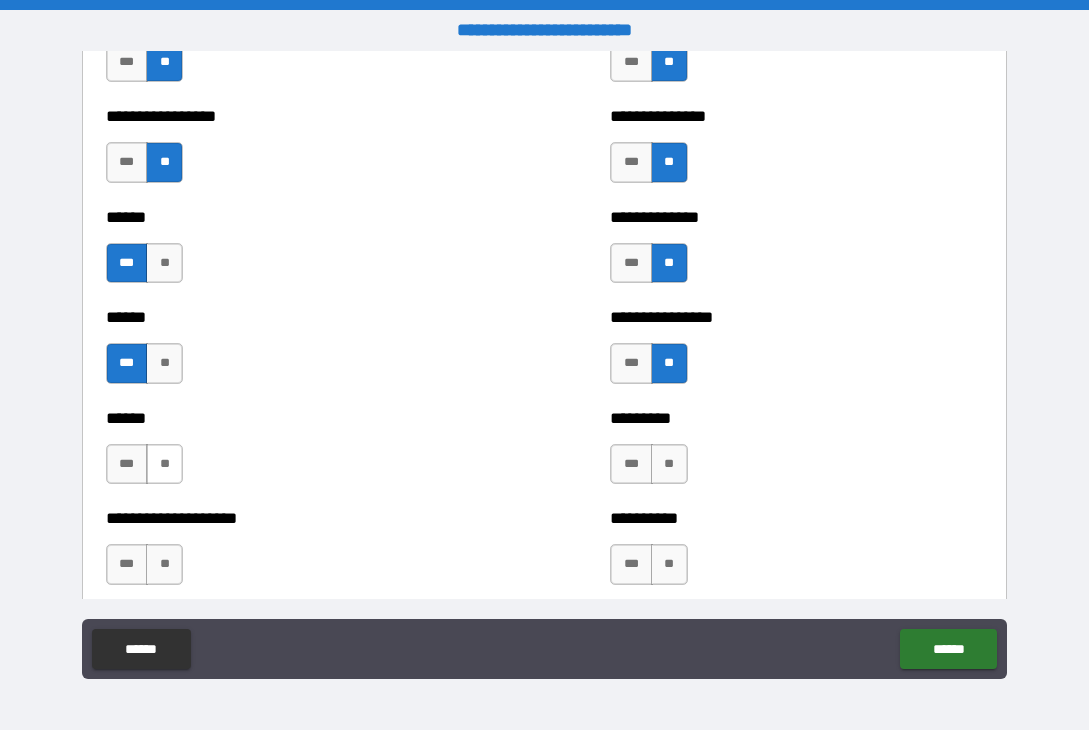 click on "**" at bounding box center (164, 464) 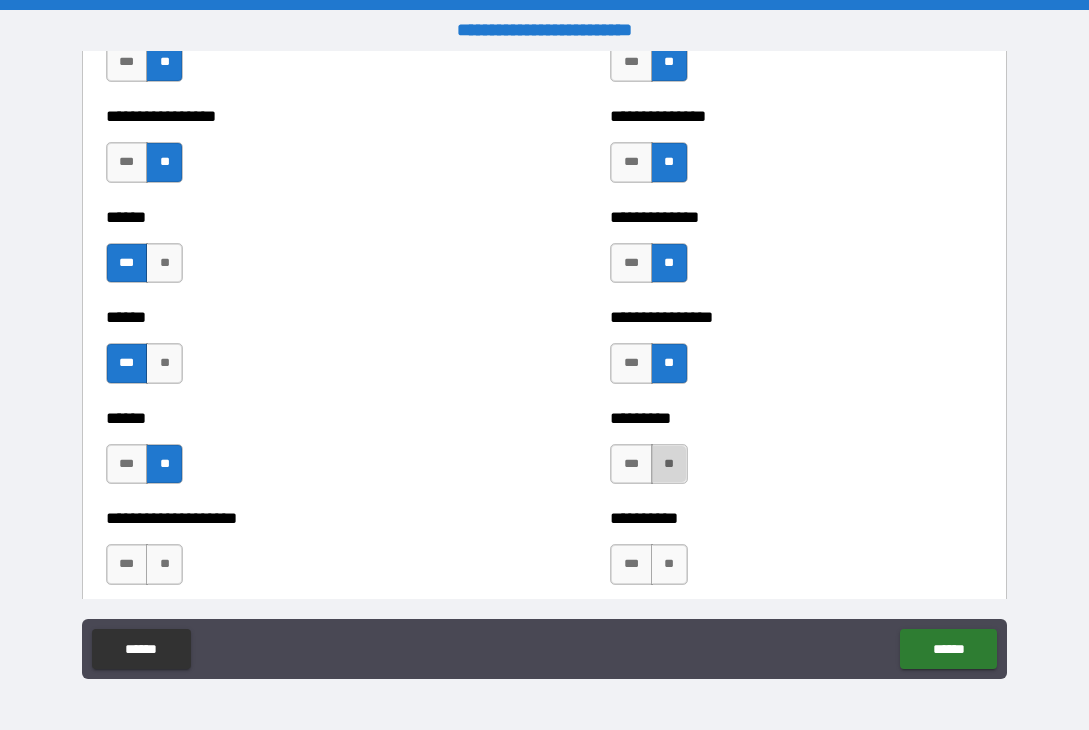 click on "**" at bounding box center (669, 464) 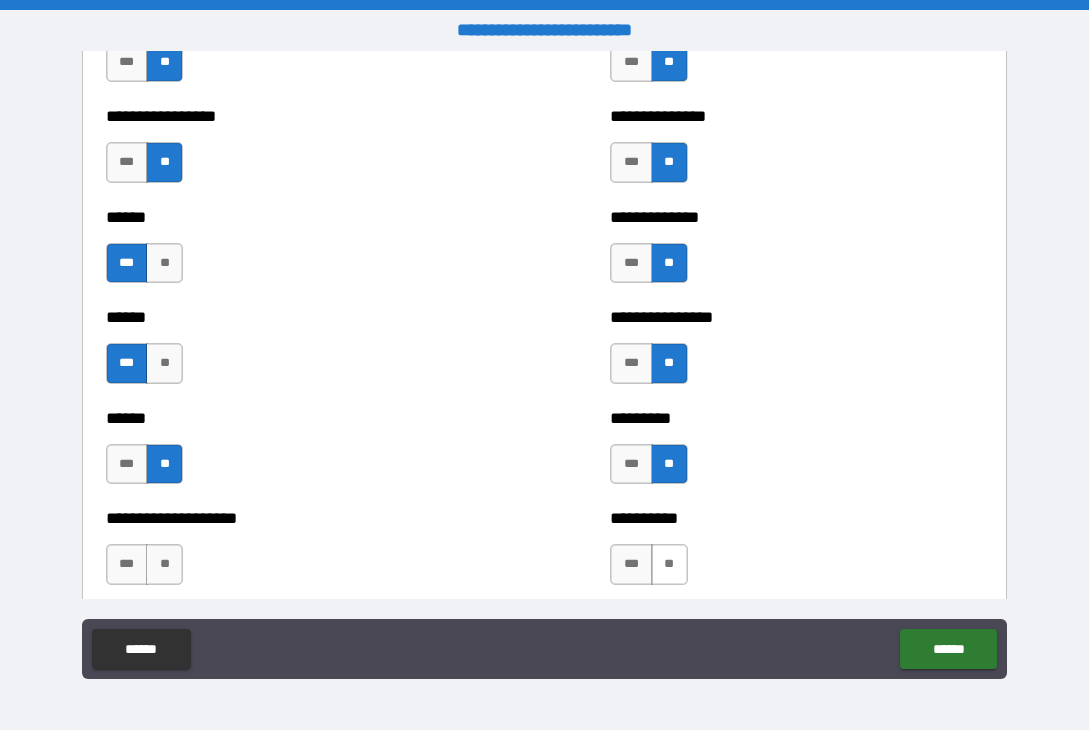 click on "**" at bounding box center [669, 564] 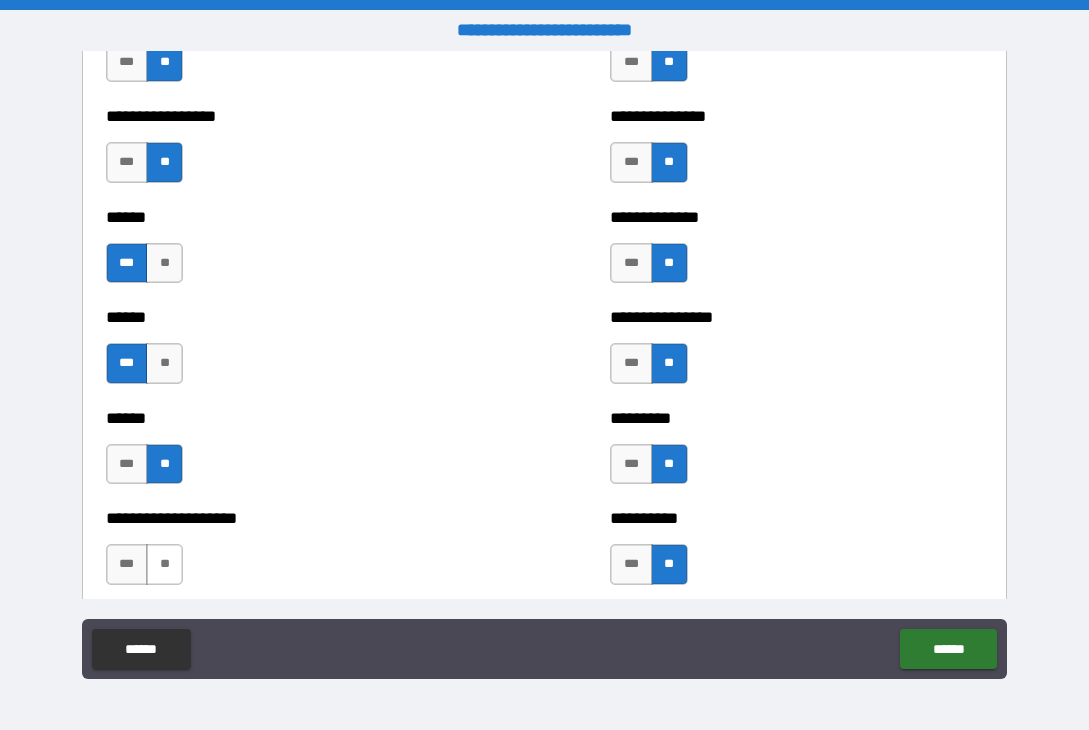 click on "**" at bounding box center (164, 564) 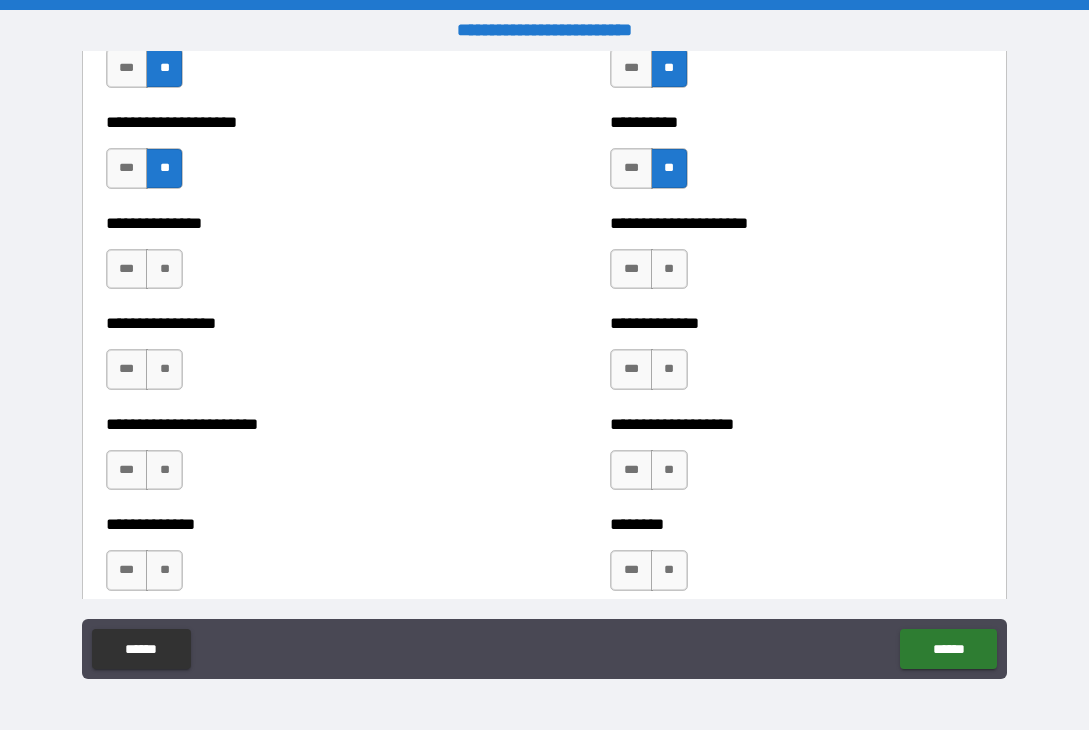 scroll, scrollTop: 3300, scrollLeft: 0, axis: vertical 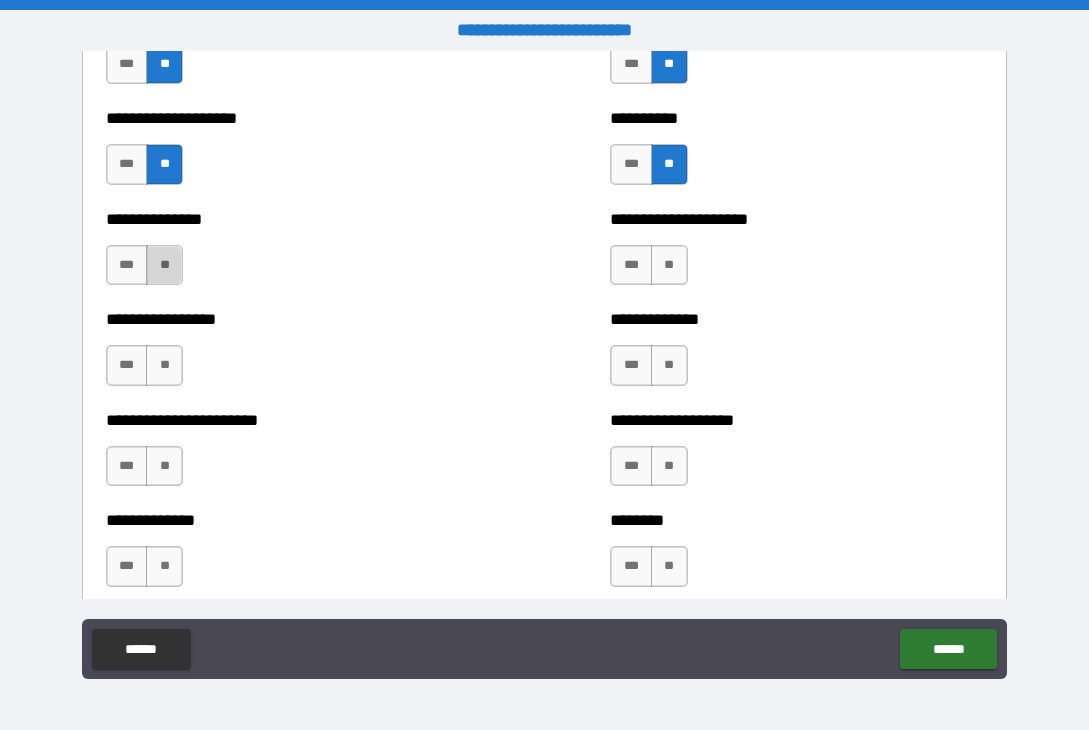 click on "**" at bounding box center [164, 265] 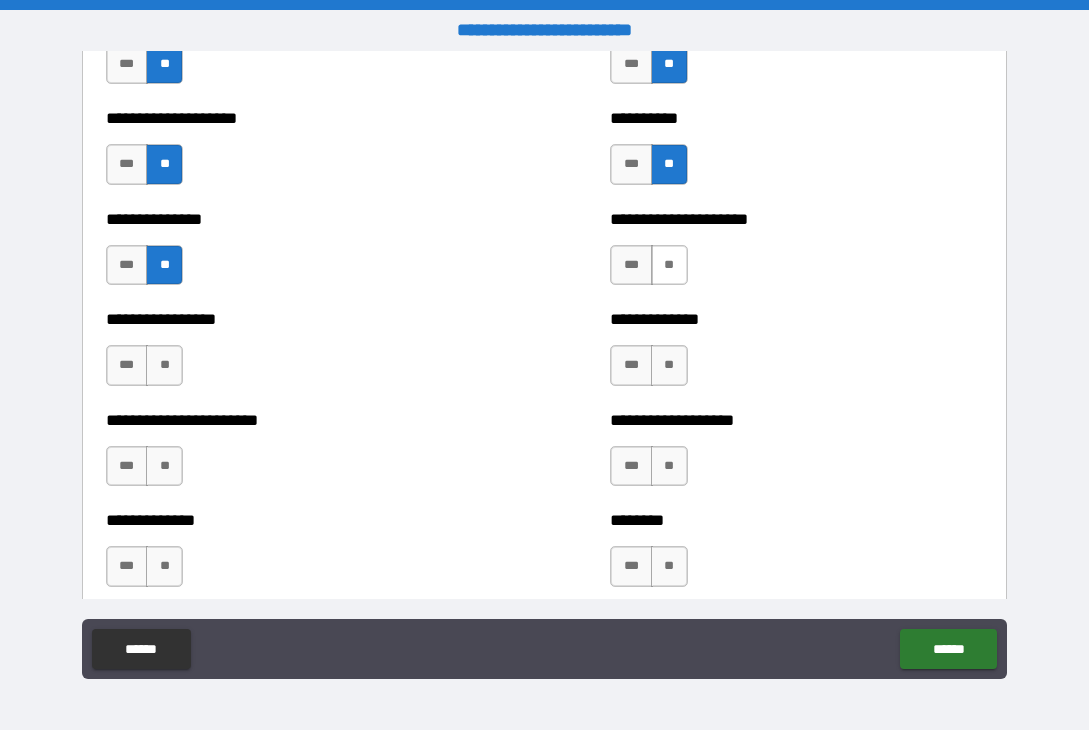 click on "**" at bounding box center [669, 265] 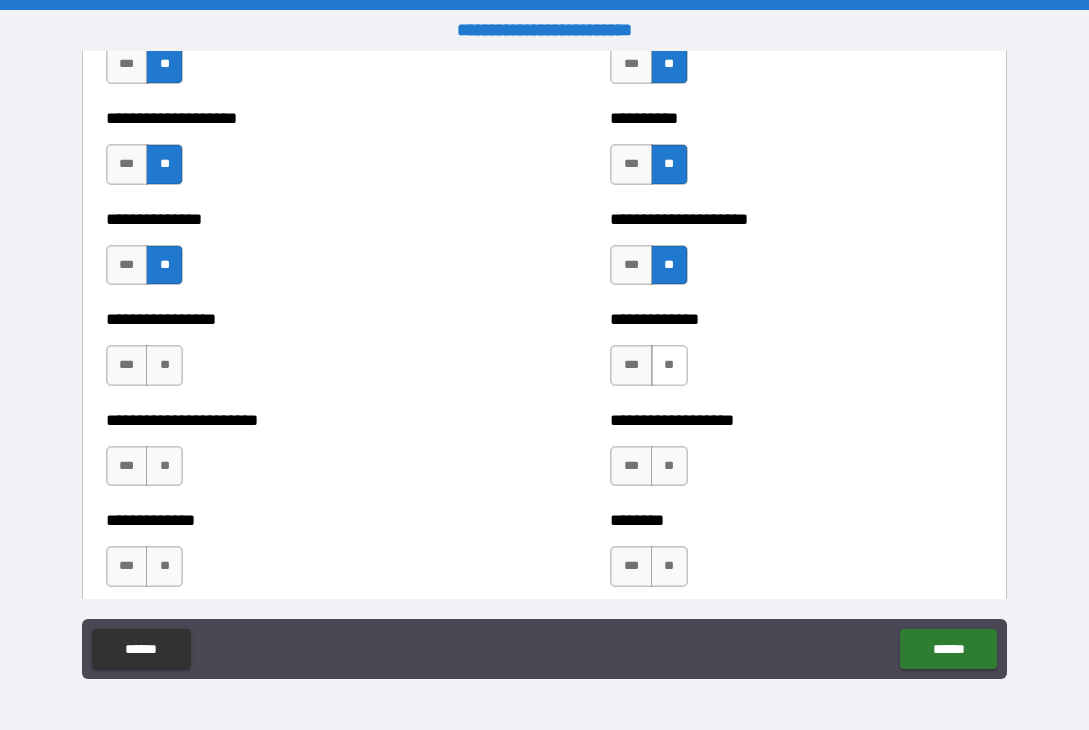 click on "**" at bounding box center (669, 365) 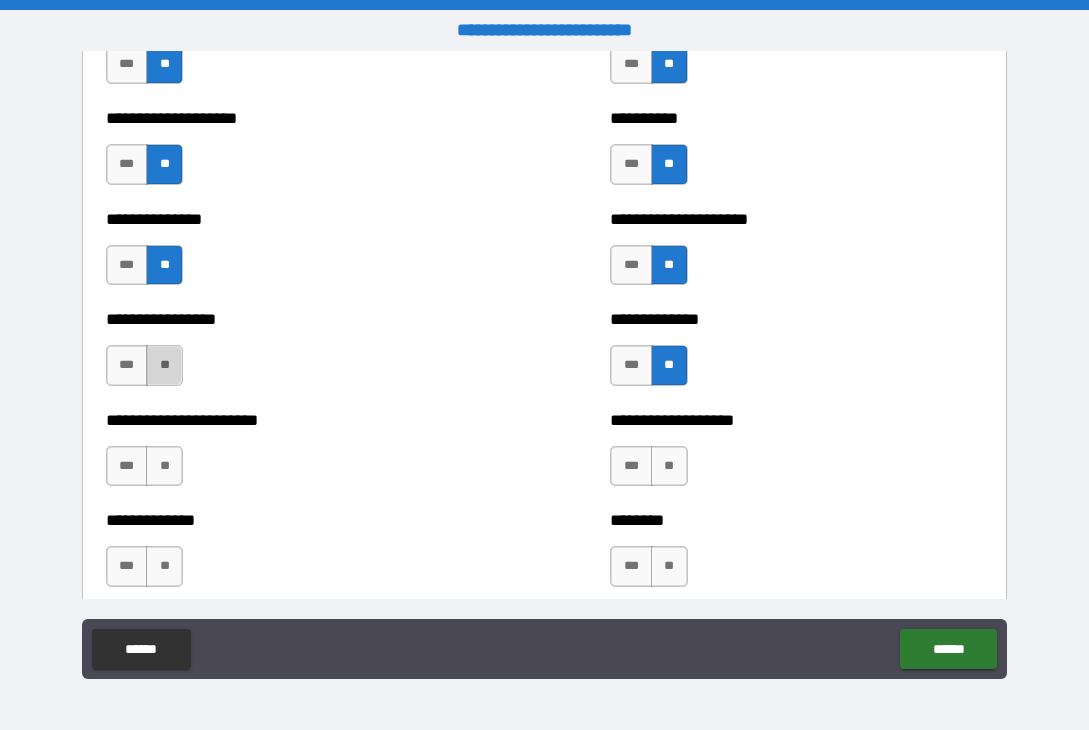 click on "**" at bounding box center (164, 365) 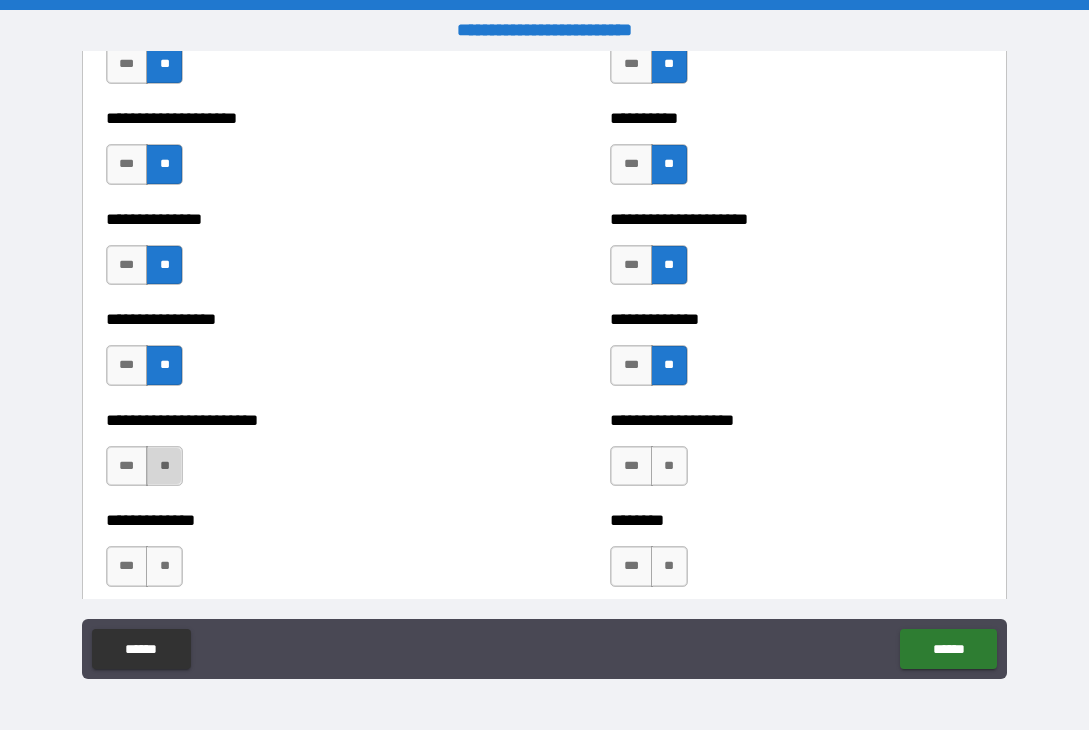 click on "**" at bounding box center (164, 466) 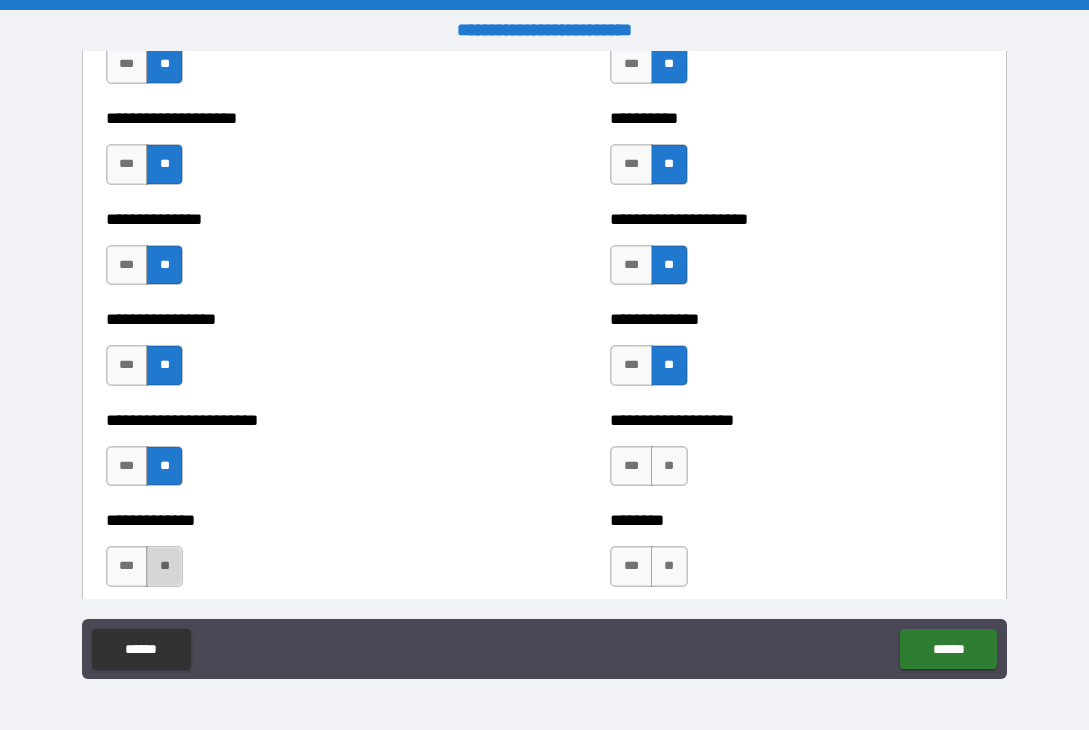 click on "**" at bounding box center (164, 566) 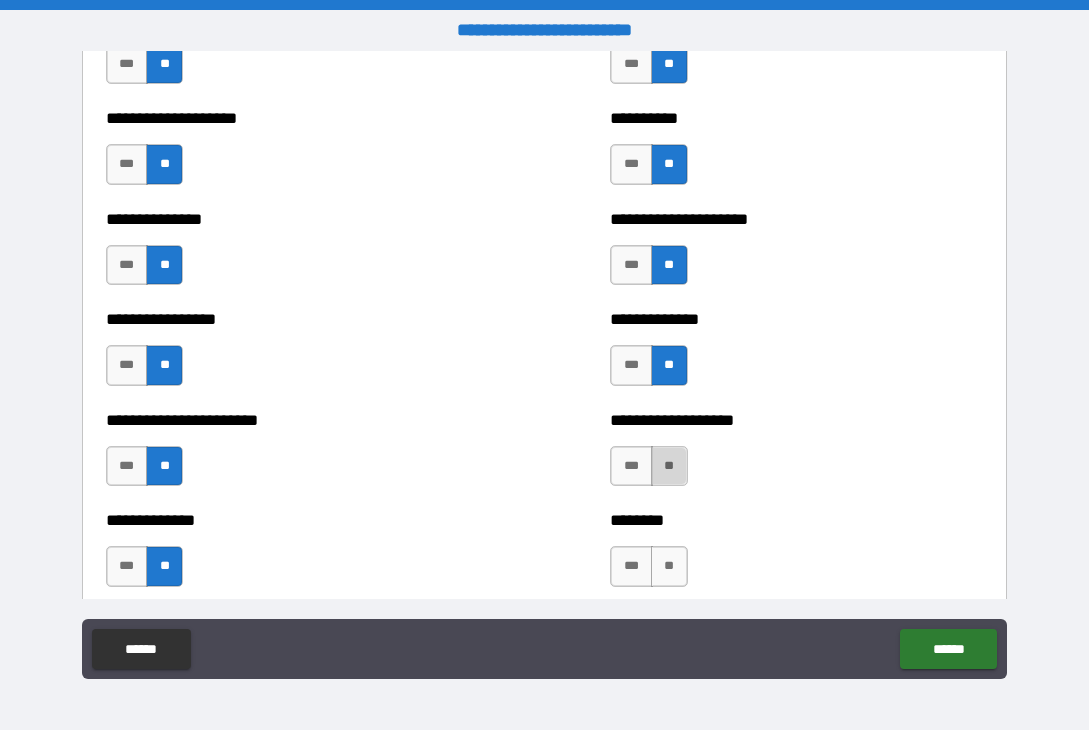 click on "**" at bounding box center [669, 466] 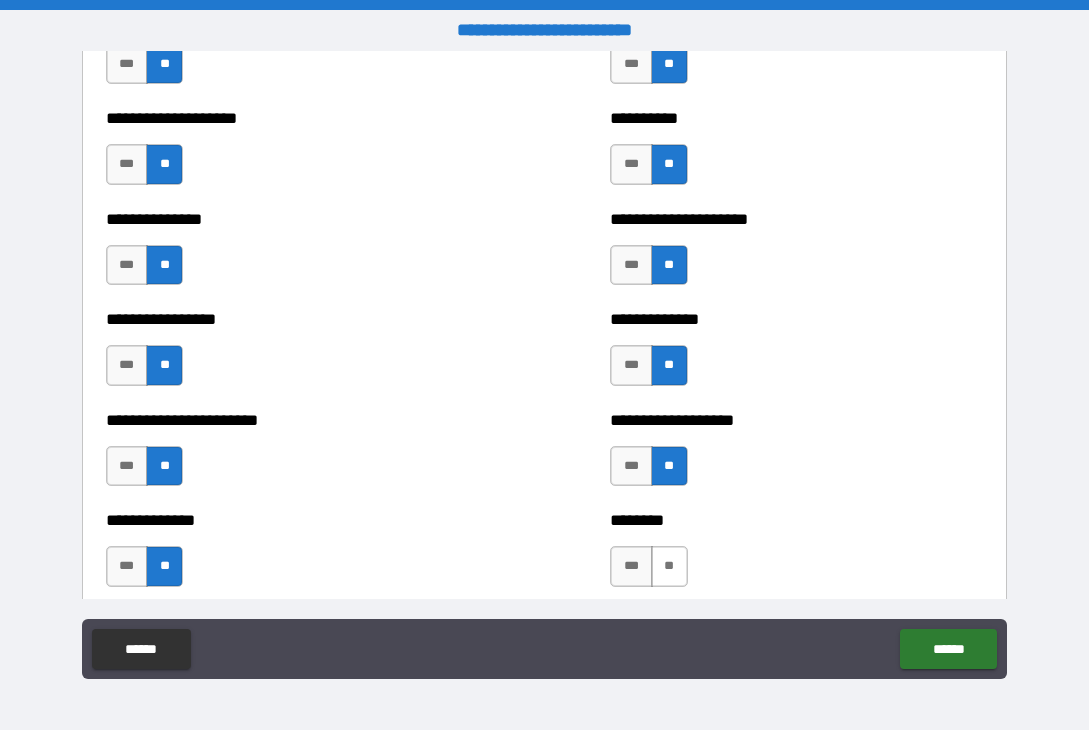 click on "**" at bounding box center [669, 566] 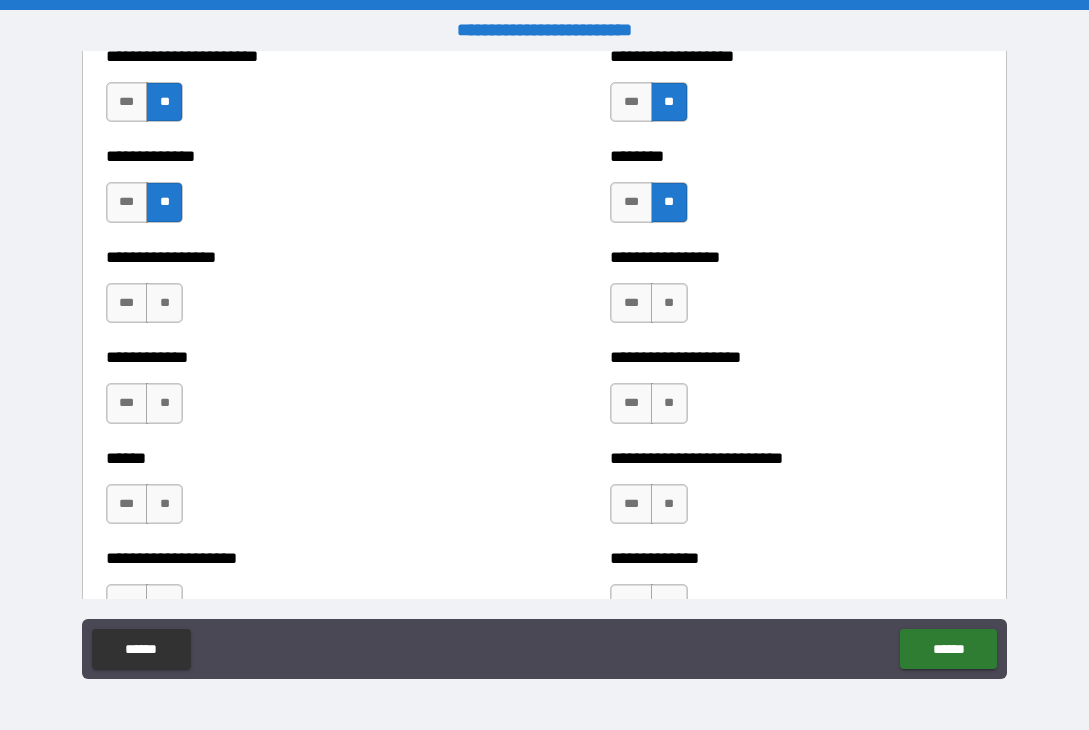 scroll, scrollTop: 3700, scrollLeft: 0, axis: vertical 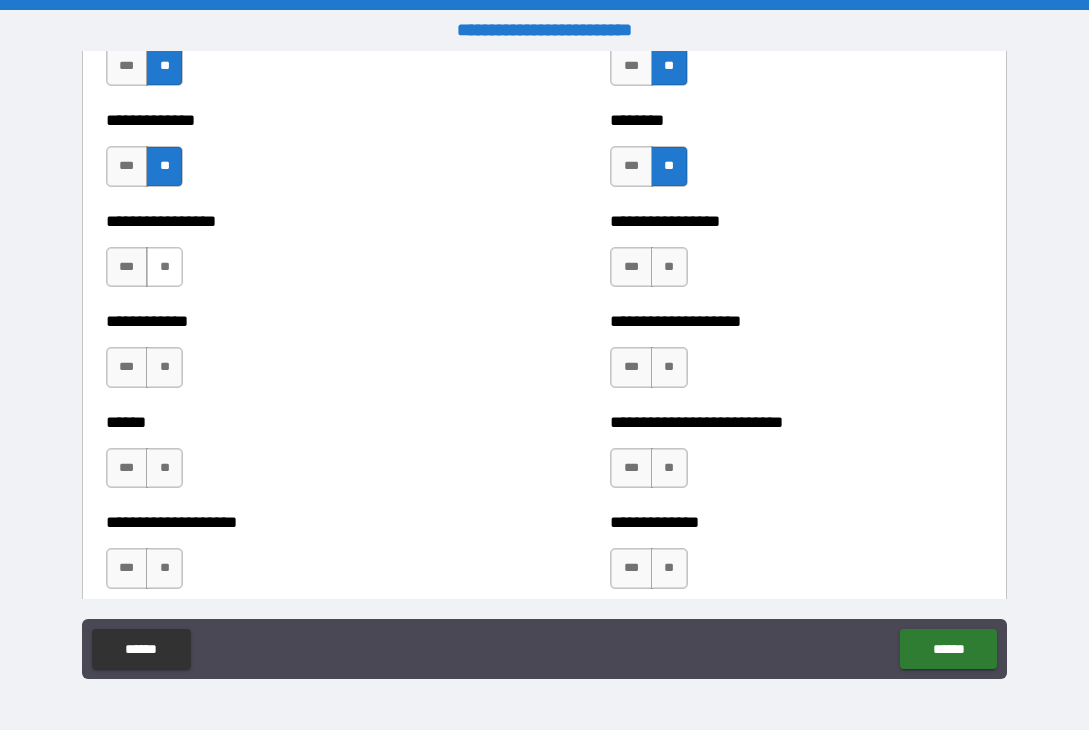 click on "**" at bounding box center (164, 267) 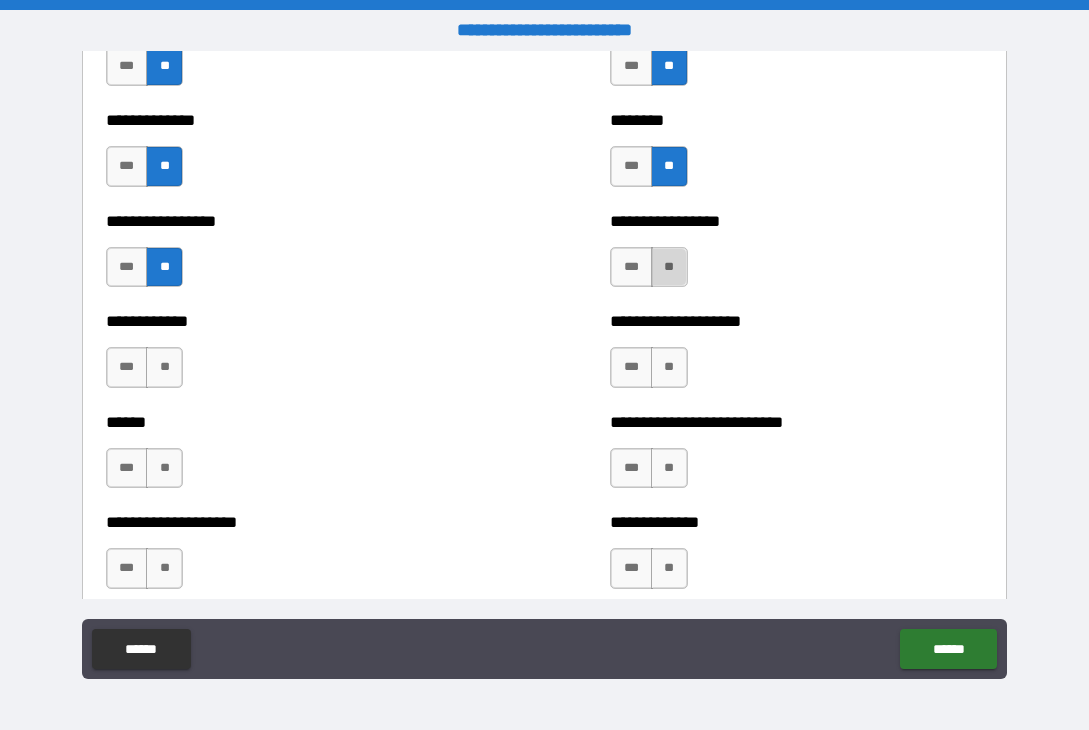 click on "**" at bounding box center (669, 267) 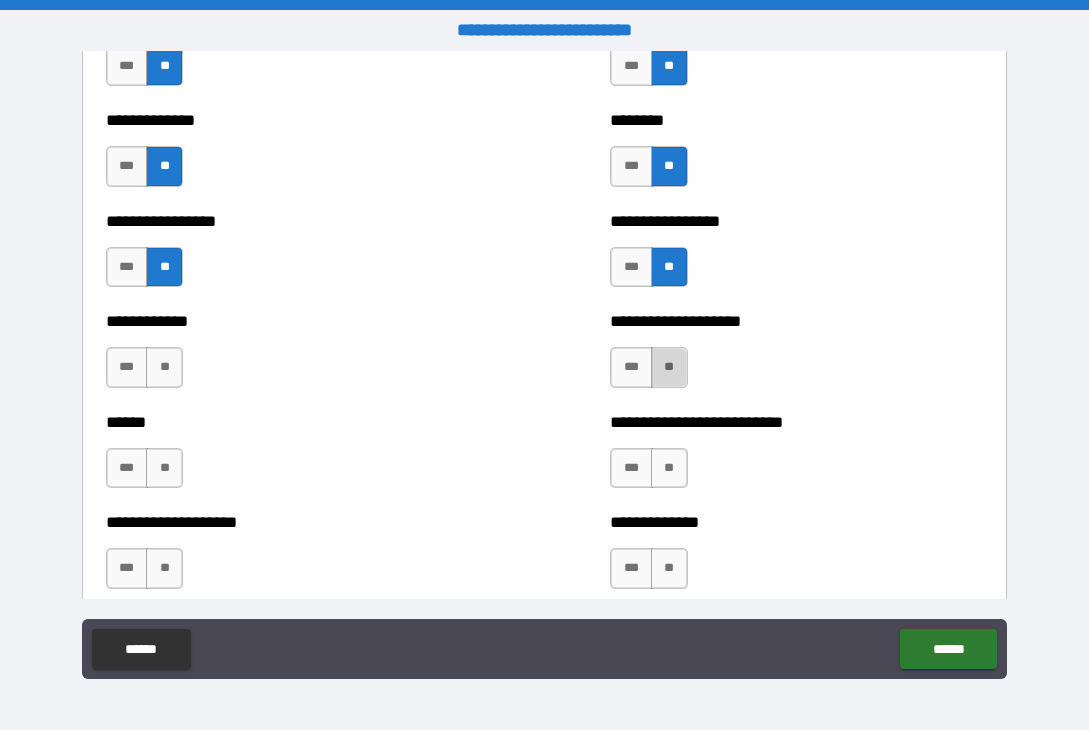 click on "**" at bounding box center (669, 367) 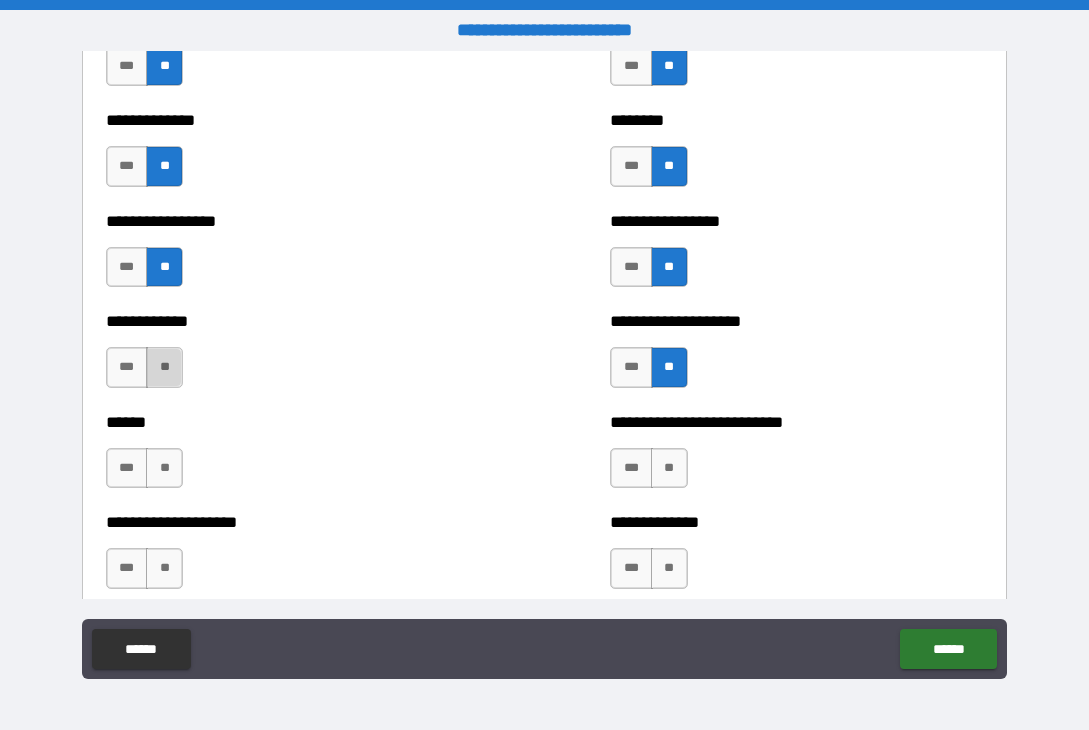 click on "**" at bounding box center [164, 367] 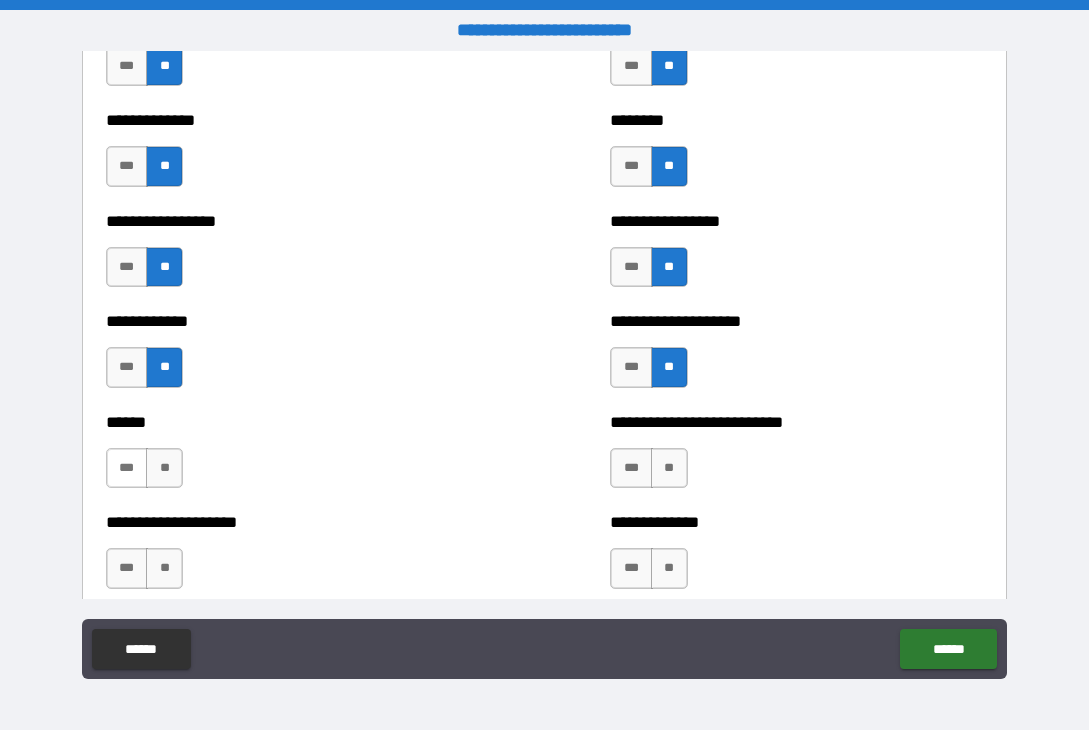 click on "***" at bounding box center (127, 468) 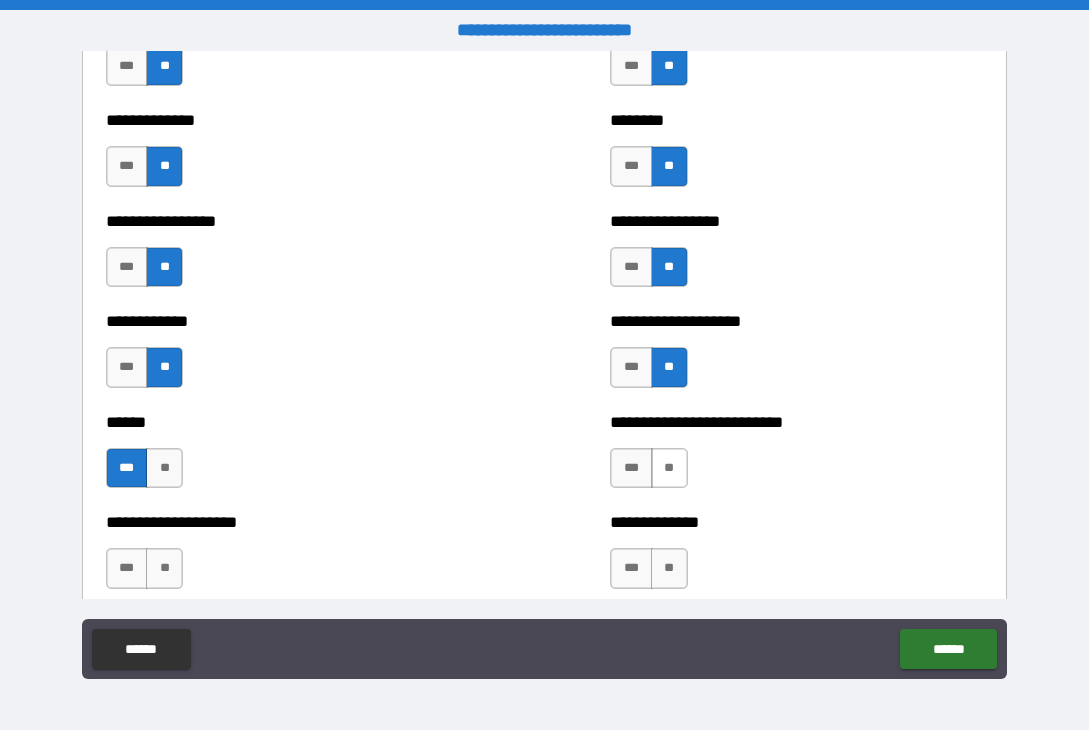 click on "**" at bounding box center (669, 468) 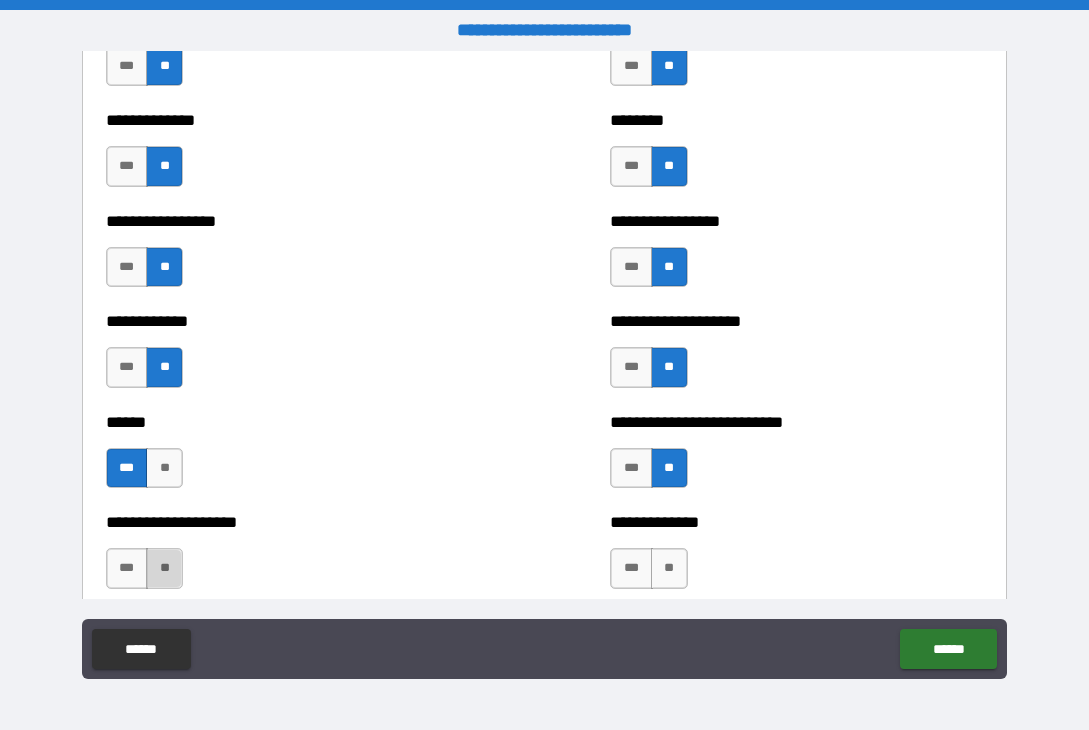 click on "**" at bounding box center [164, 568] 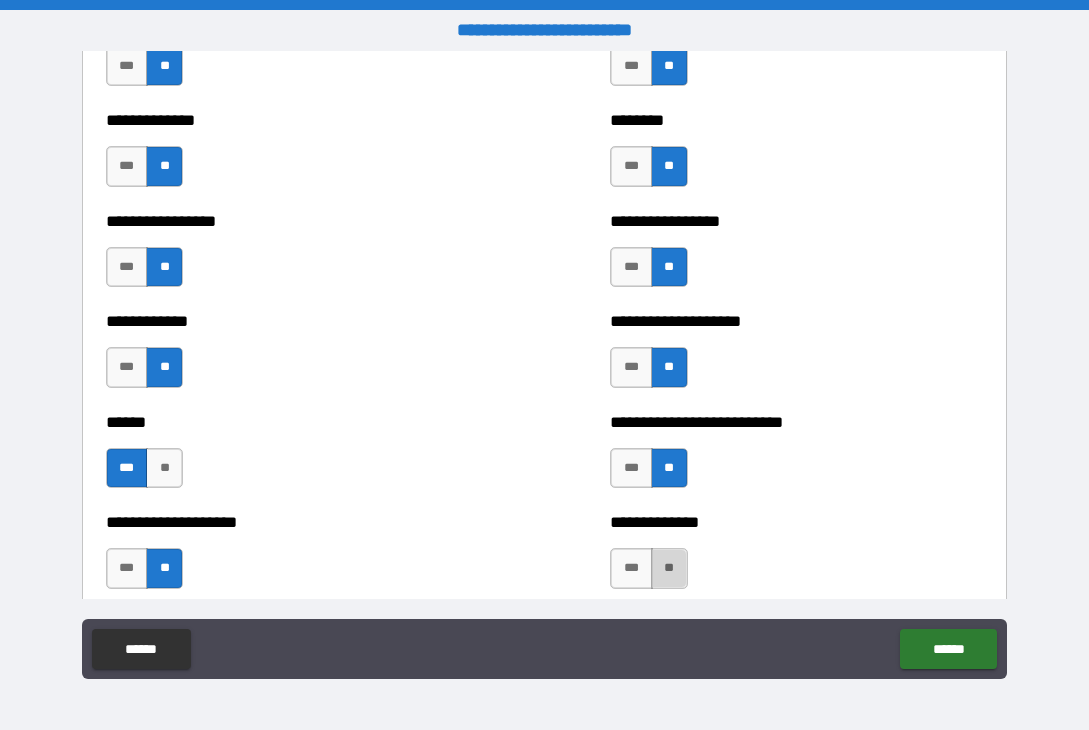 click on "**" at bounding box center [669, 568] 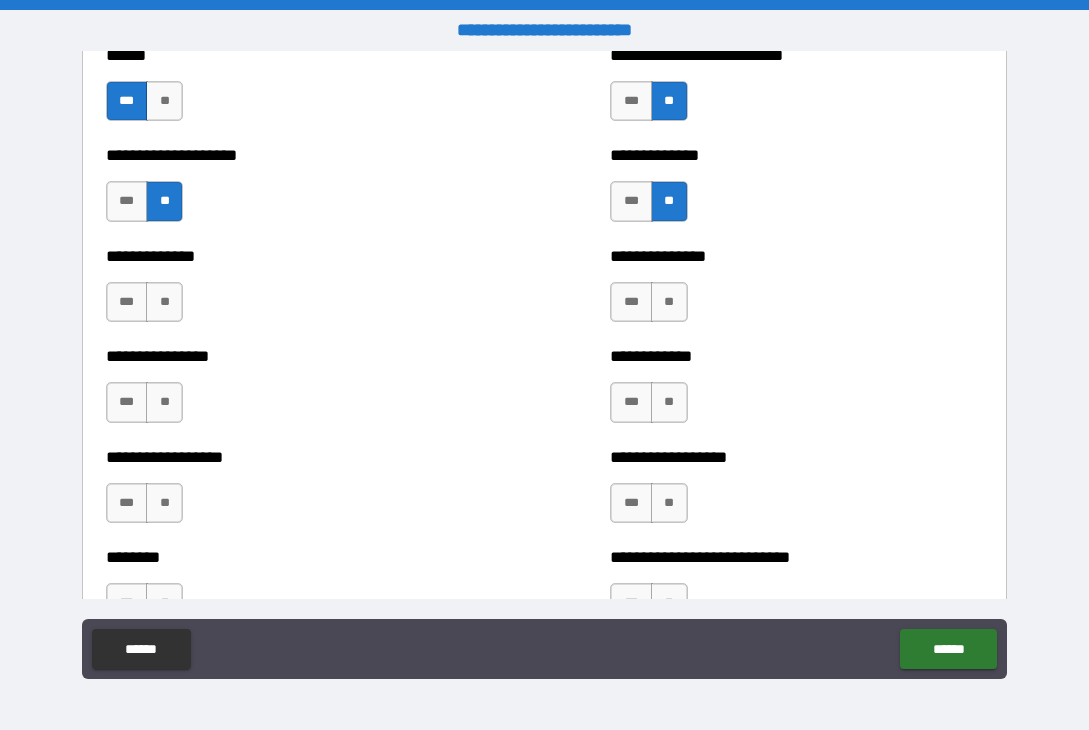 scroll, scrollTop: 4100, scrollLeft: 0, axis: vertical 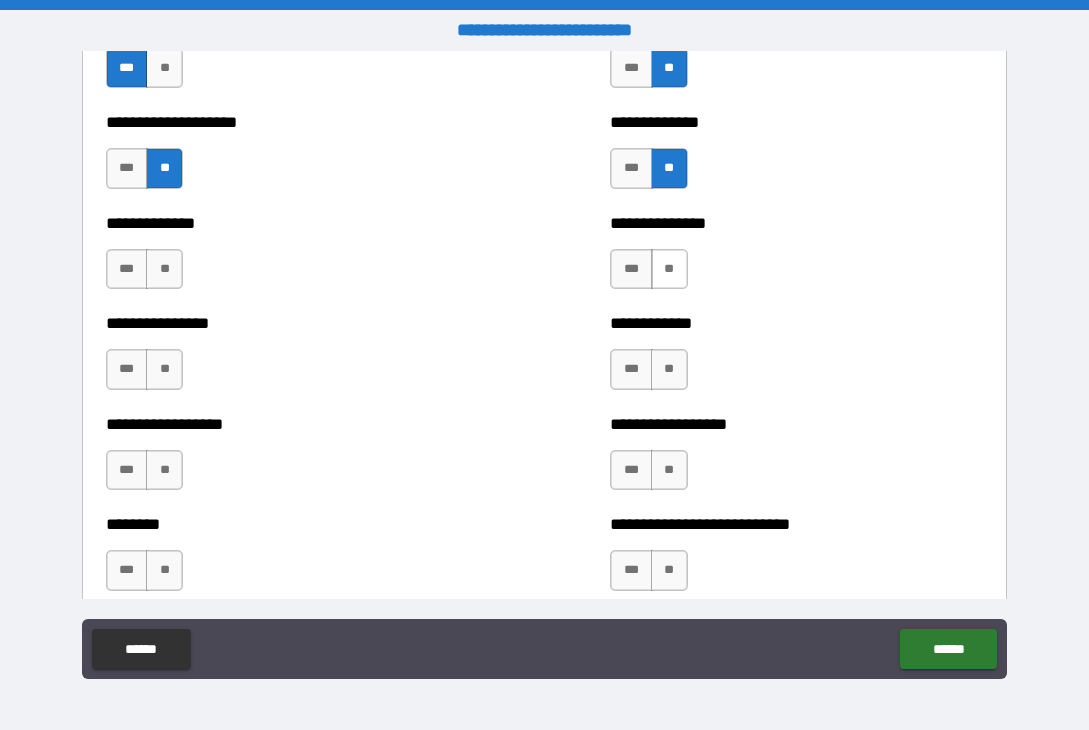 click on "**" at bounding box center (669, 269) 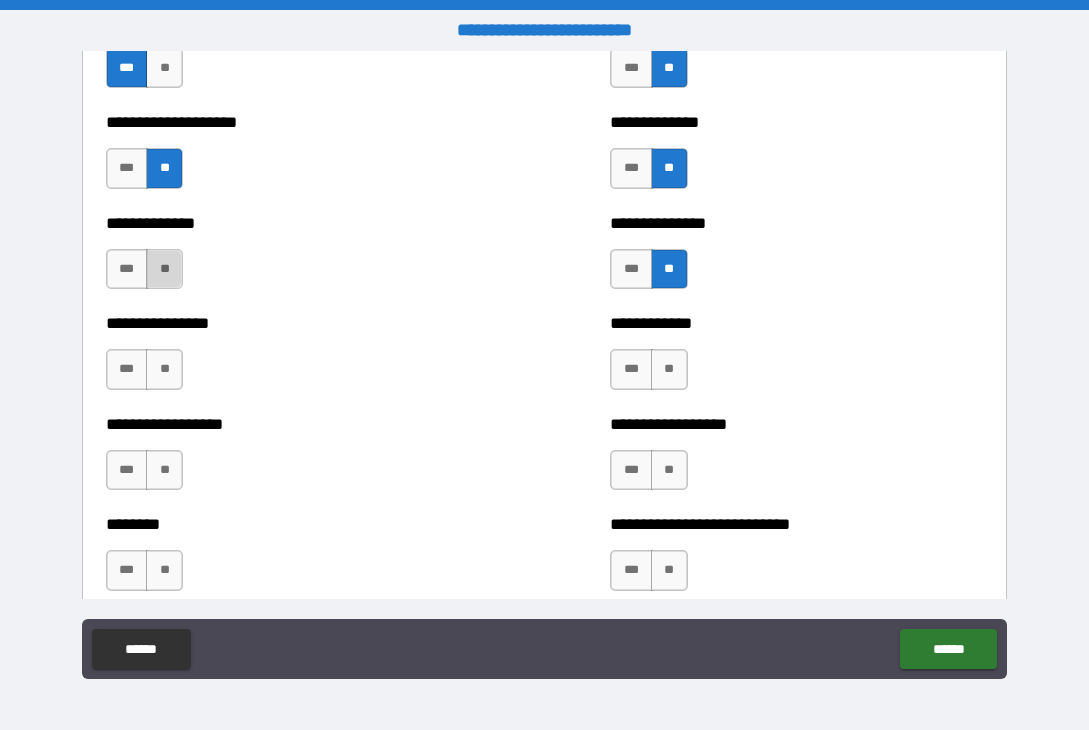 click on "**" at bounding box center [164, 269] 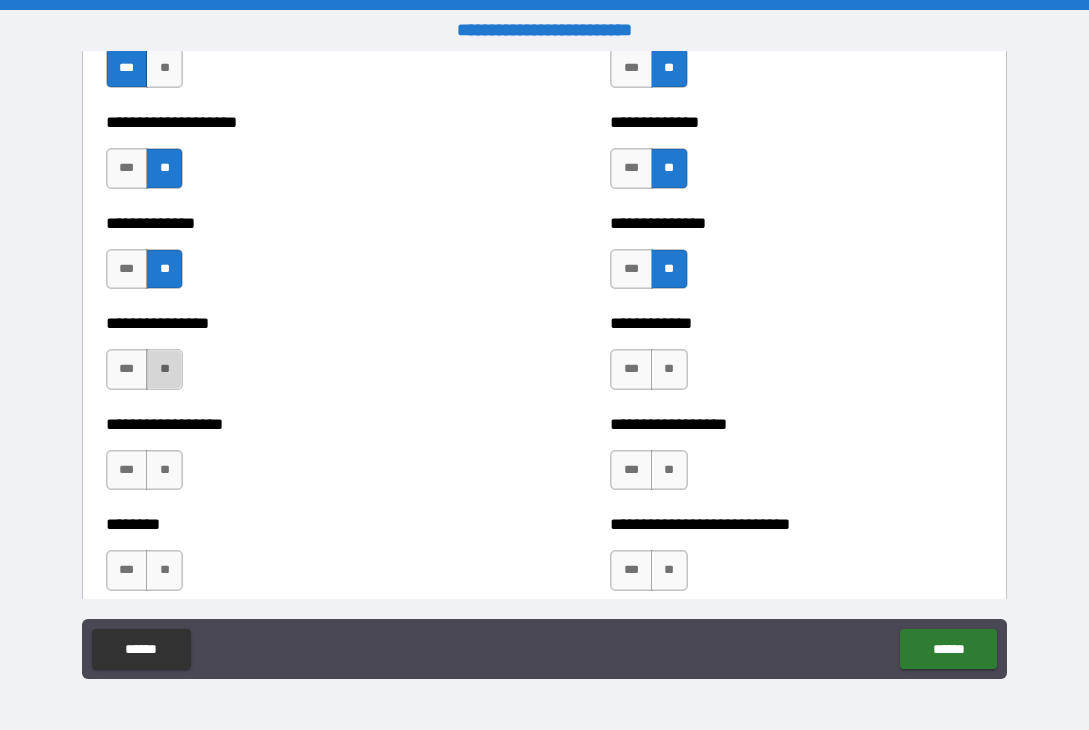 click on "**" at bounding box center [164, 369] 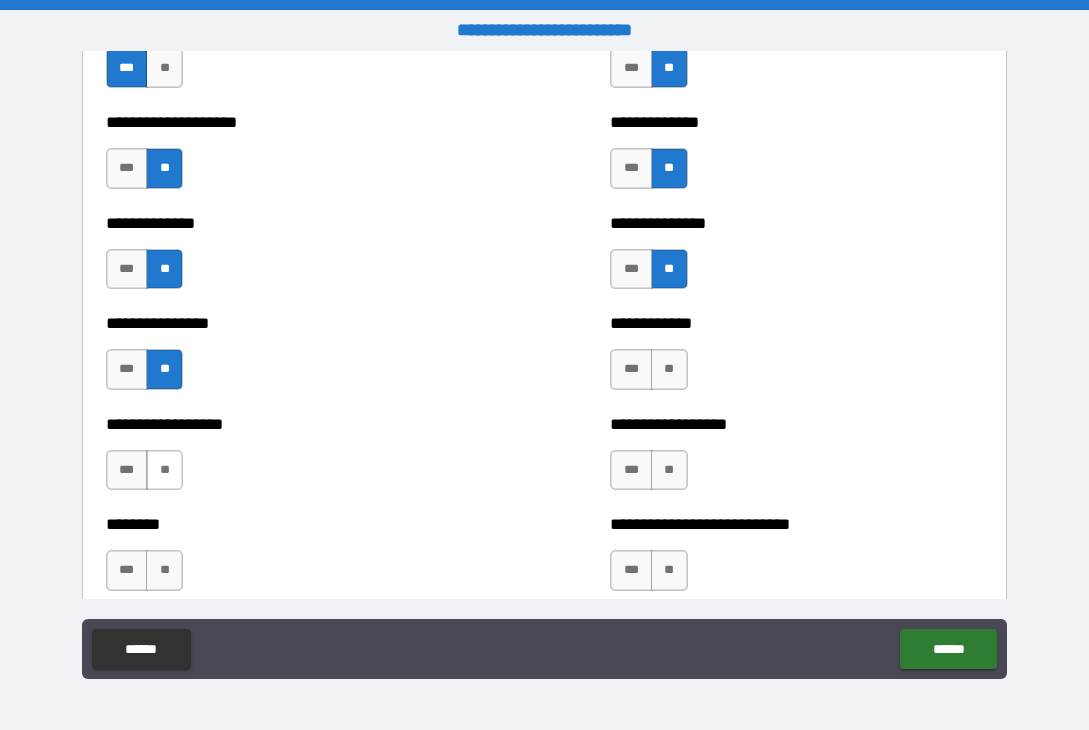 click on "**" at bounding box center (164, 470) 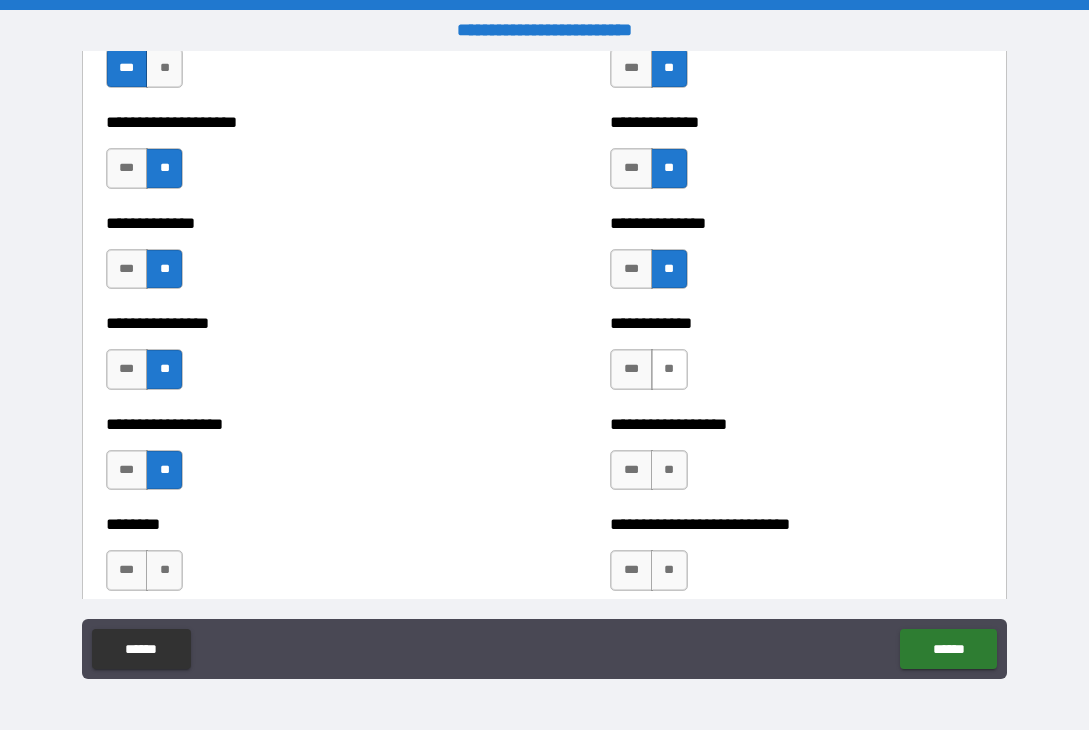 click on "**" at bounding box center [669, 369] 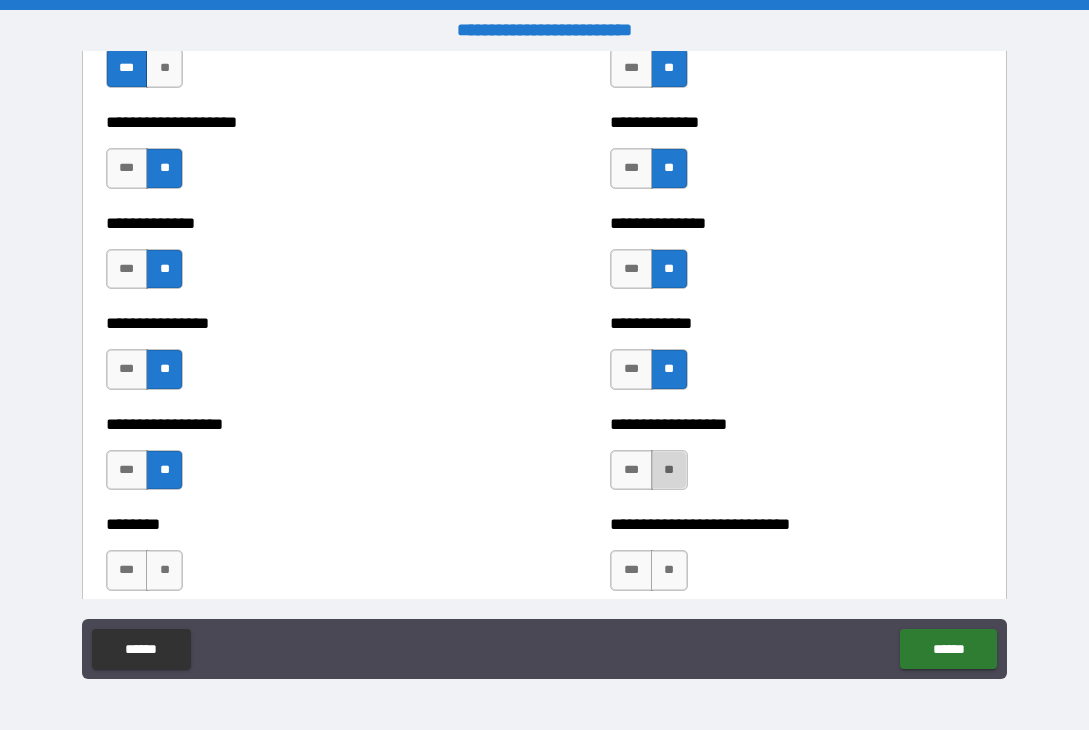 click on "**" at bounding box center (669, 470) 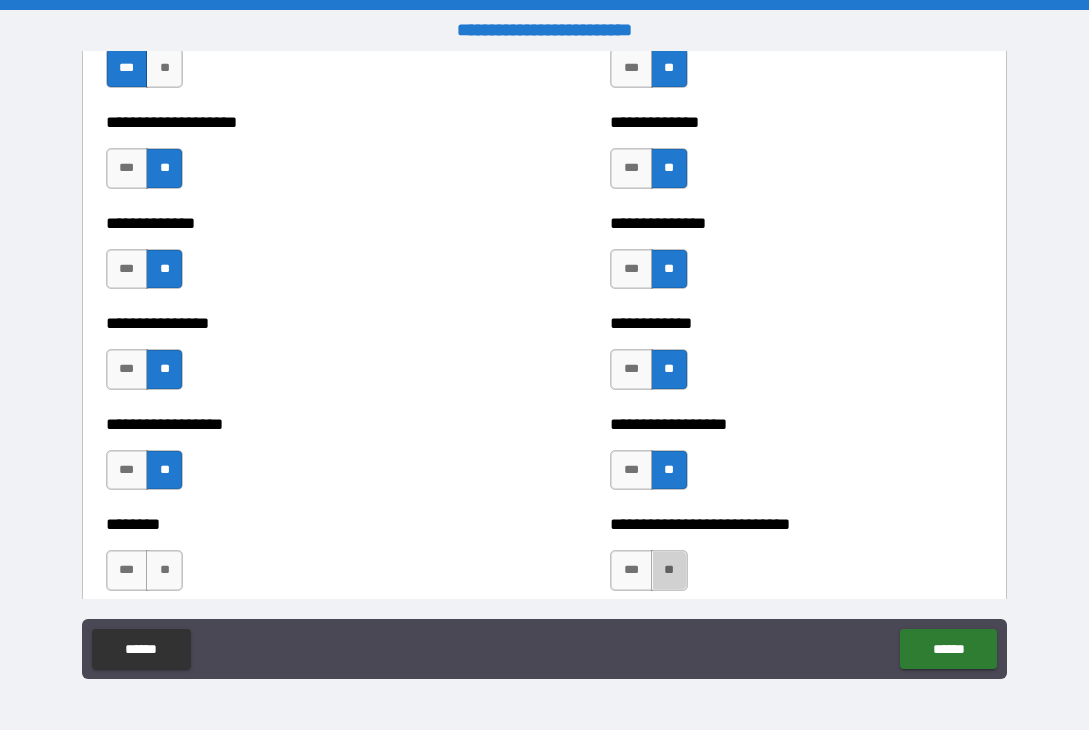 drag, startPoint x: 655, startPoint y: 575, endPoint x: 503, endPoint y: 557, distance: 153.06207 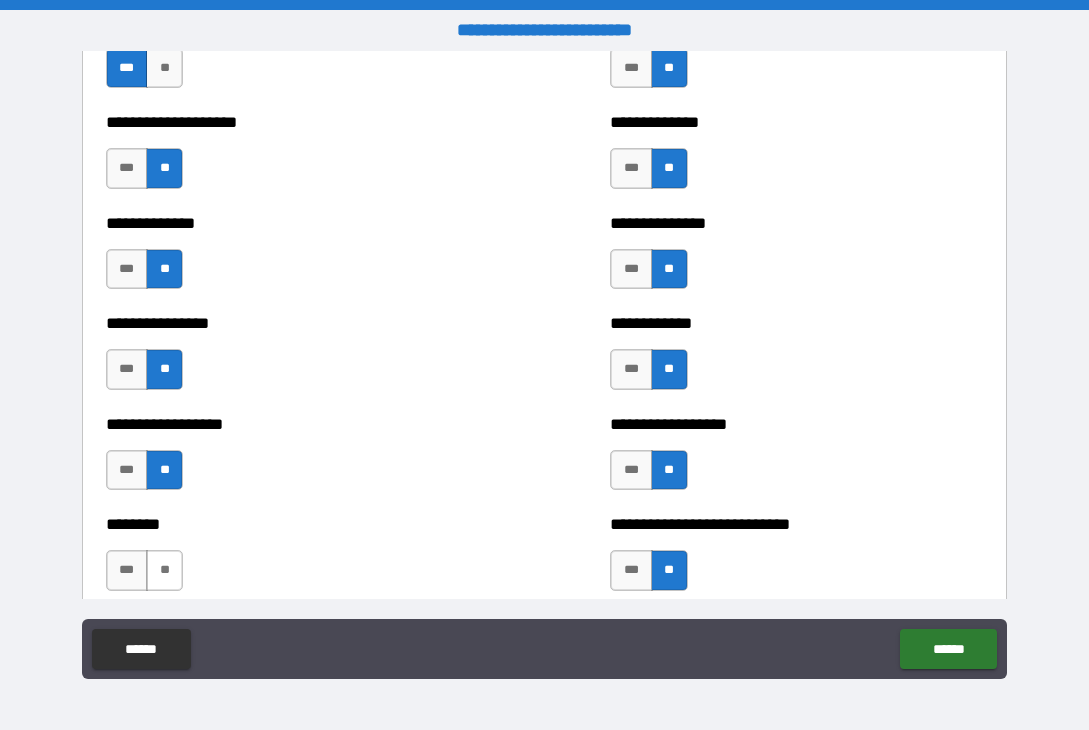 click on "**" at bounding box center (164, 570) 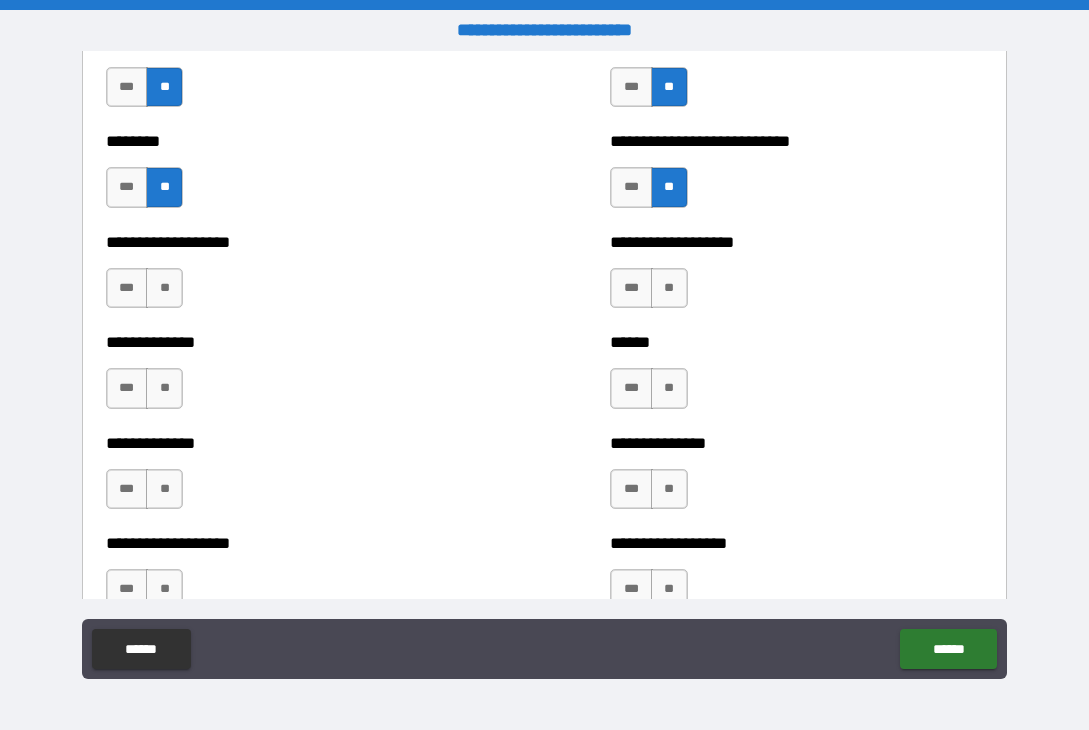 scroll, scrollTop: 4500, scrollLeft: 0, axis: vertical 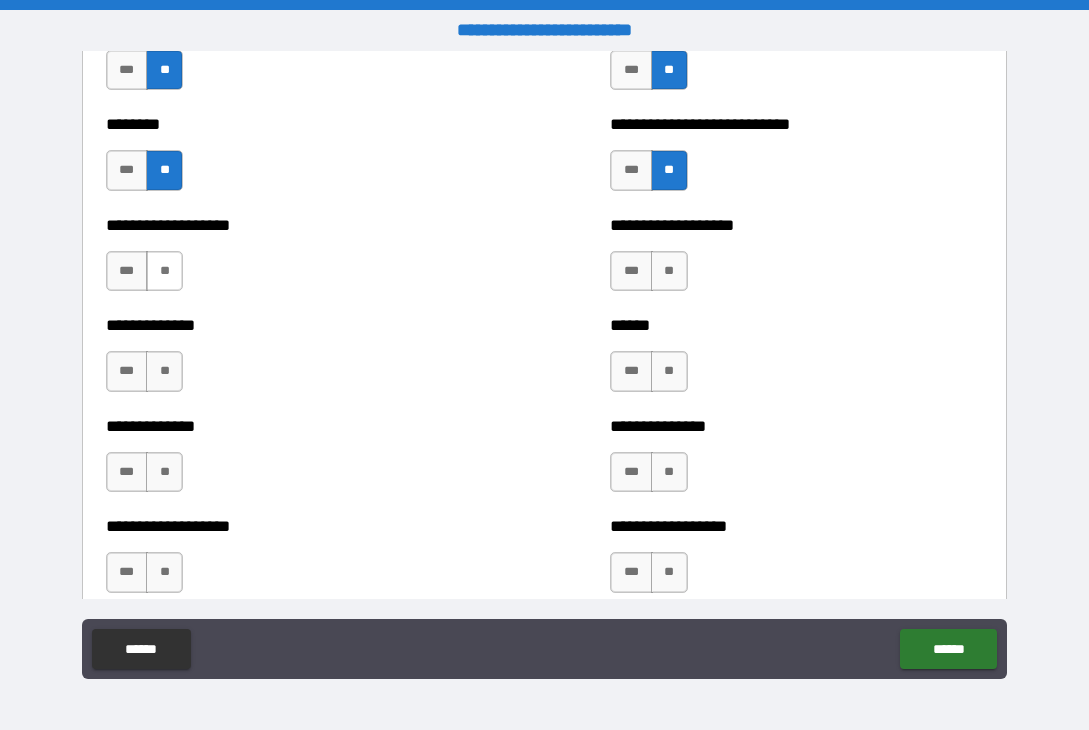 click on "**" at bounding box center [164, 271] 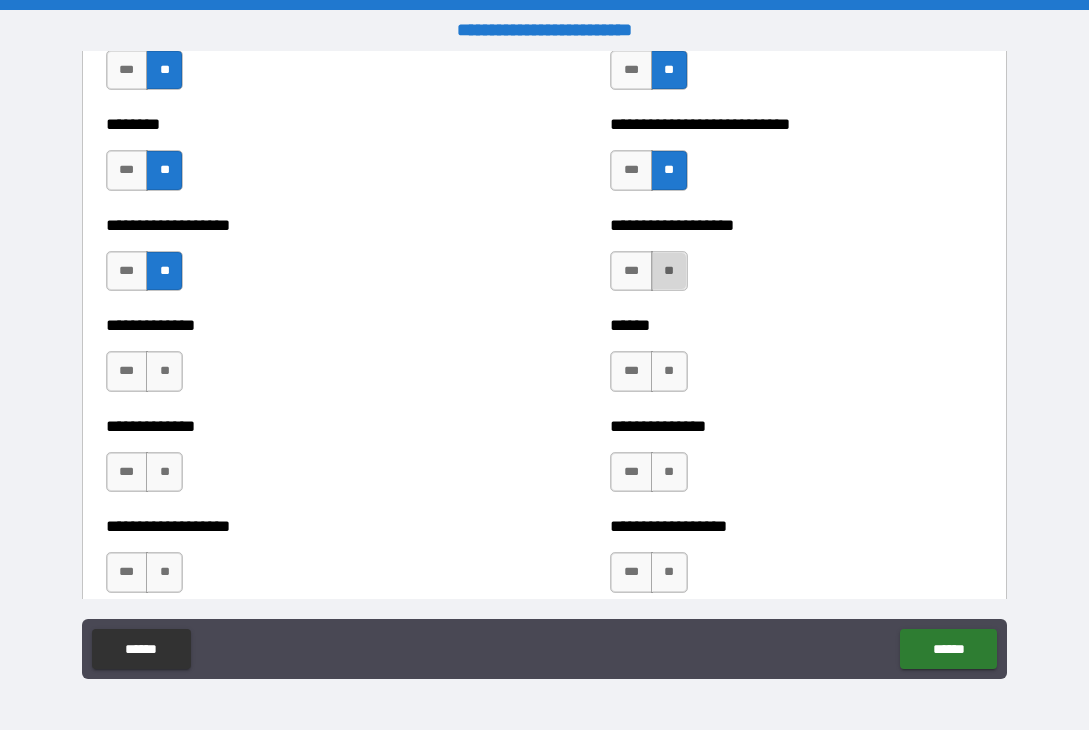 click on "**" at bounding box center [669, 271] 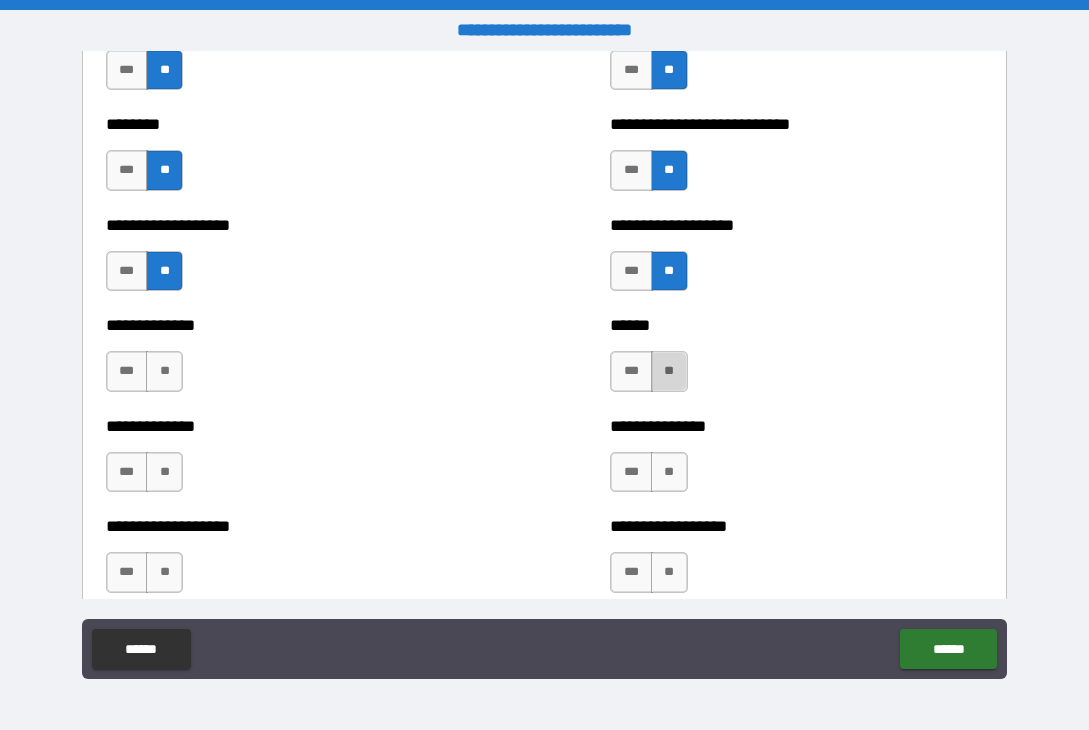 click on "**" at bounding box center [669, 371] 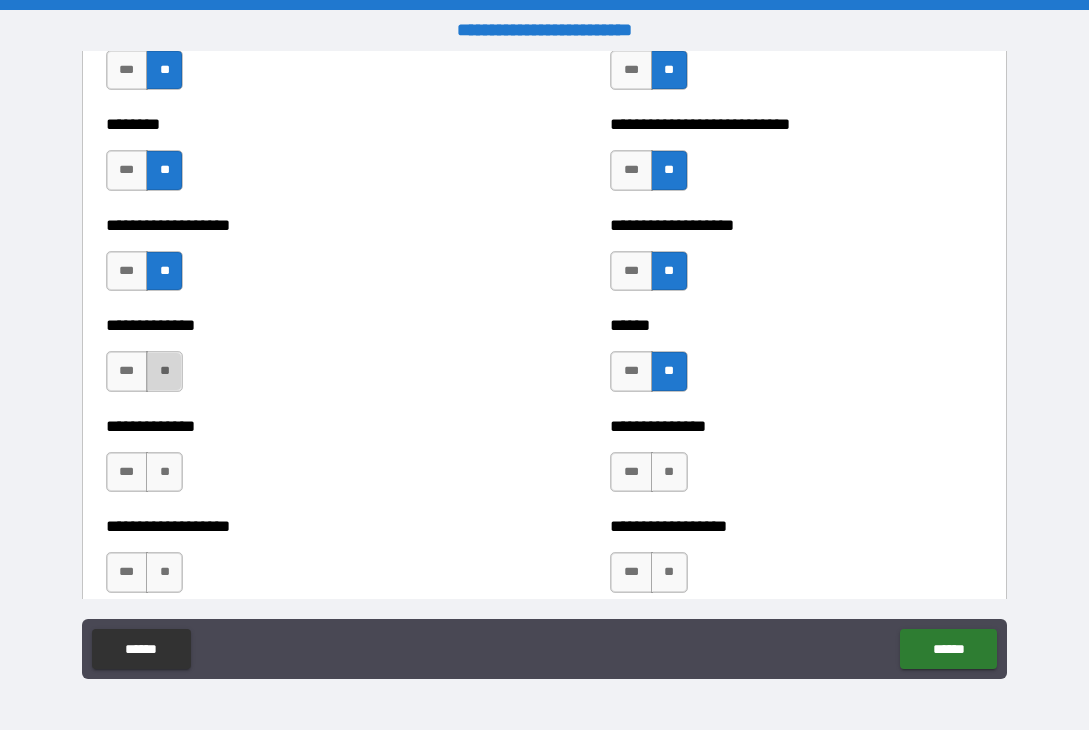 click on "**" at bounding box center [164, 371] 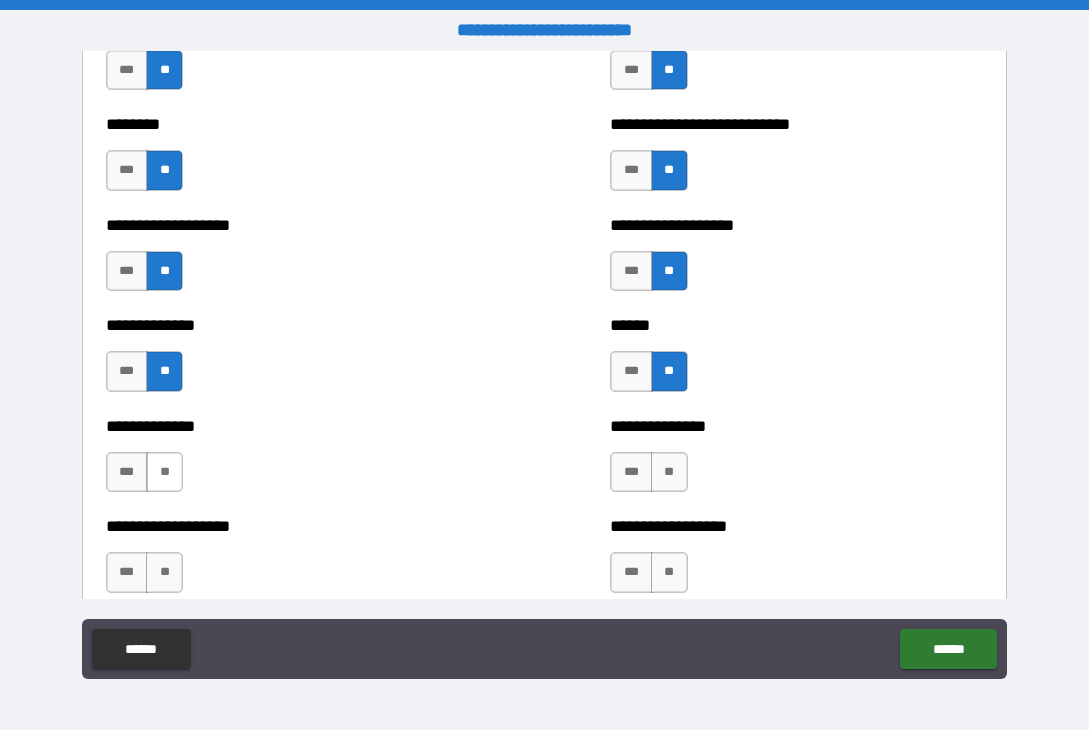 click on "**" at bounding box center (164, 472) 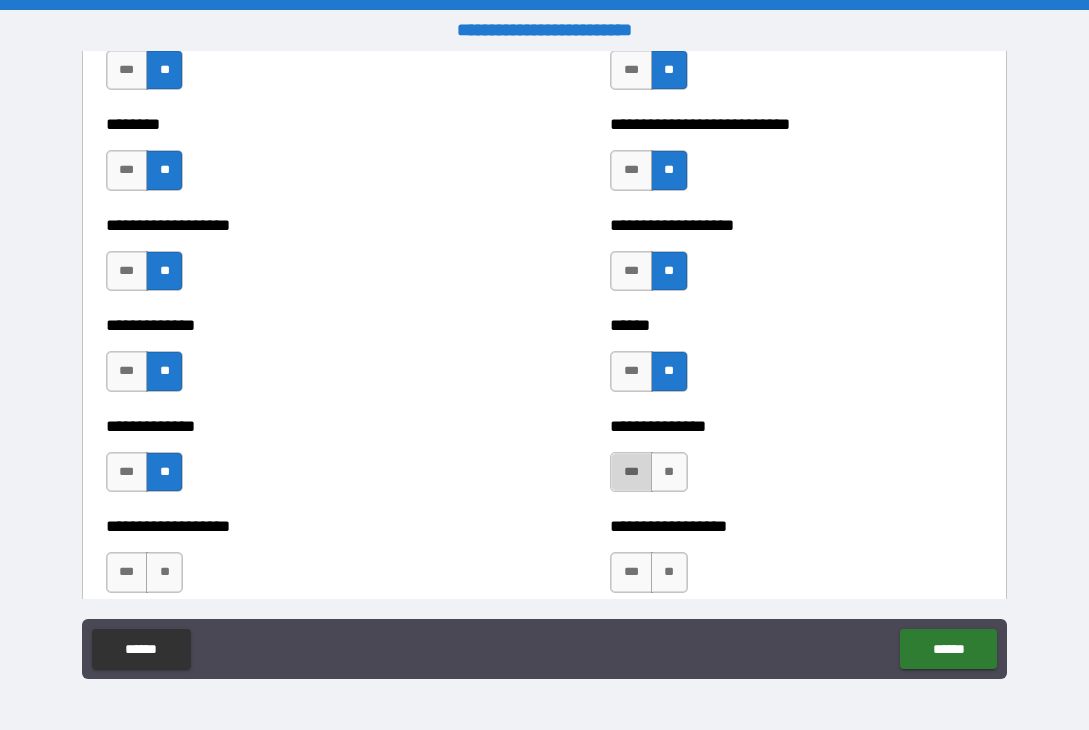 click on "***" at bounding box center [631, 472] 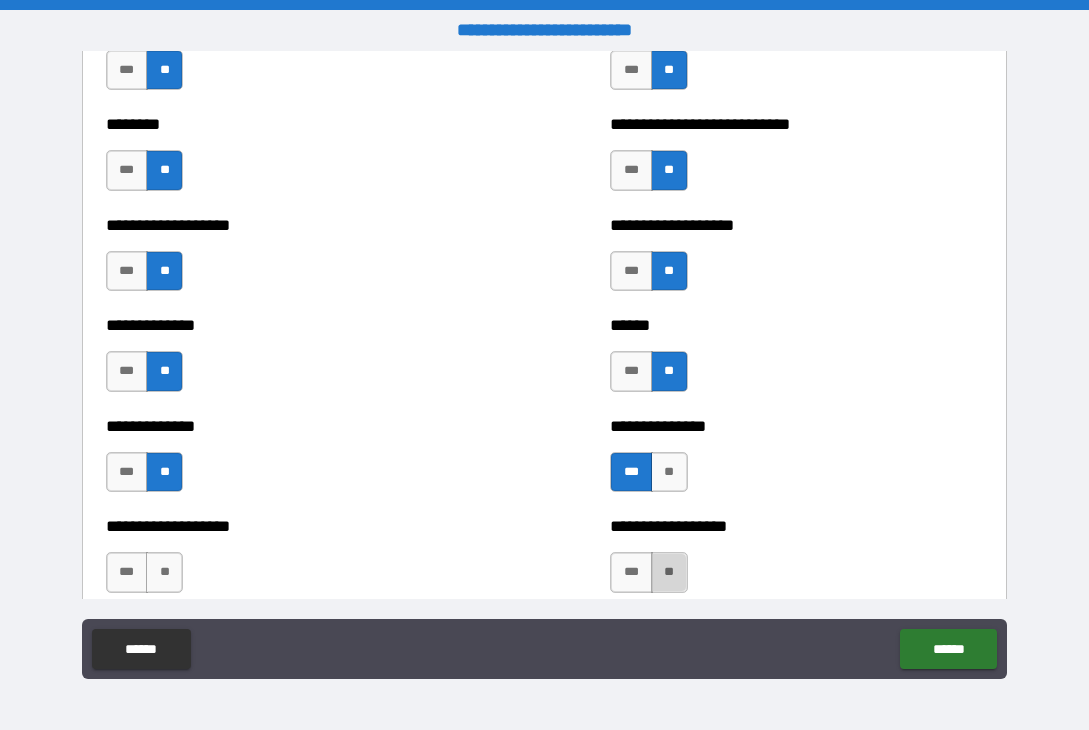 drag, startPoint x: 666, startPoint y: 581, endPoint x: 466, endPoint y: 577, distance: 200.04 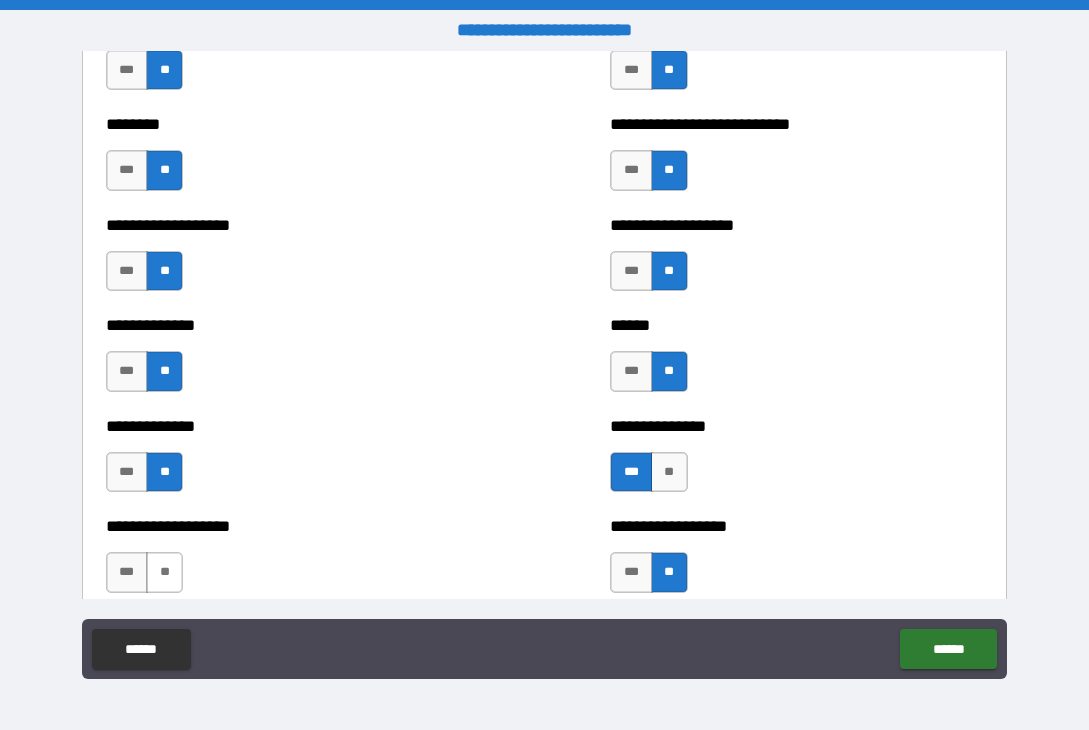 click on "**" at bounding box center (164, 572) 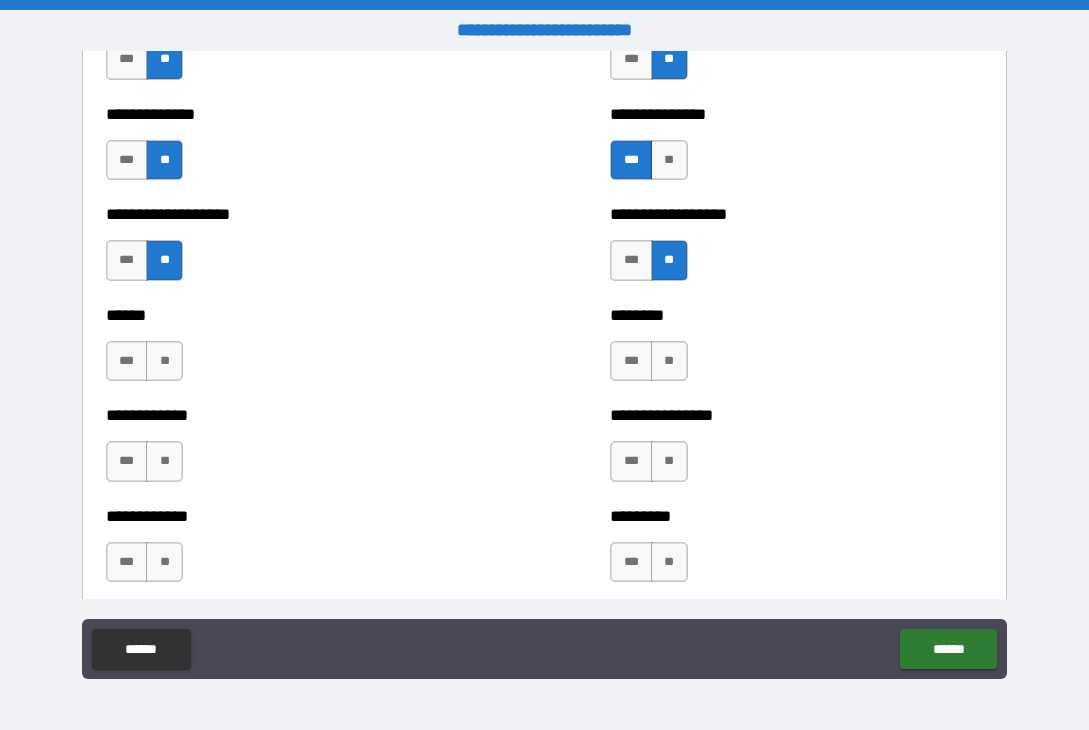 scroll, scrollTop: 4900, scrollLeft: 0, axis: vertical 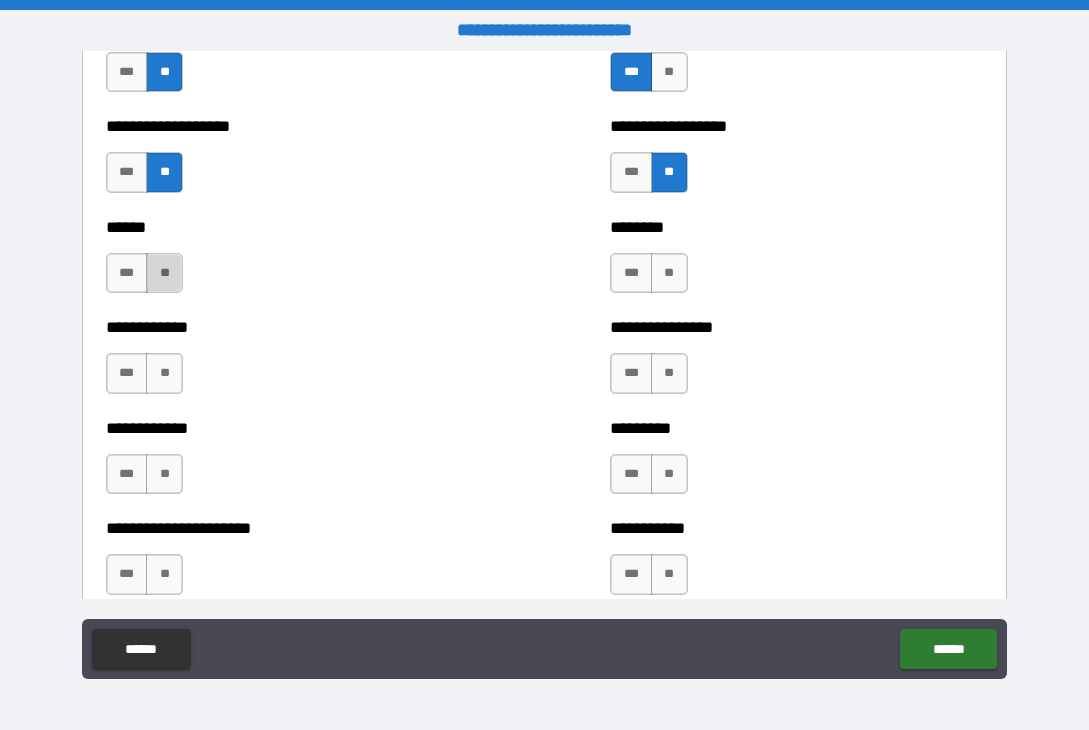 click on "**" at bounding box center [164, 273] 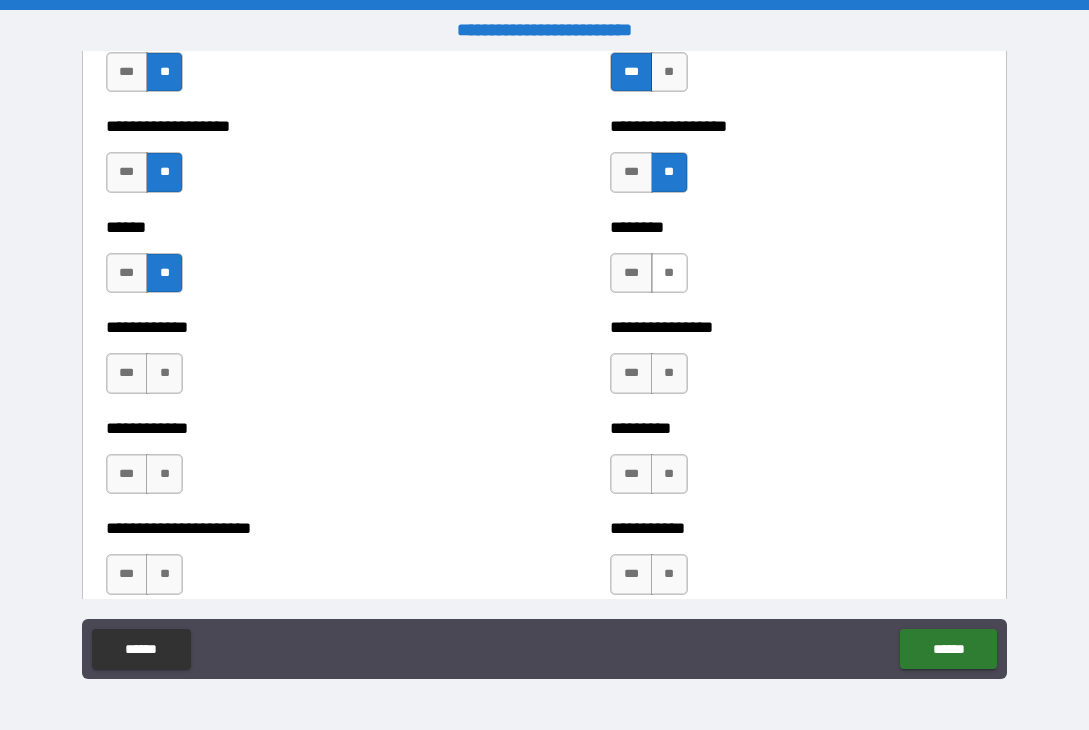 click on "**" at bounding box center (669, 273) 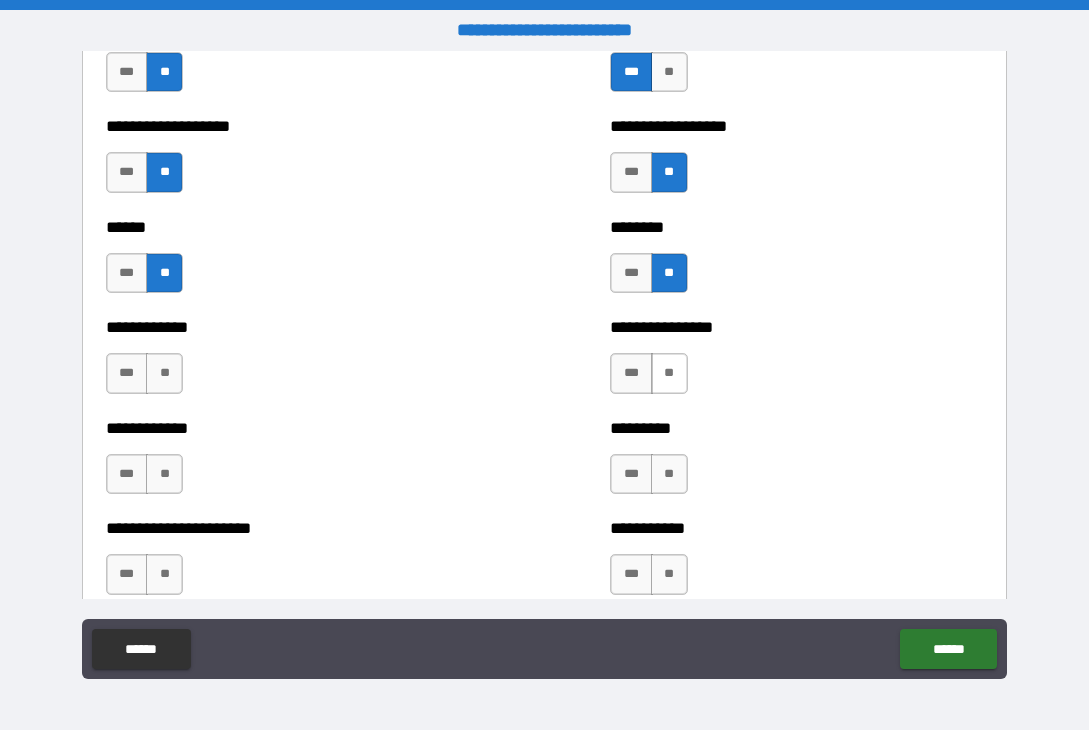click on "**" at bounding box center (669, 373) 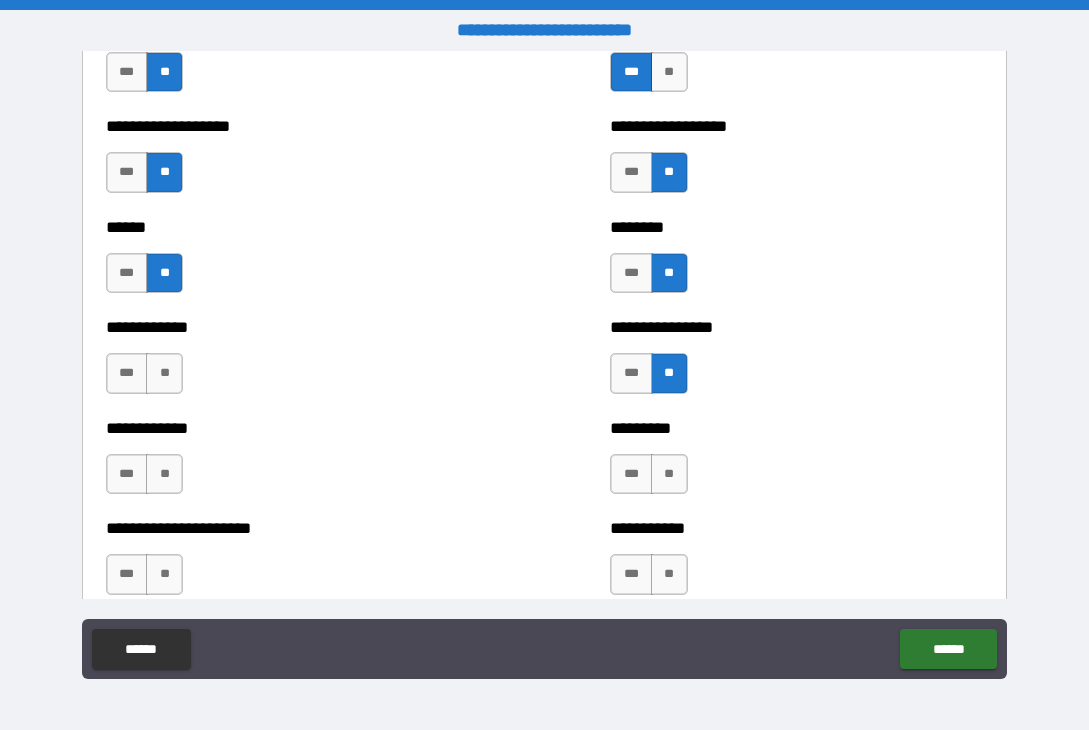 drag, startPoint x: 160, startPoint y: 369, endPoint x: 164, endPoint y: 400, distance: 31.257 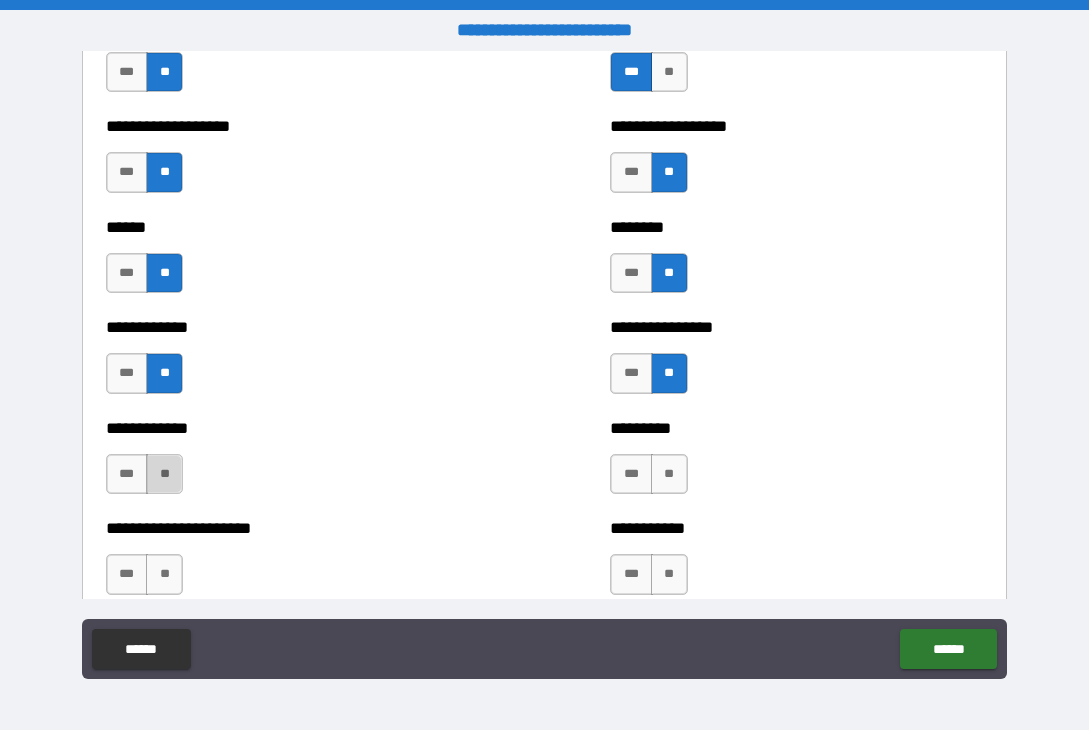 click on "**" at bounding box center [164, 474] 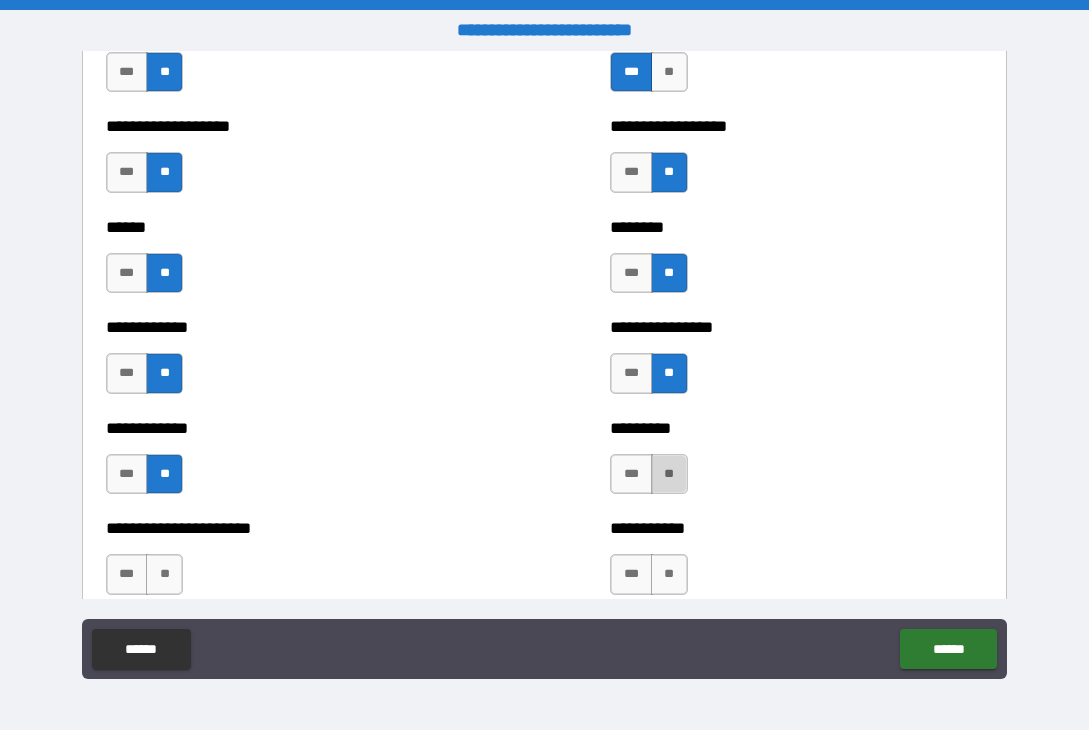 click on "**" at bounding box center [669, 474] 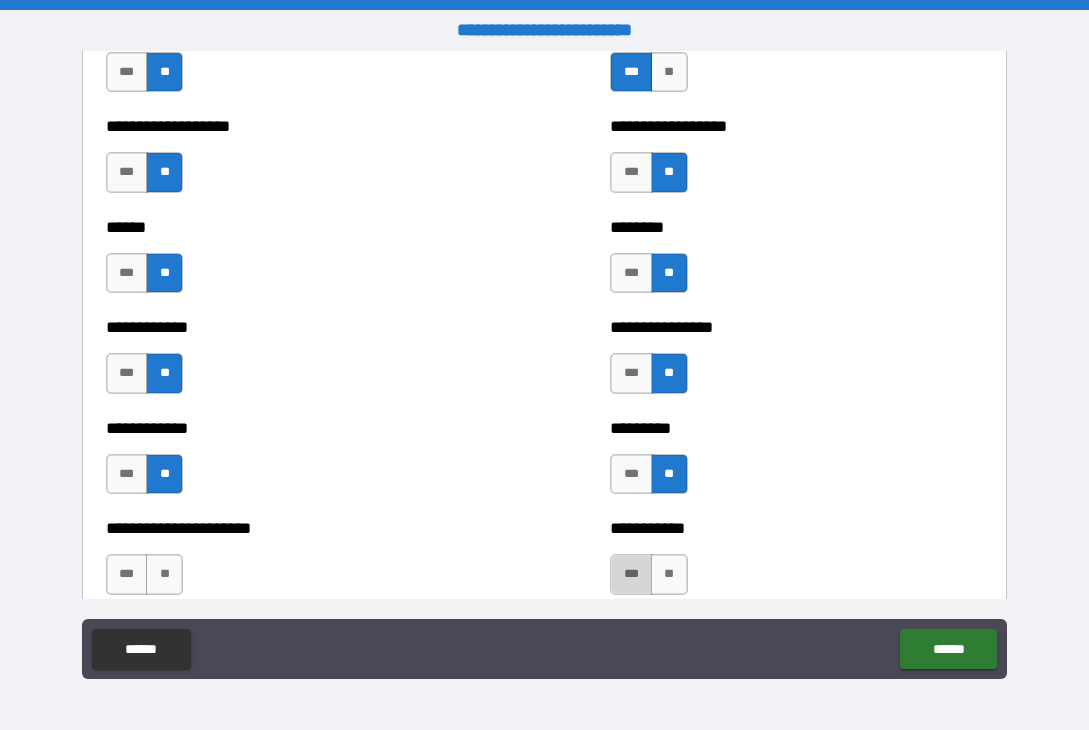click on "***" at bounding box center [631, 574] 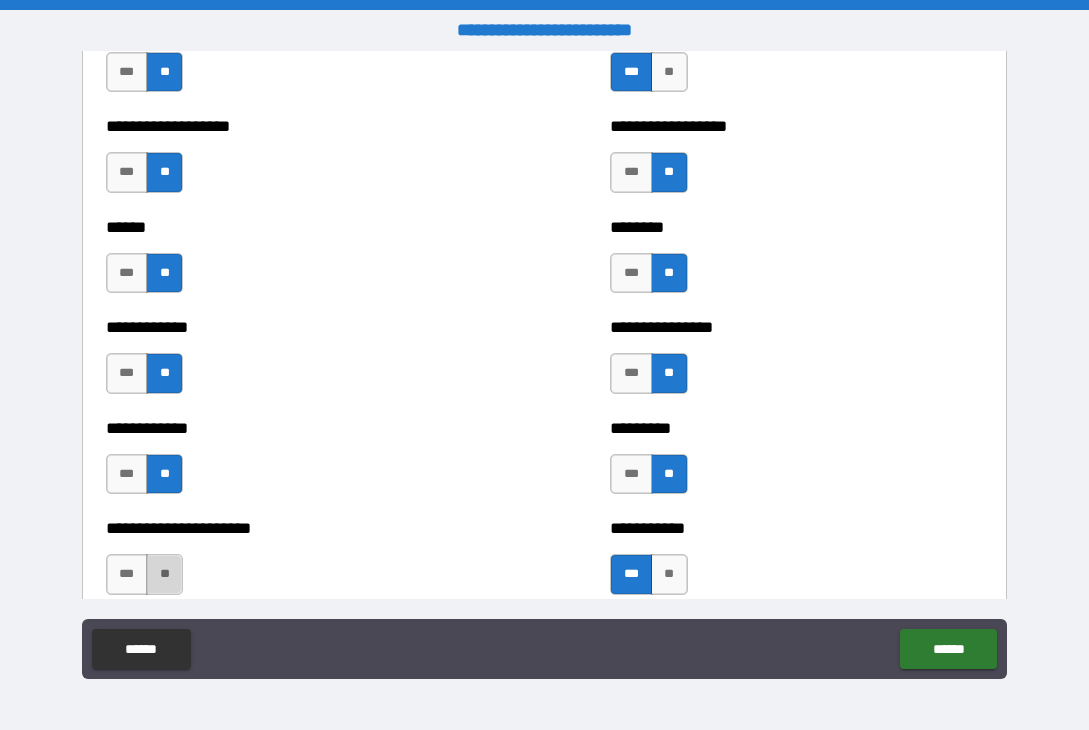 click on "**" at bounding box center (164, 574) 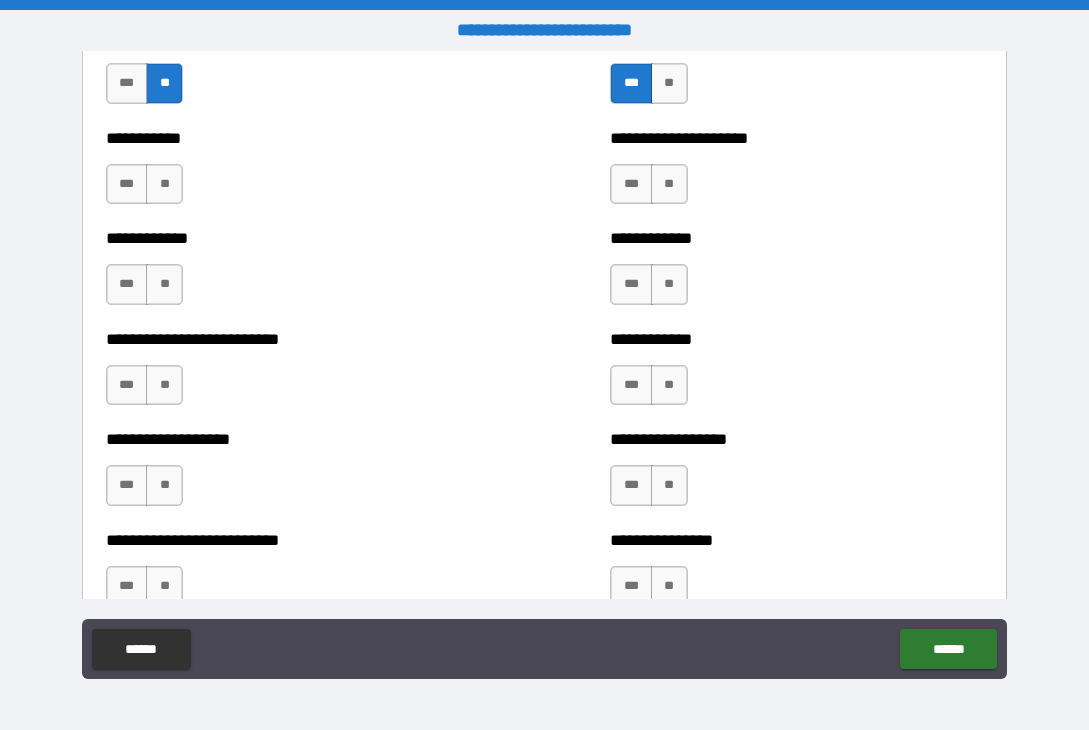 scroll, scrollTop: 5400, scrollLeft: 0, axis: vertical 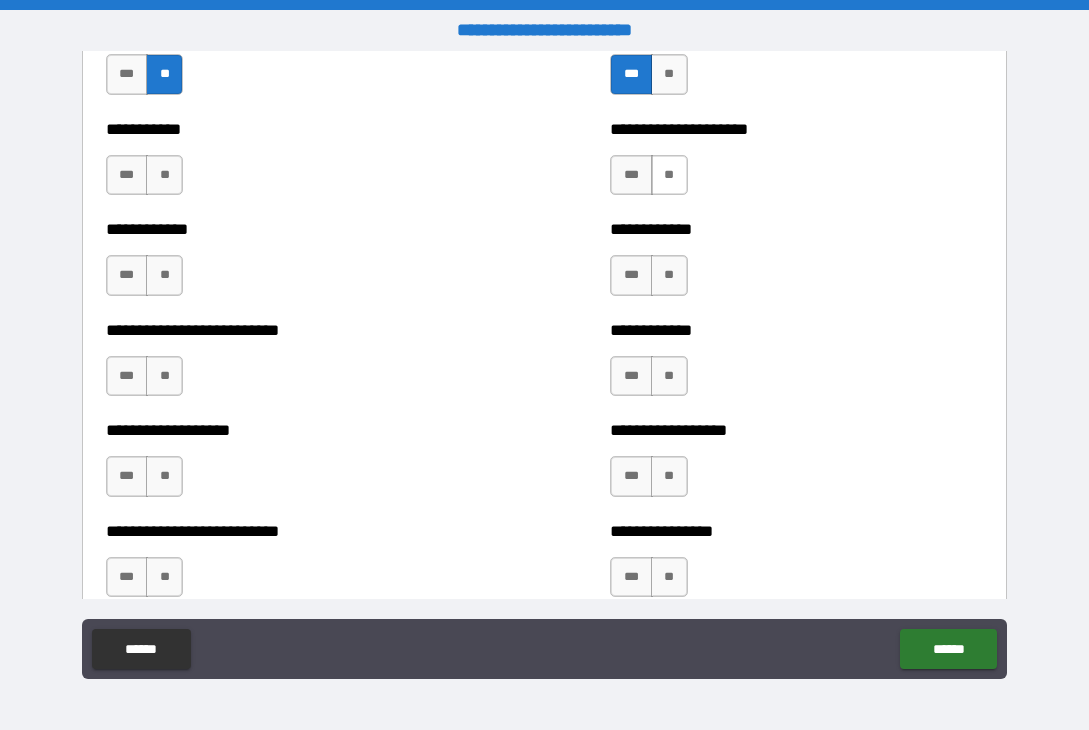 click on "**" at bounding box center [669, 175] 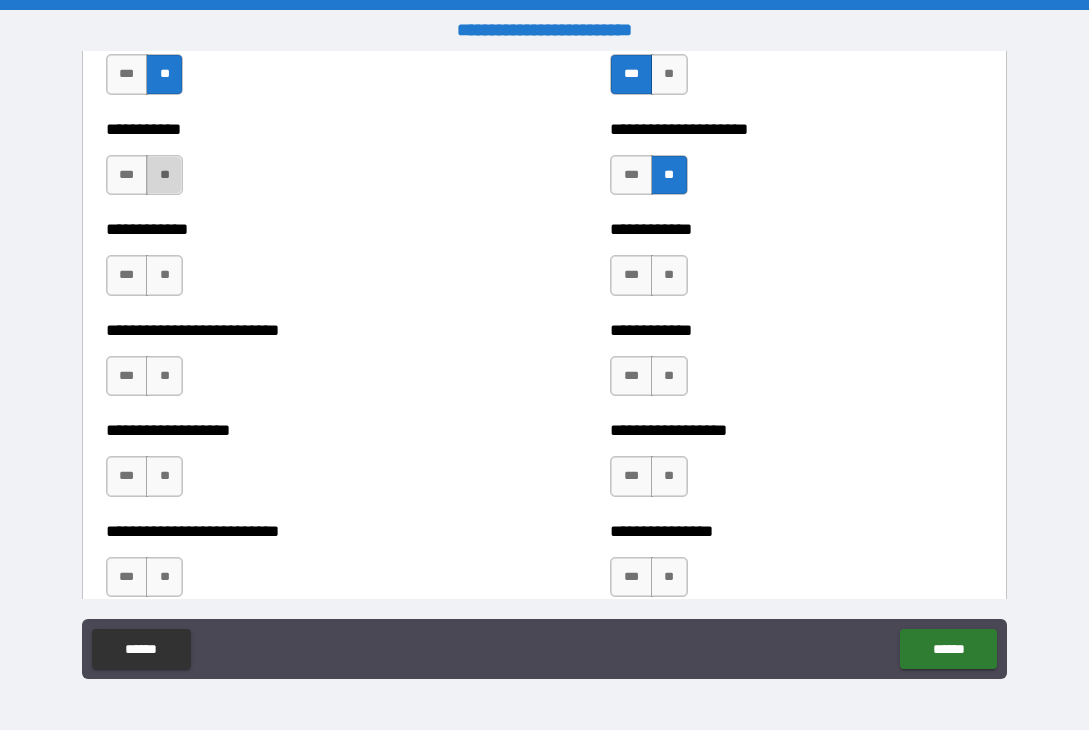 click on "**" at bounding box center [164, 175] 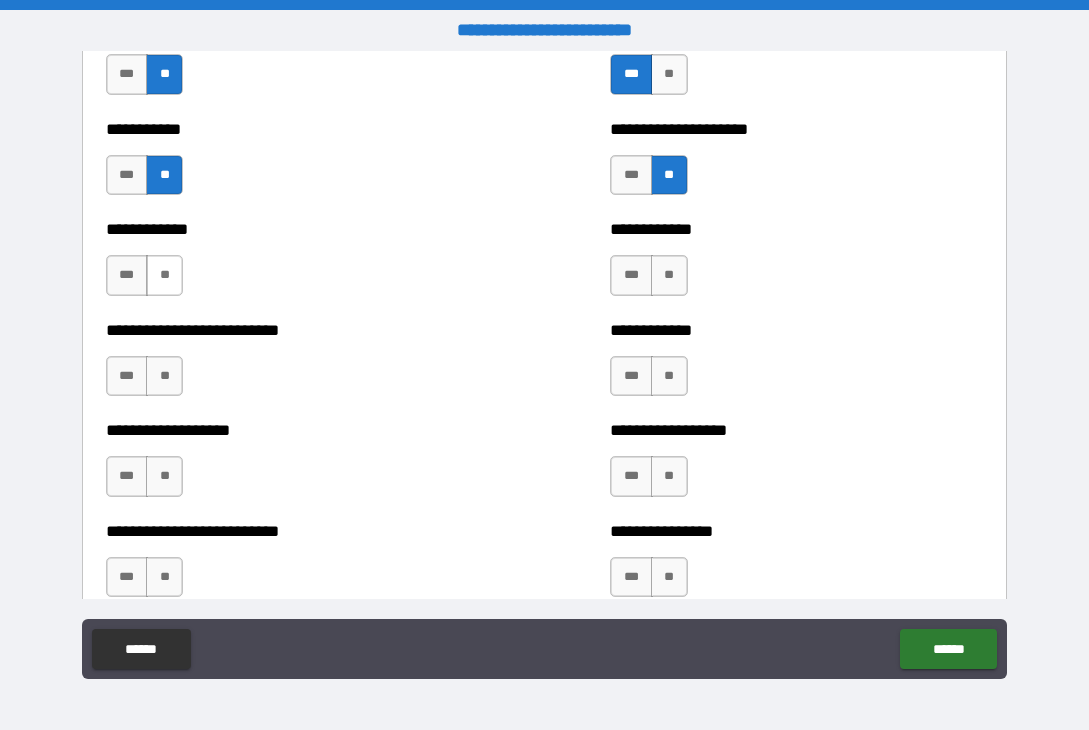 click on "**" at bounding box center (164, 275) 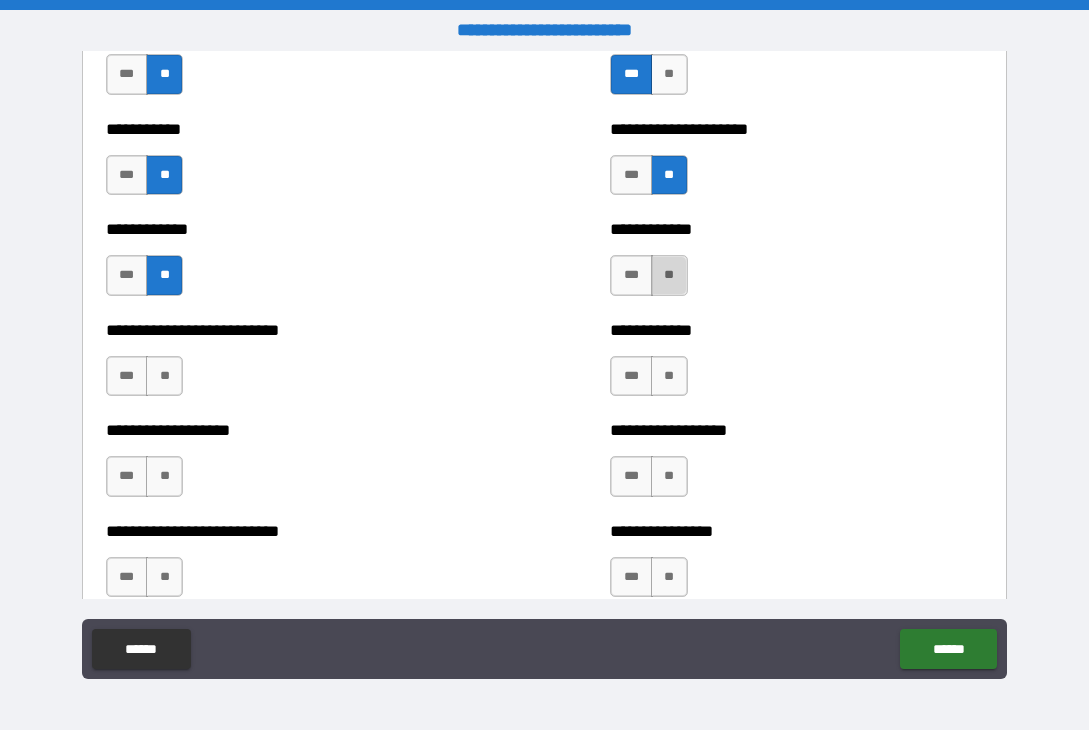 click on "**" at bounding box center (669, 275) 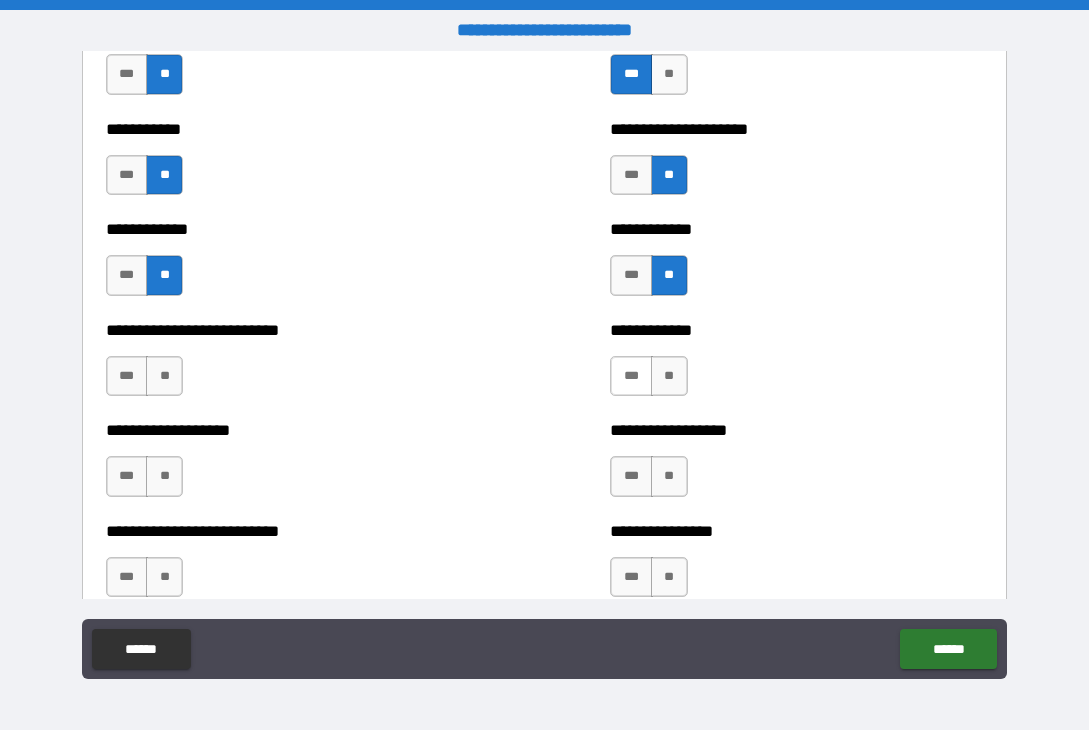 click on "***" at bounding box center (631, 376) 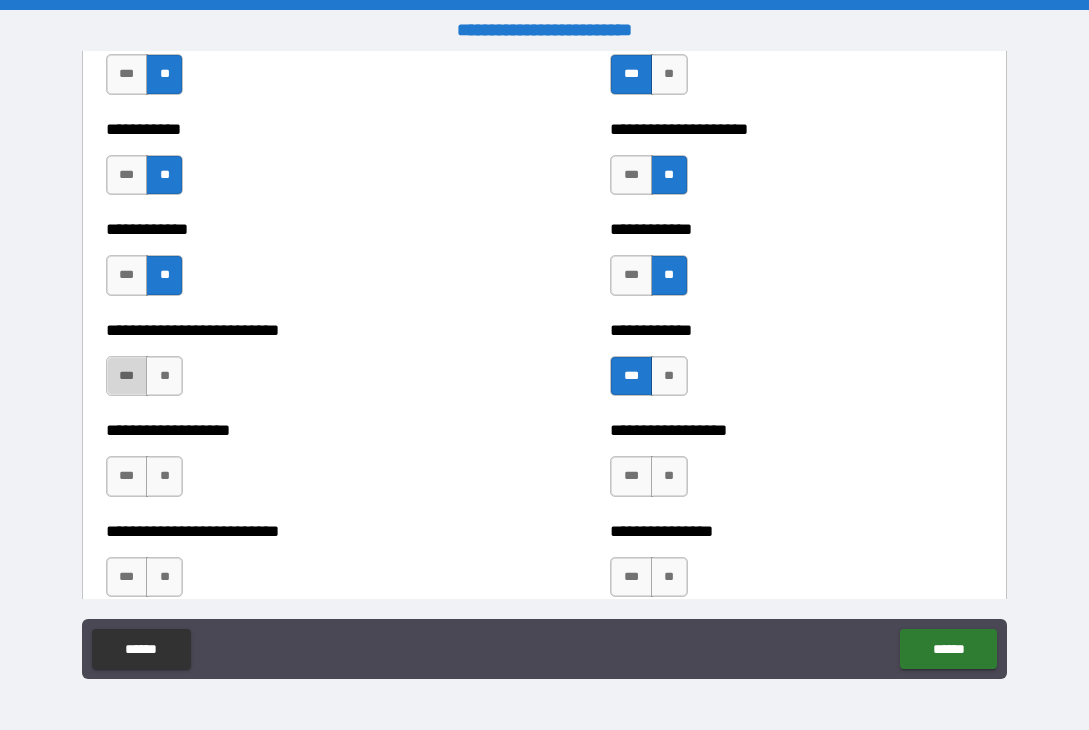click on "***" at bounding box center [127, 376] 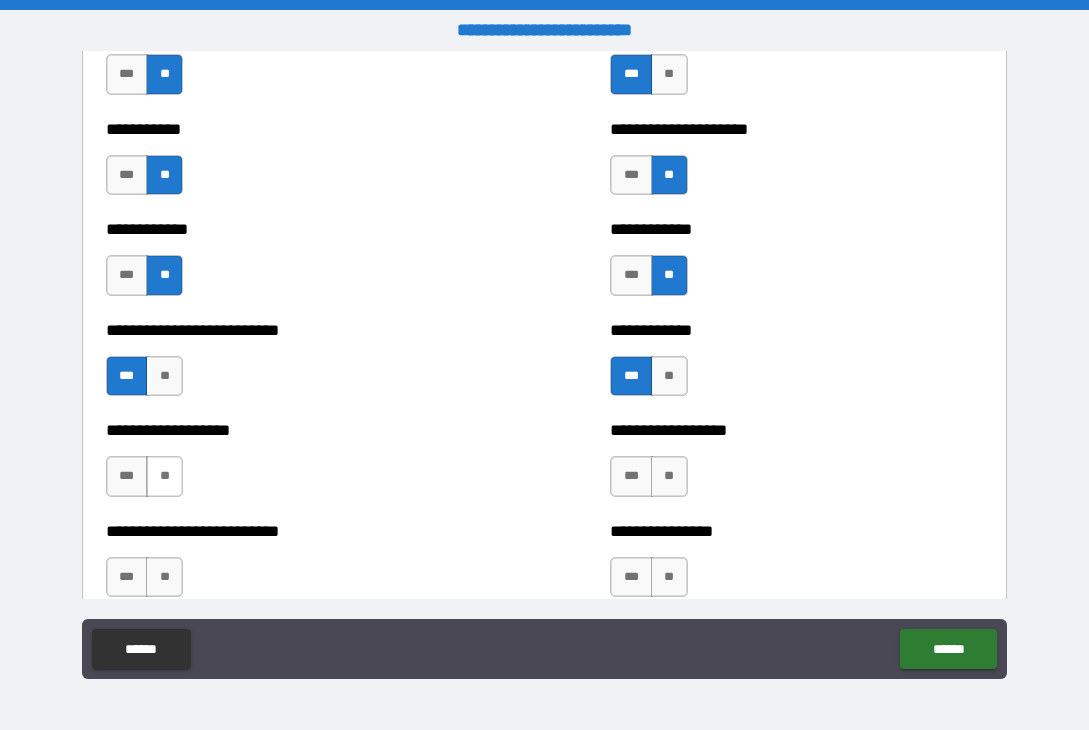 click on "**" at bounding box center (164, 476) 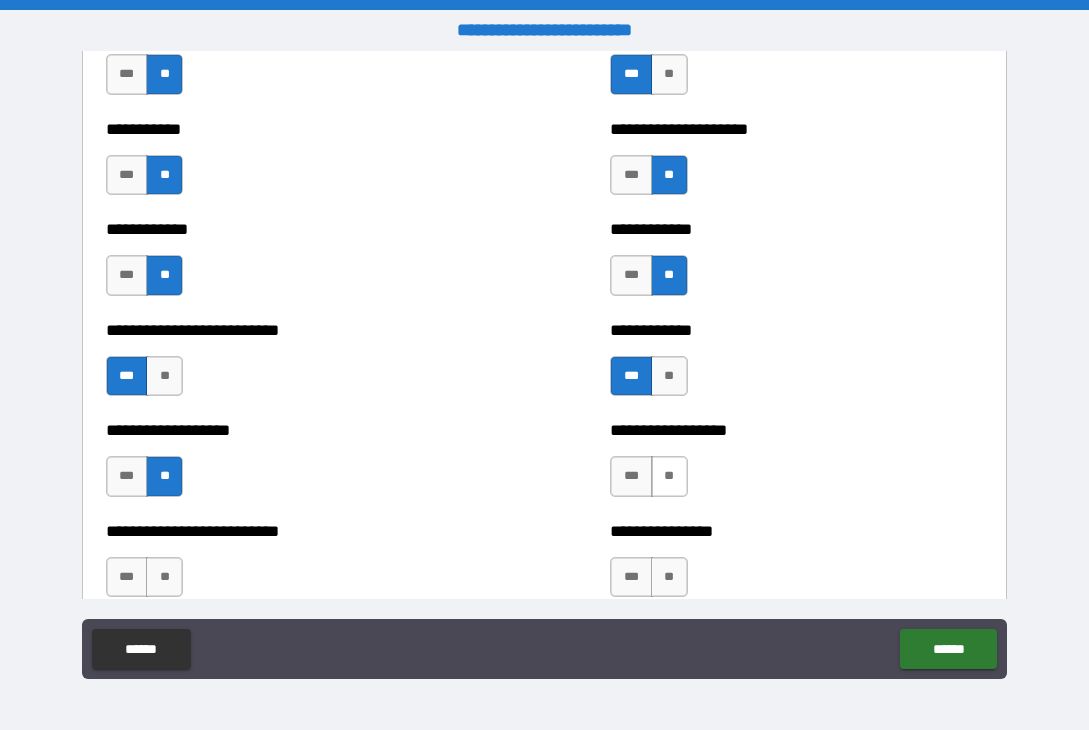click on "**" at bounding box center (669, 476) 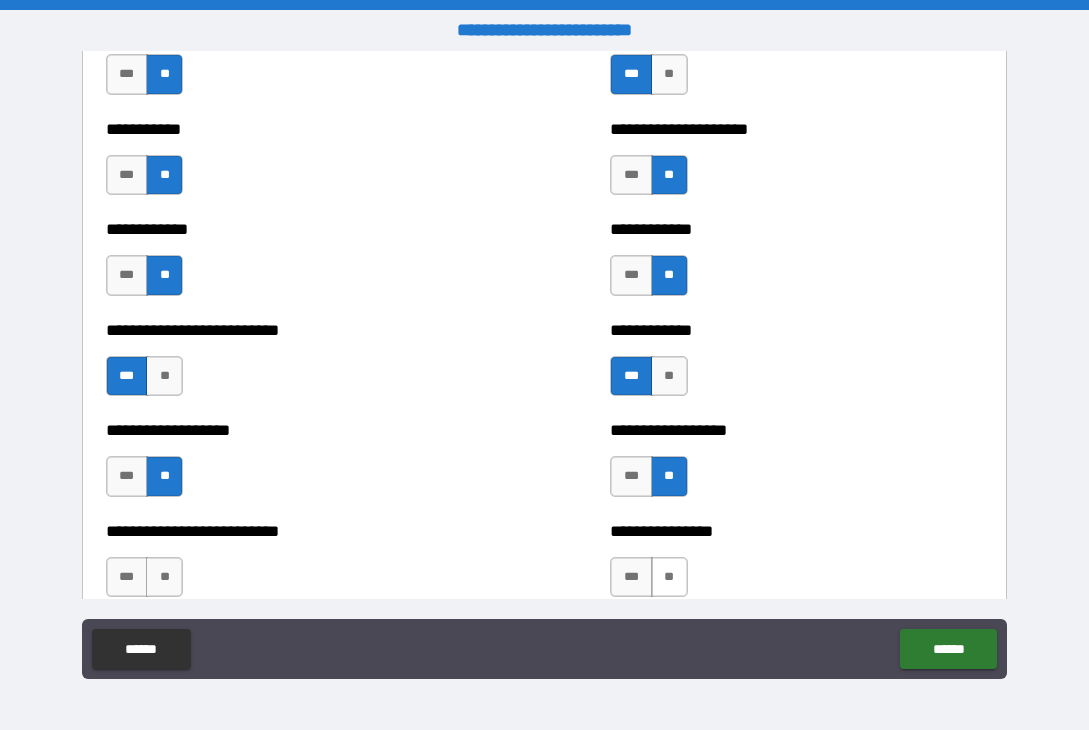 click on "**" at bounding box center (669, 577) 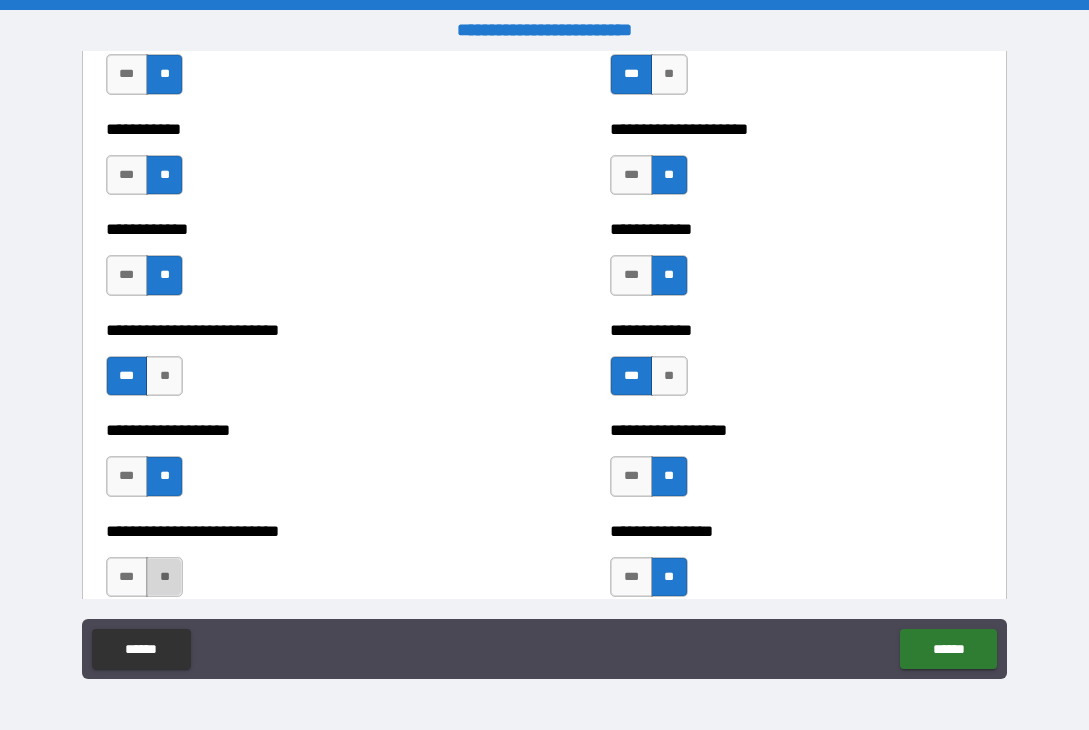 click on "**" at bounding box center [164, 577] 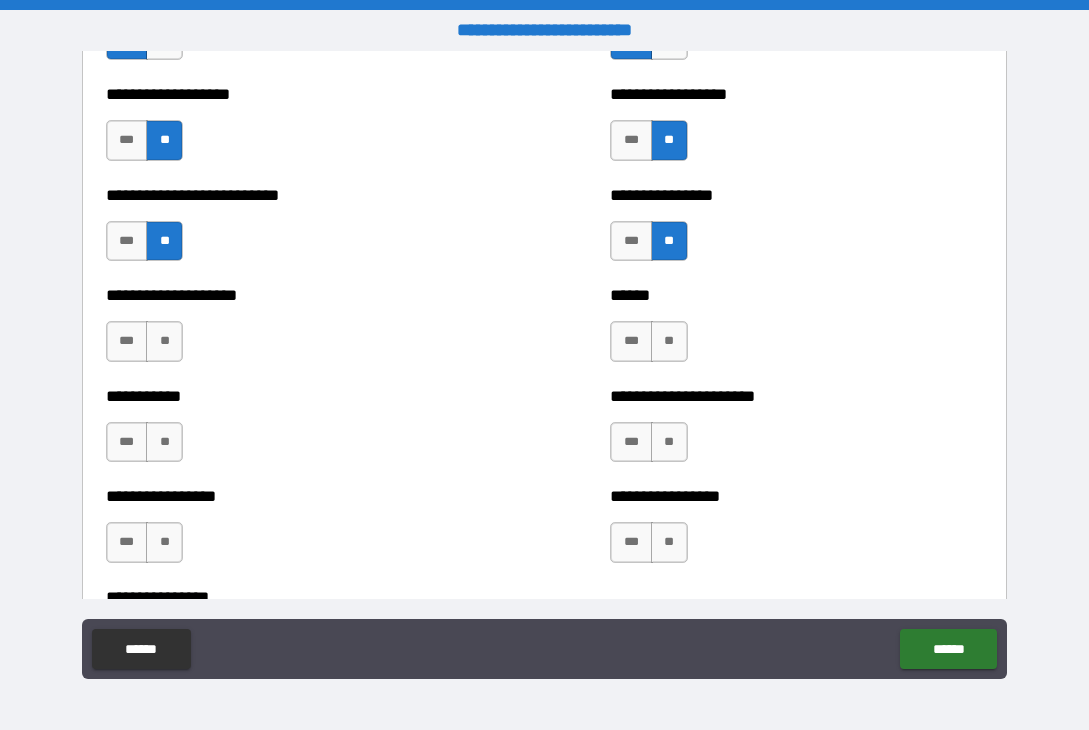 scroll, scrollTop: 5800, scrollLeft: 0, axis: vertical 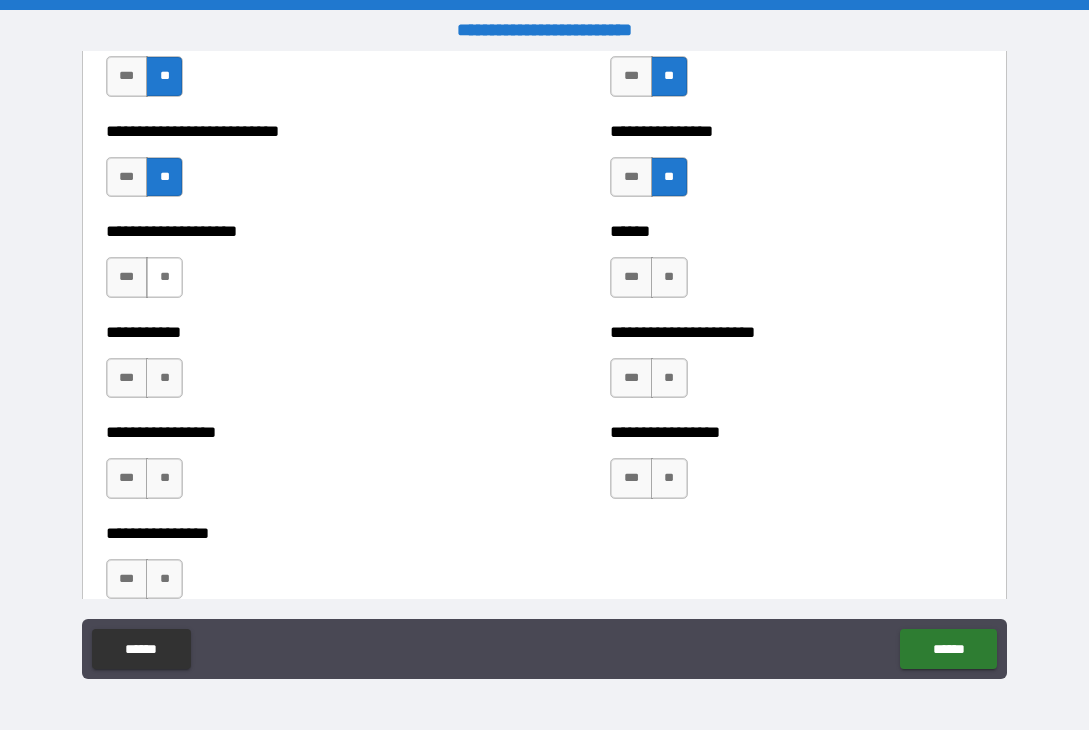 click on "**" at bounding box center (164, 277) 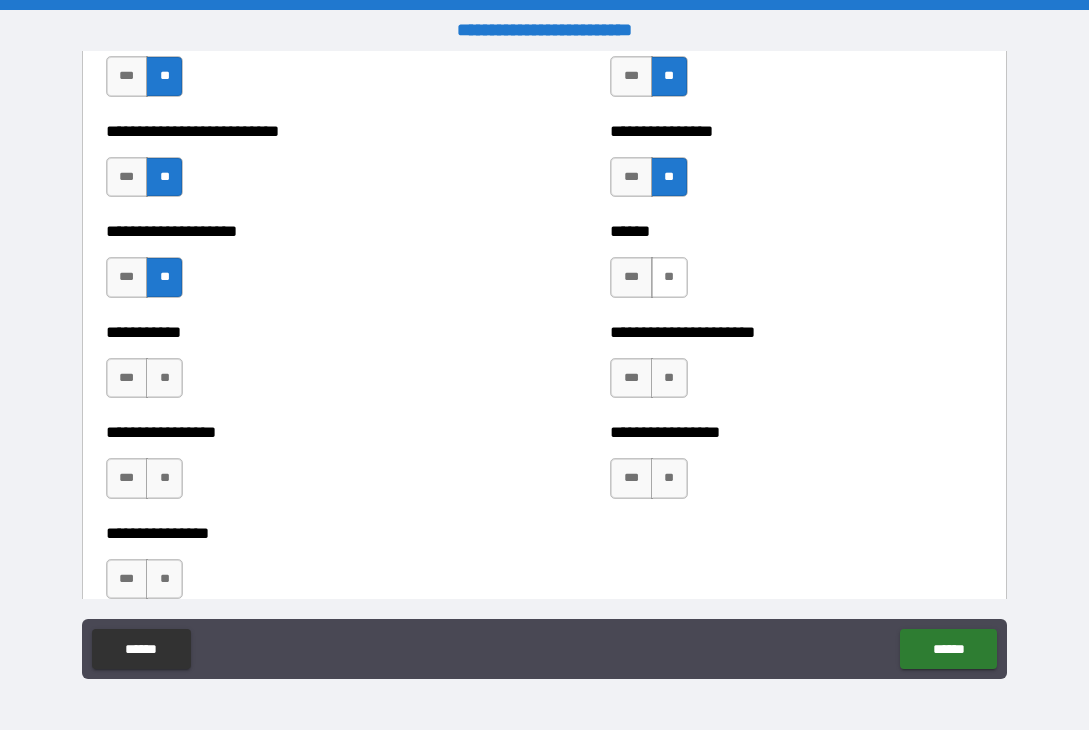 click on "**" at bounding box center [669, 277] 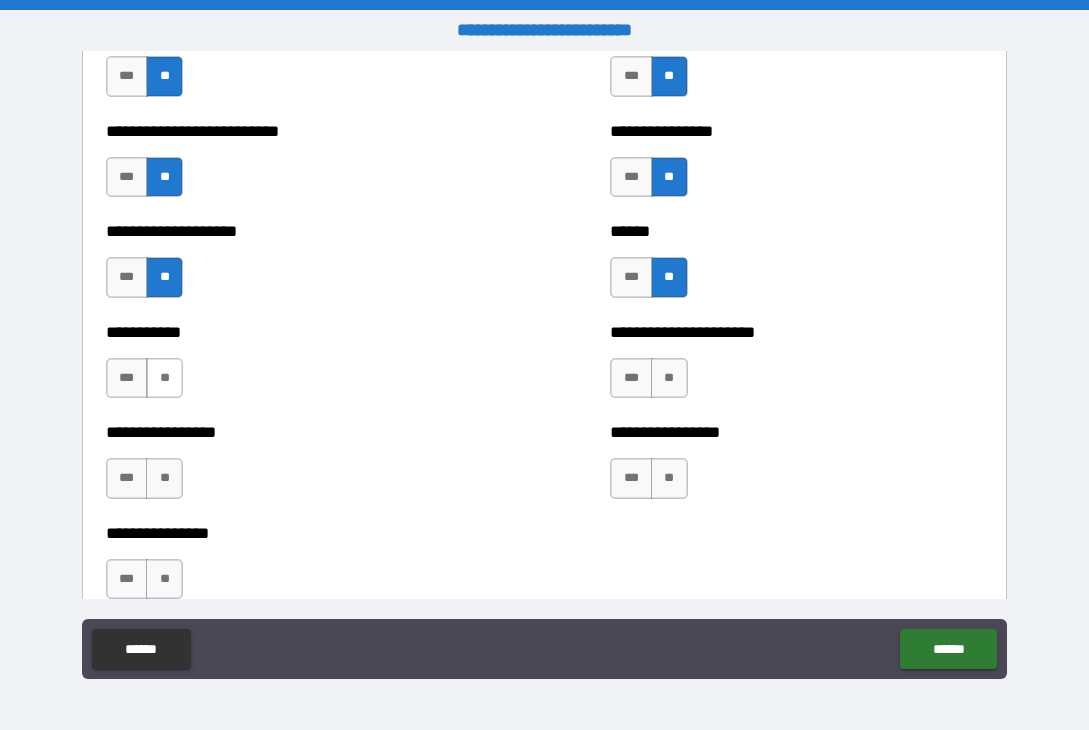 click on "**" at bounding box center [164, 378] 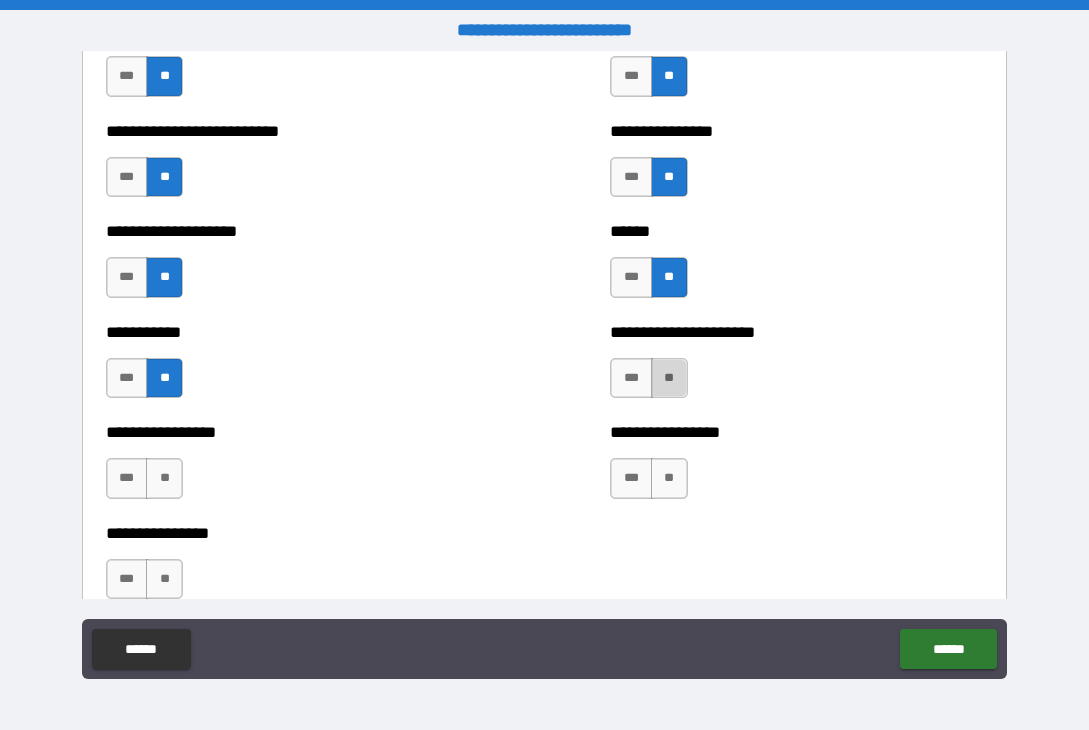 click on "**" at bounding box center [669, 378] 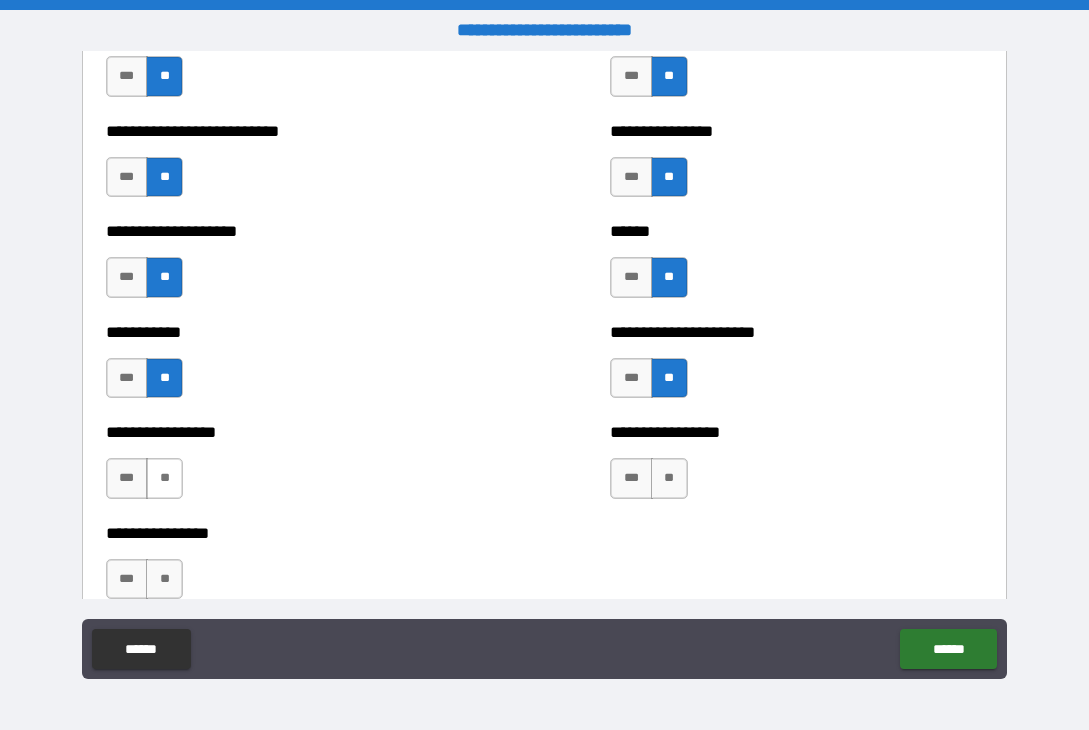 click on "**" at bounding box center [164, 478] 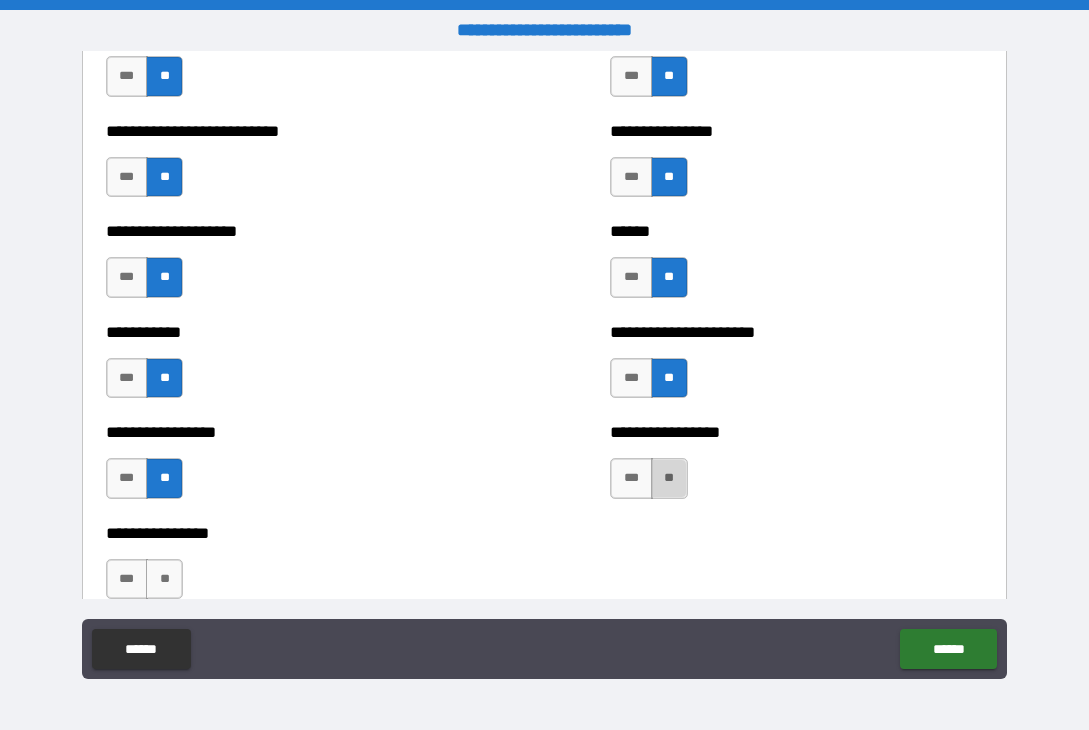 click on "**" at bounding box center [669, 478] 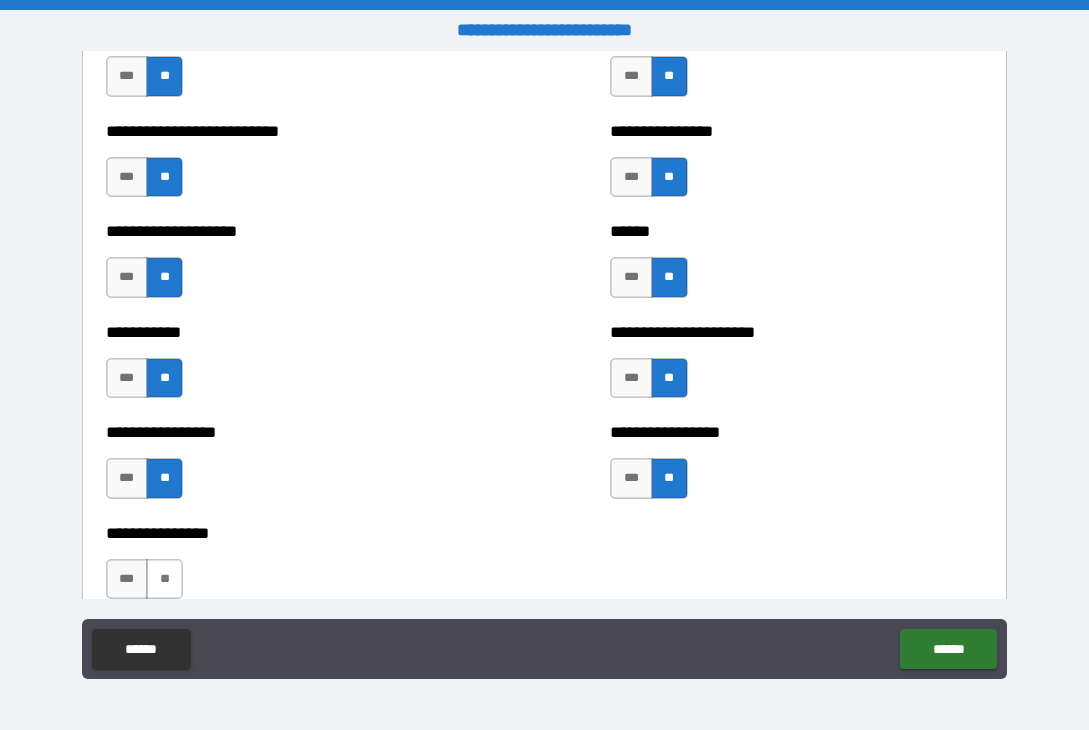 click on "**" at bounding box center (164, 579) 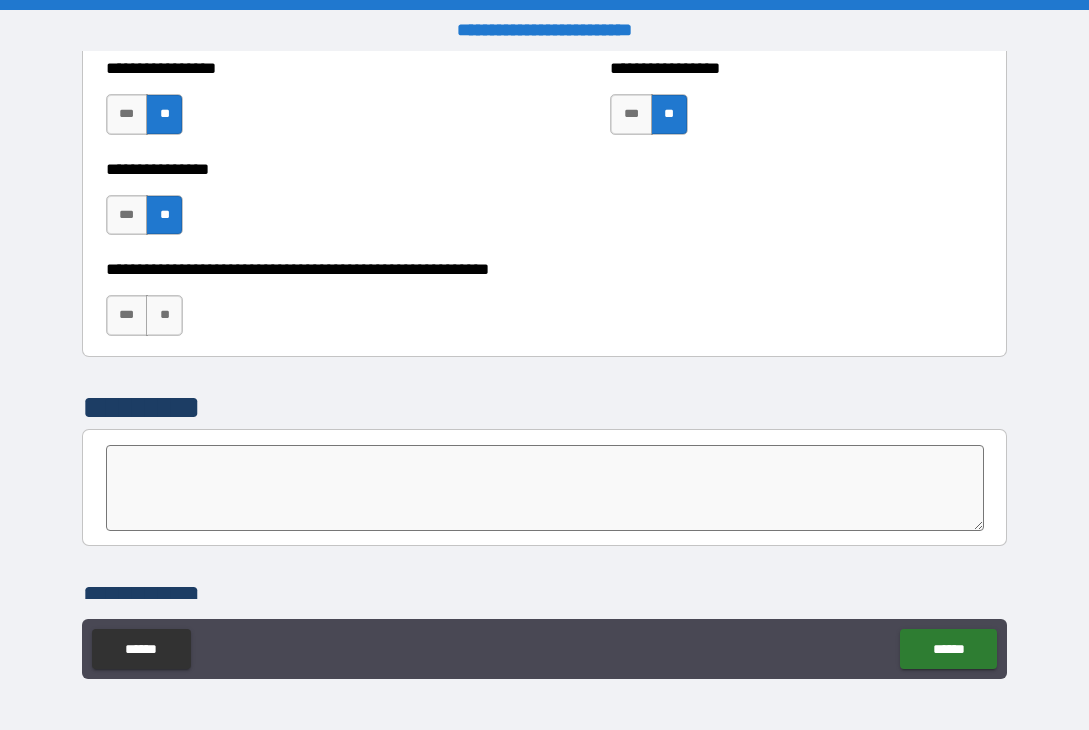 scroll, scrollTop: 6200, scrollLeft: 0, axis: vertical 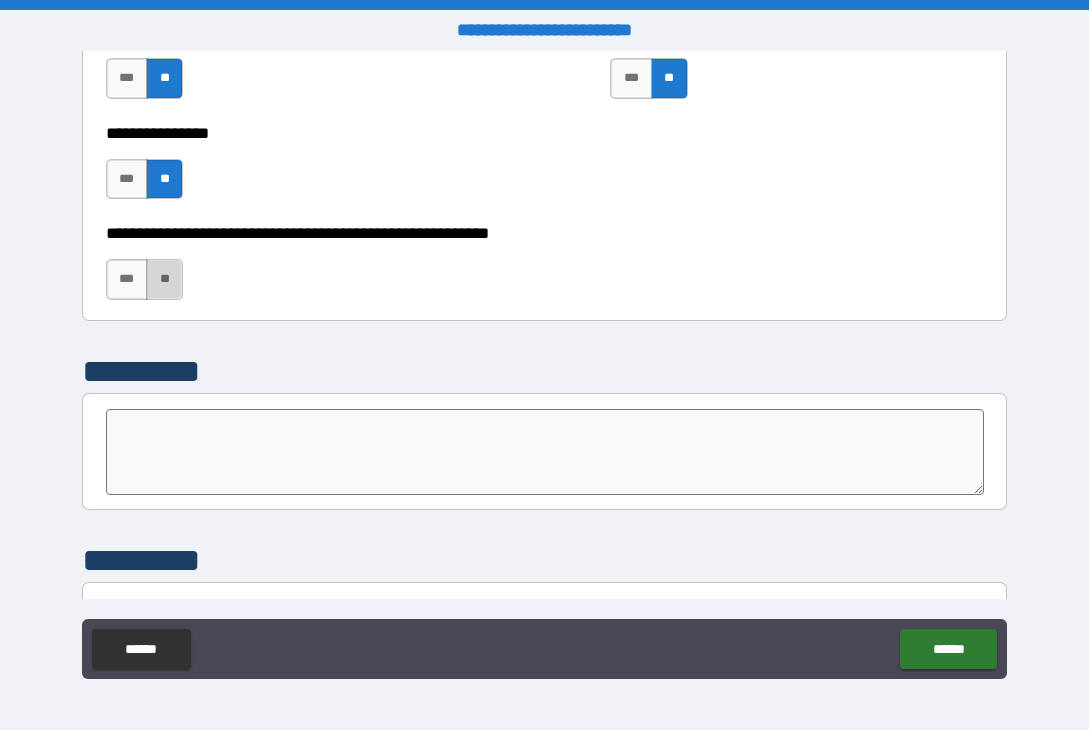 click on "**" at bounding box center [164, 279] 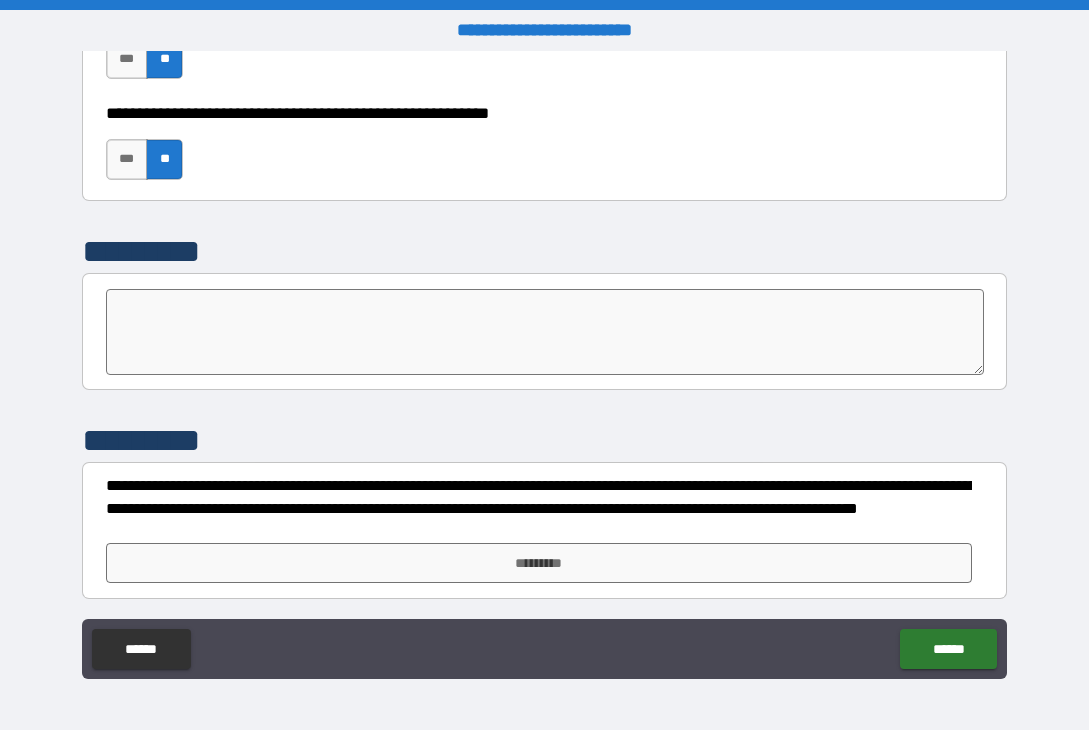 scroll, scrollTop: 6325, scrollLeft: 0, axis: vertical 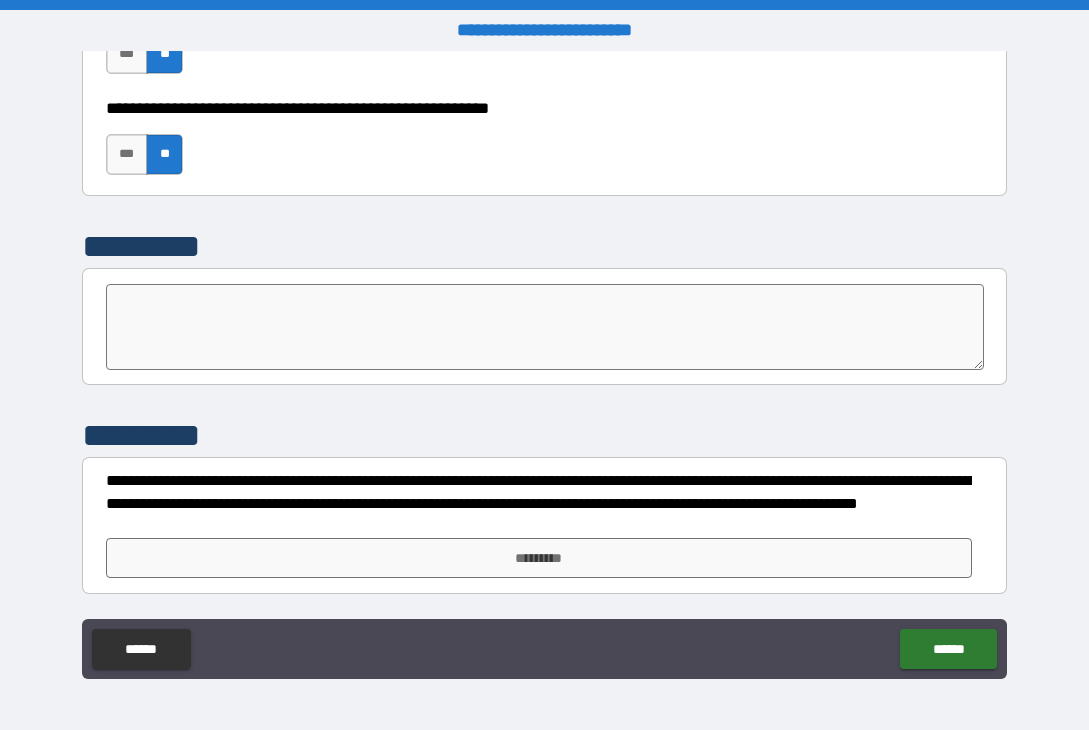 click at bounding box center (545, 327) 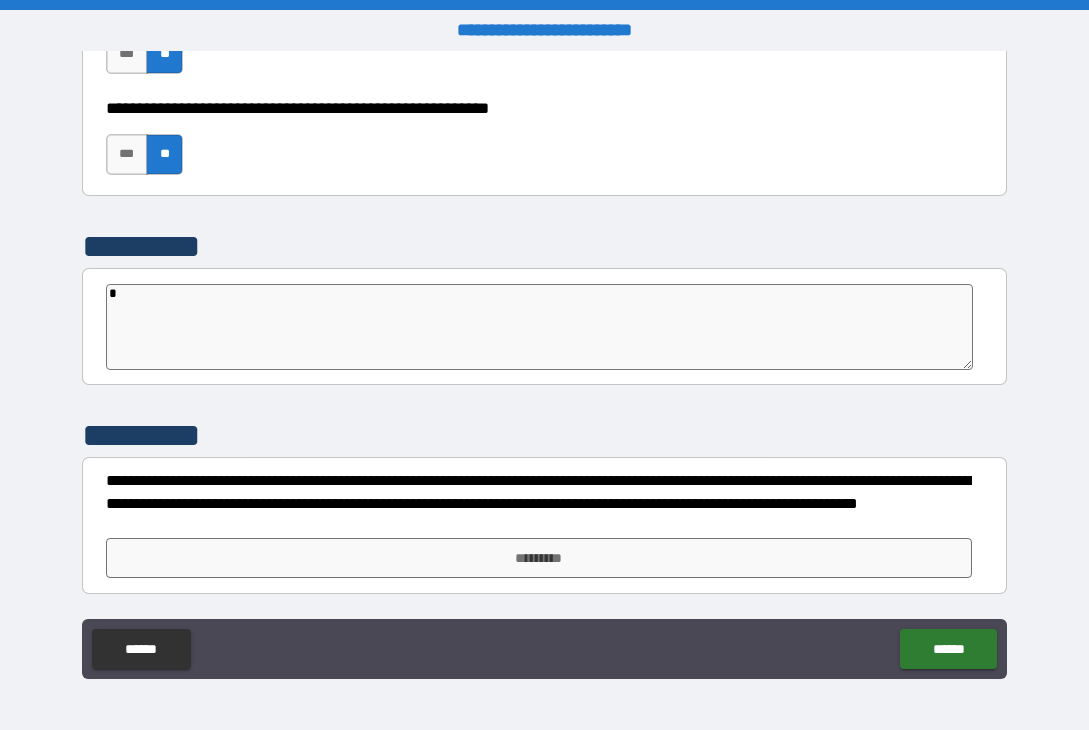 type on "*" 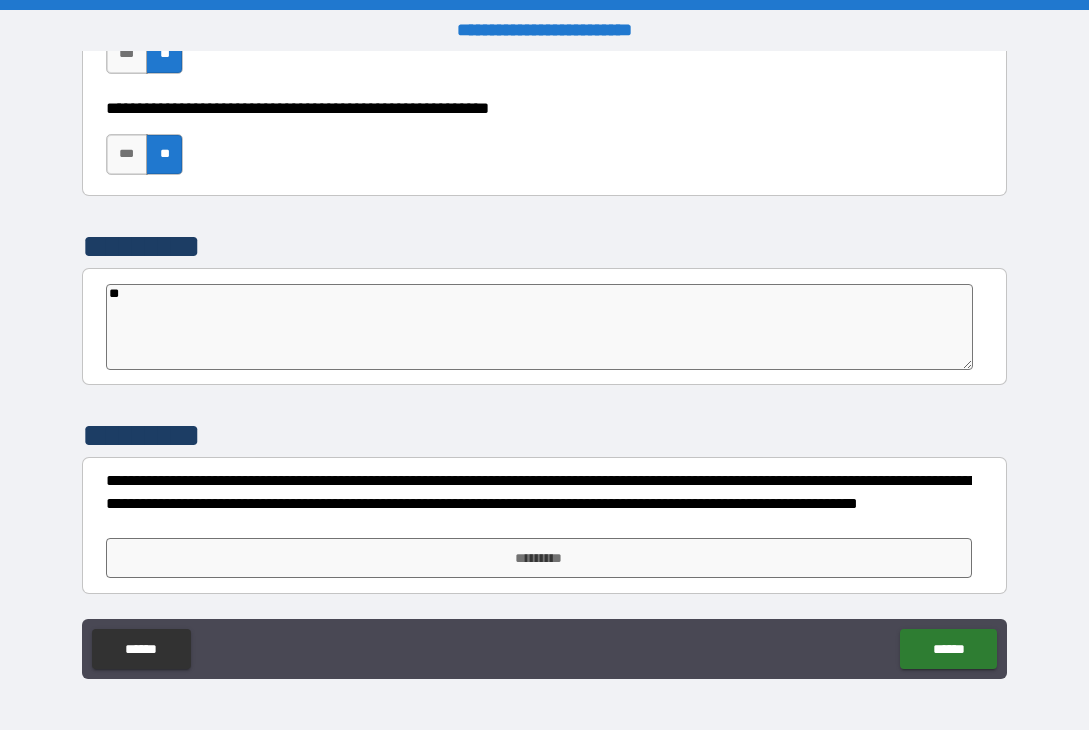 type on "*" 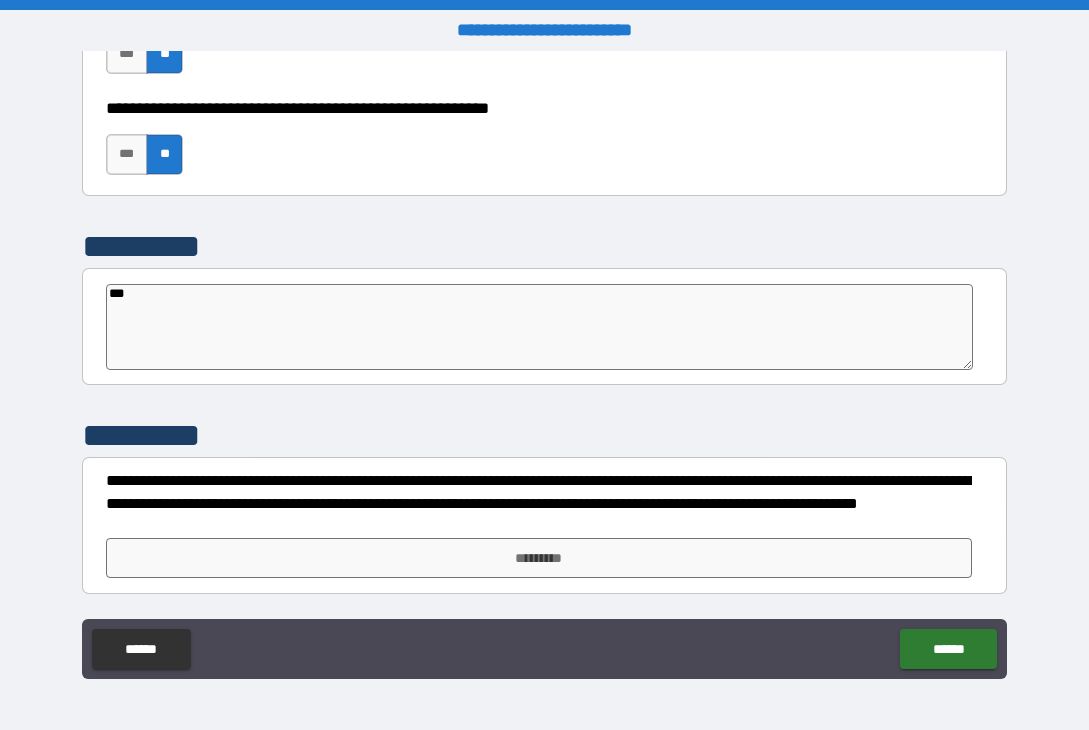 type on "****" 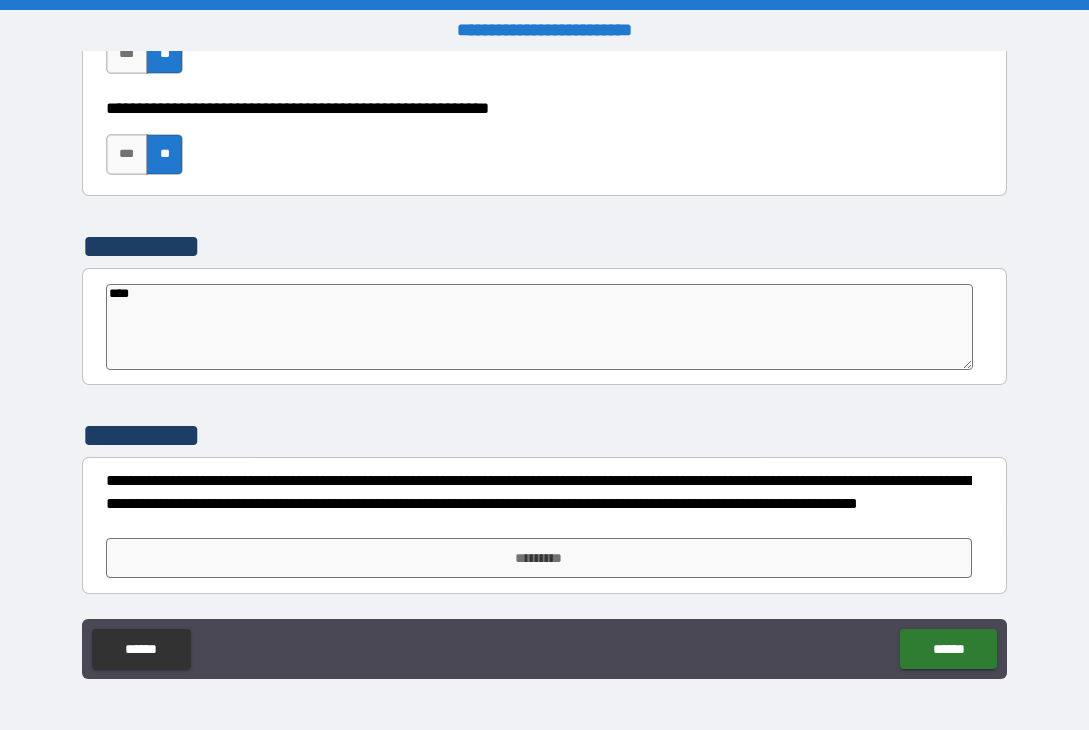 type on "*" 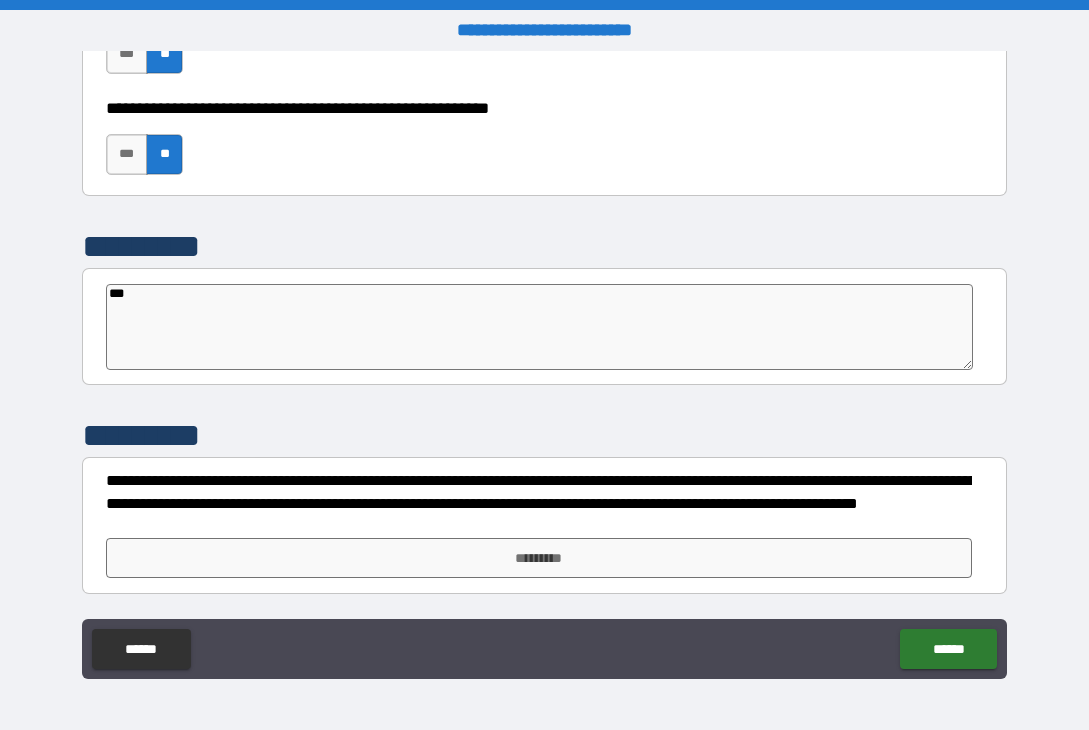 type on "**" 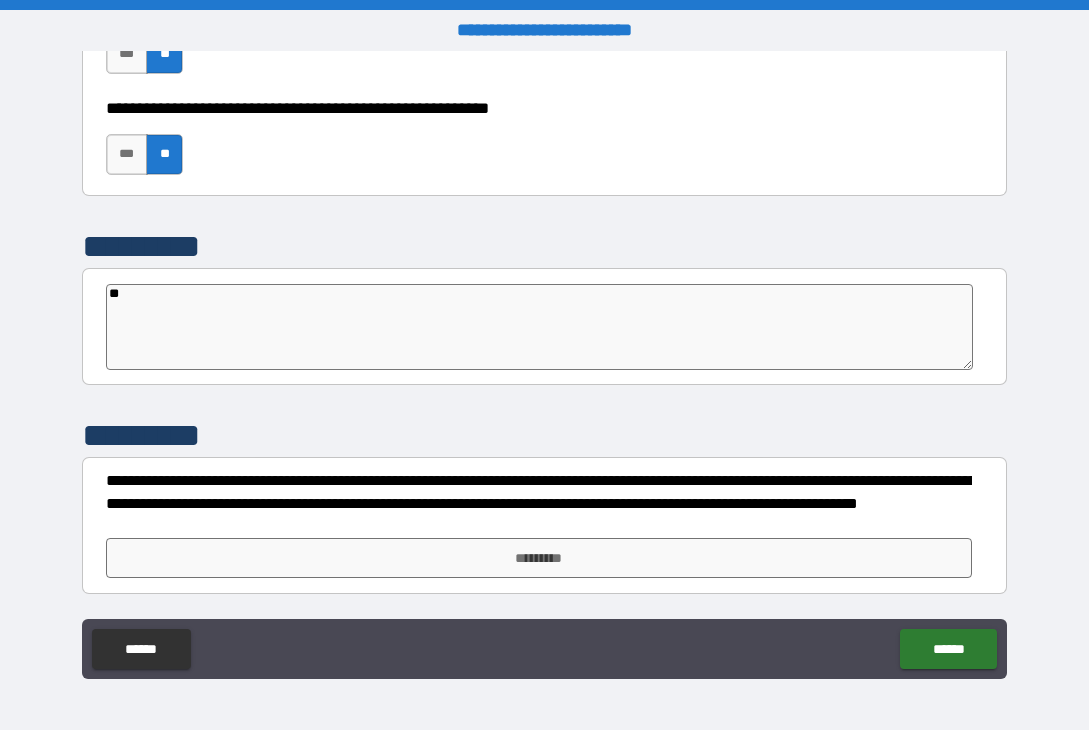 type on "*" 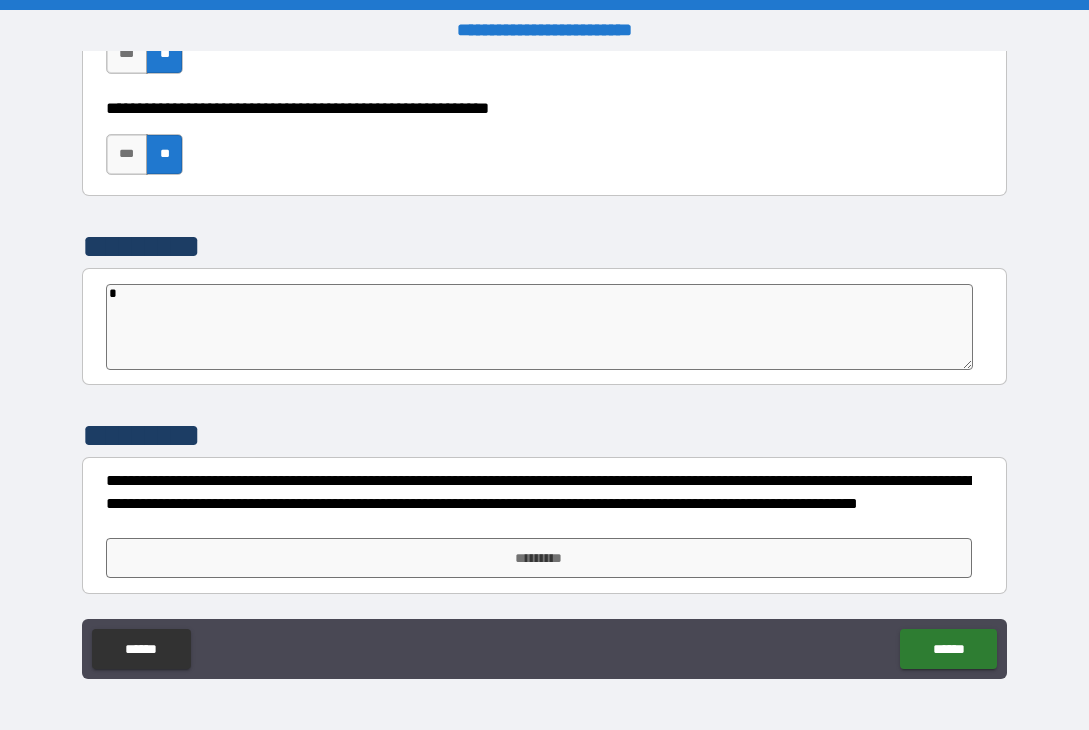 type on "*" 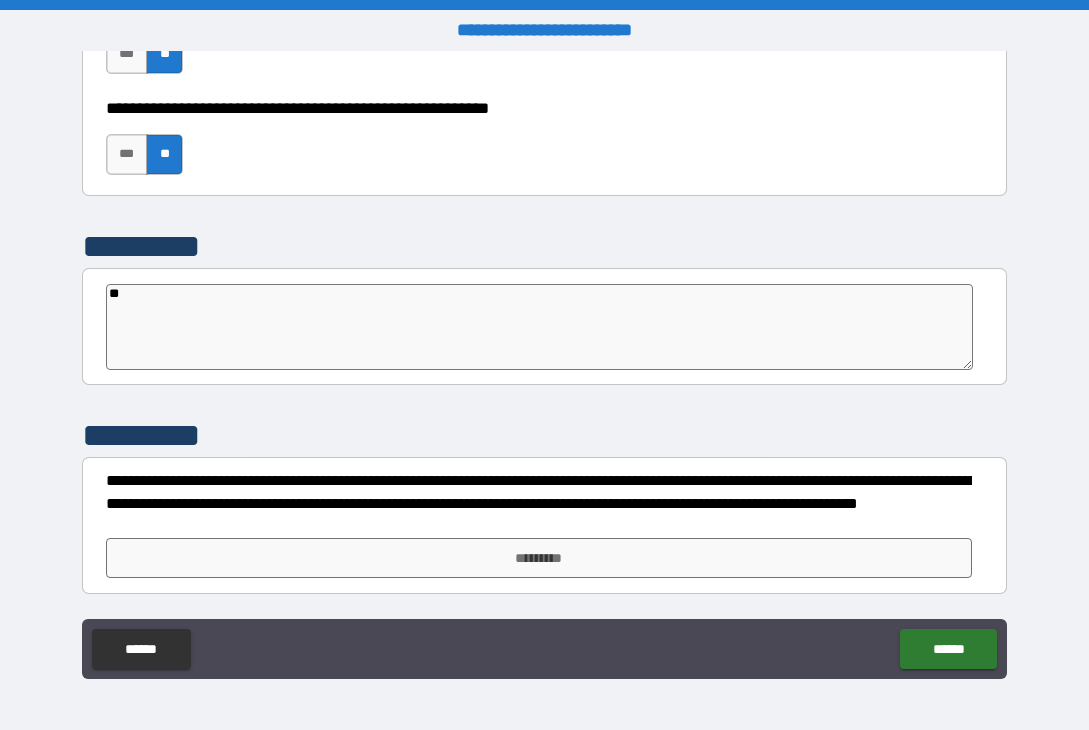 type on "*" 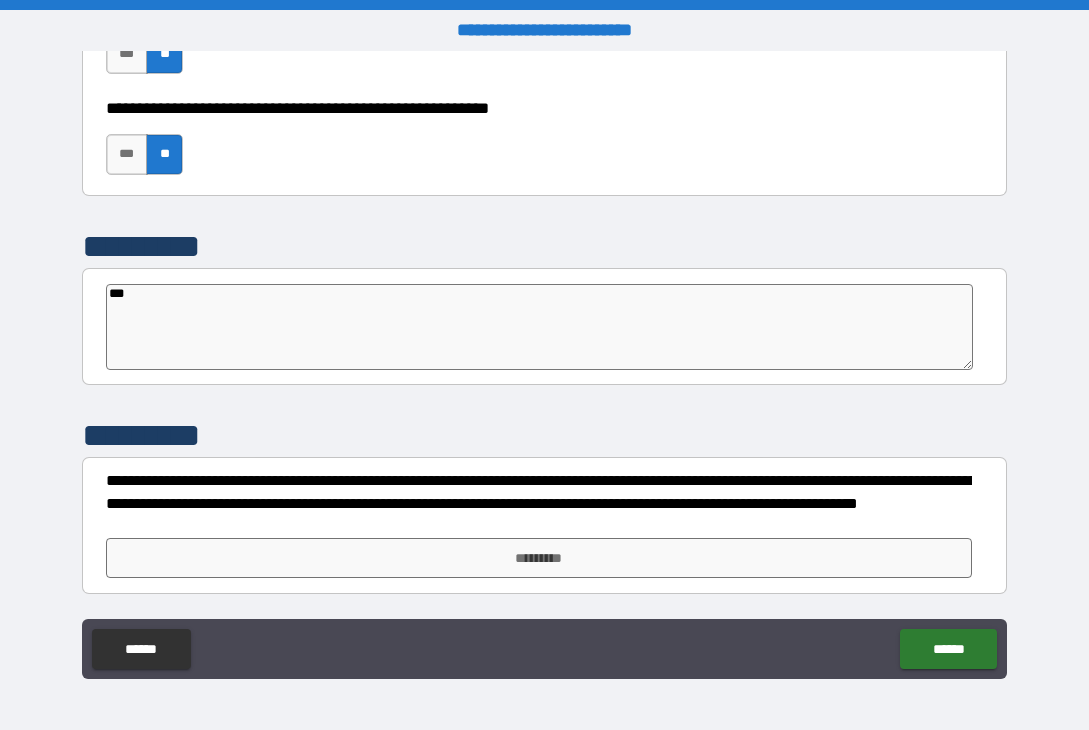 type on "****" 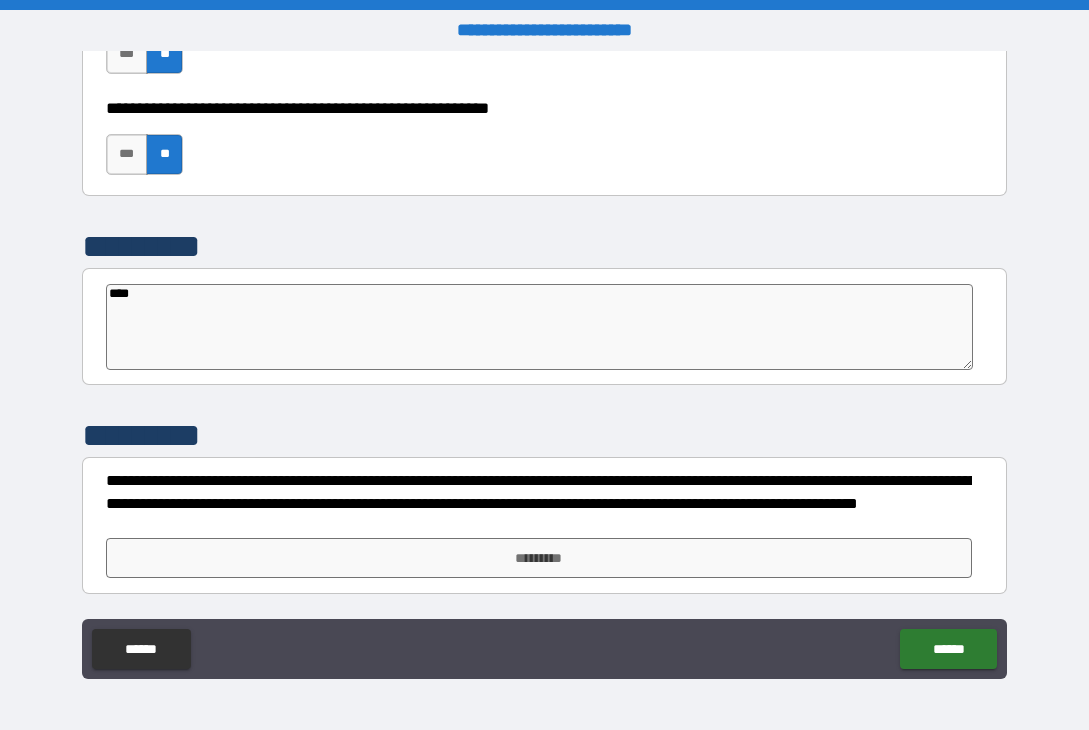 type on "*" 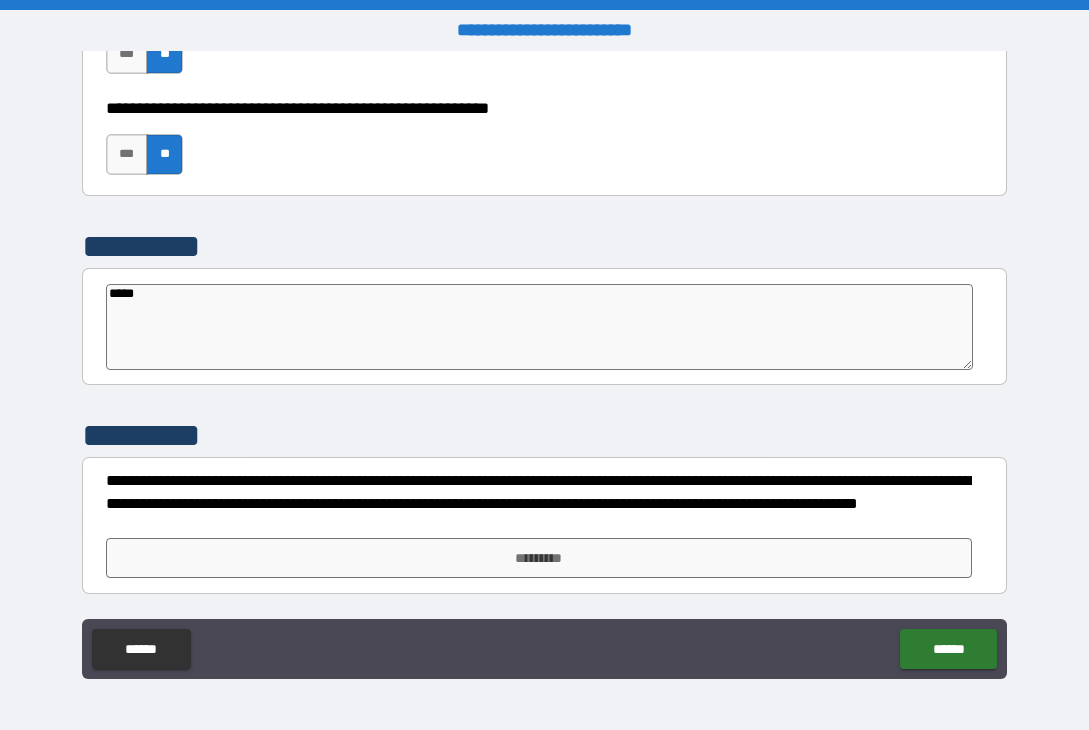 type on "******" 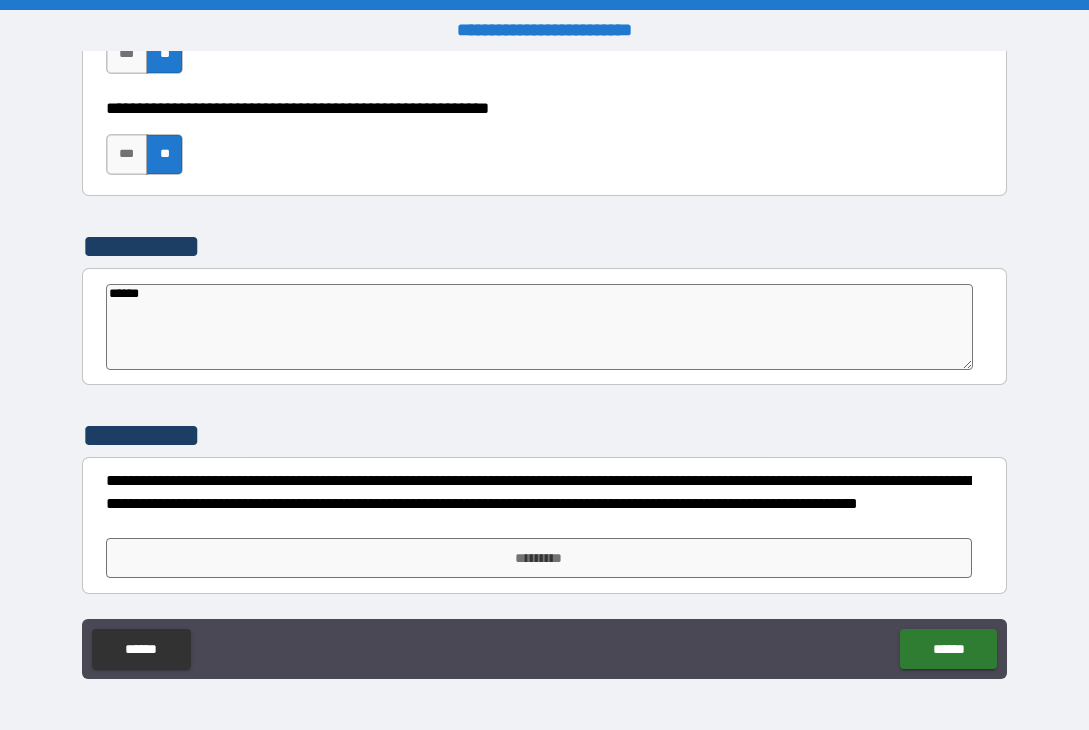 type on "*" 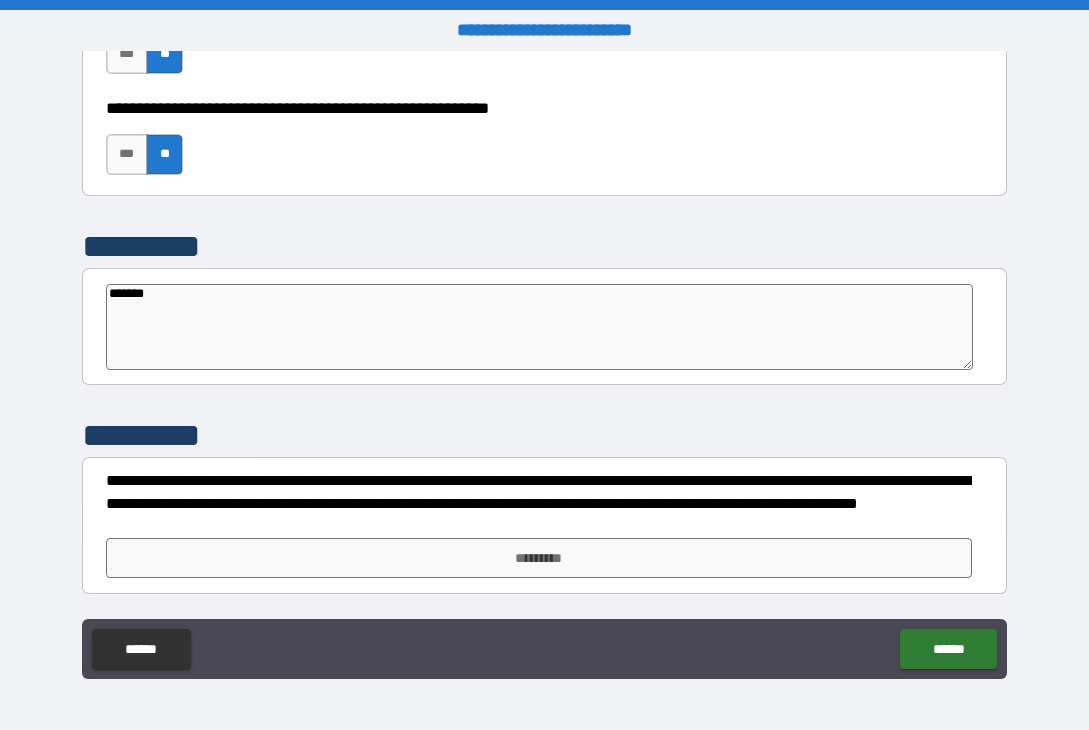 type on "********" 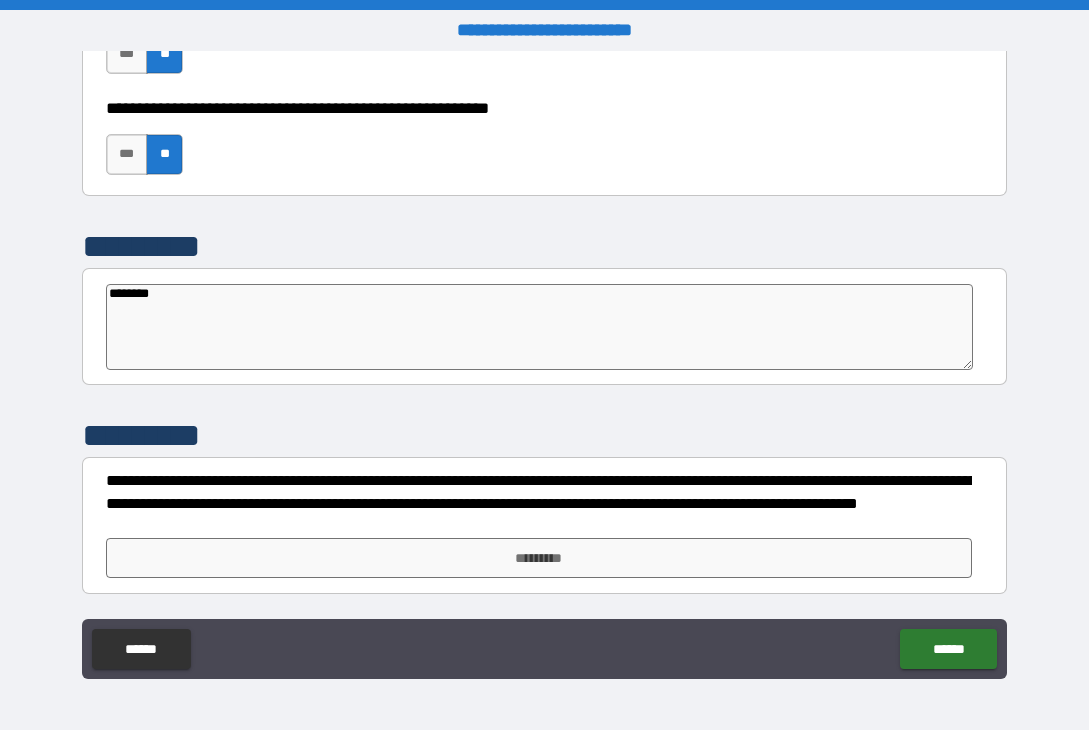 type on "*********" 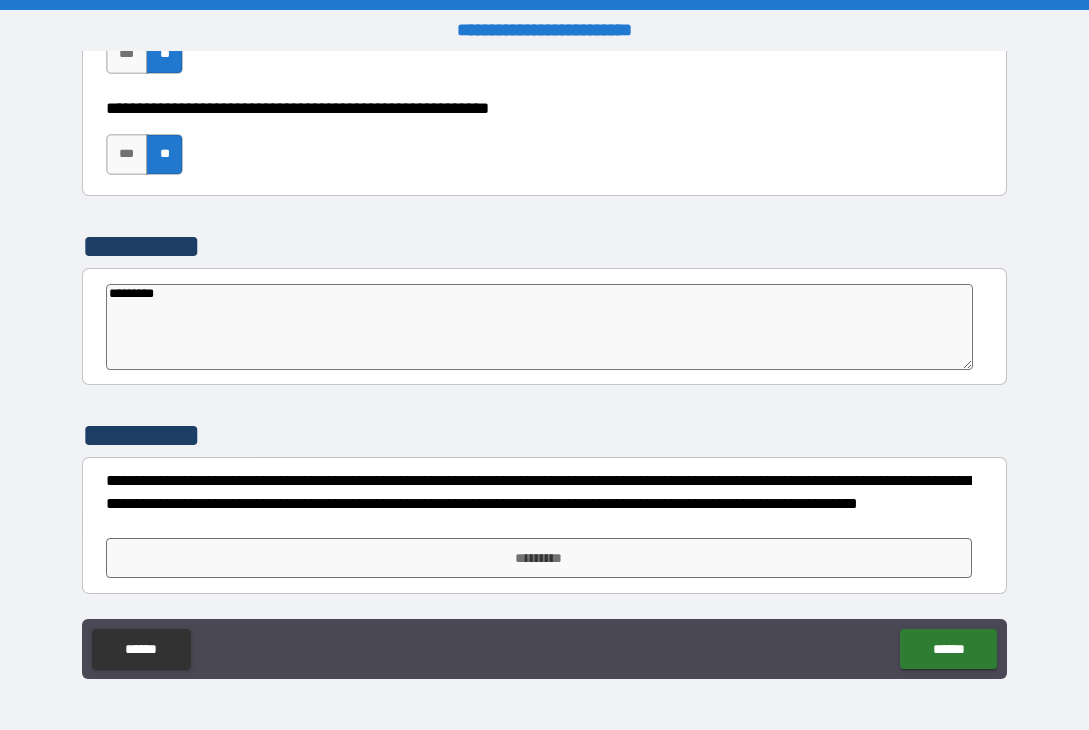 type on "*" 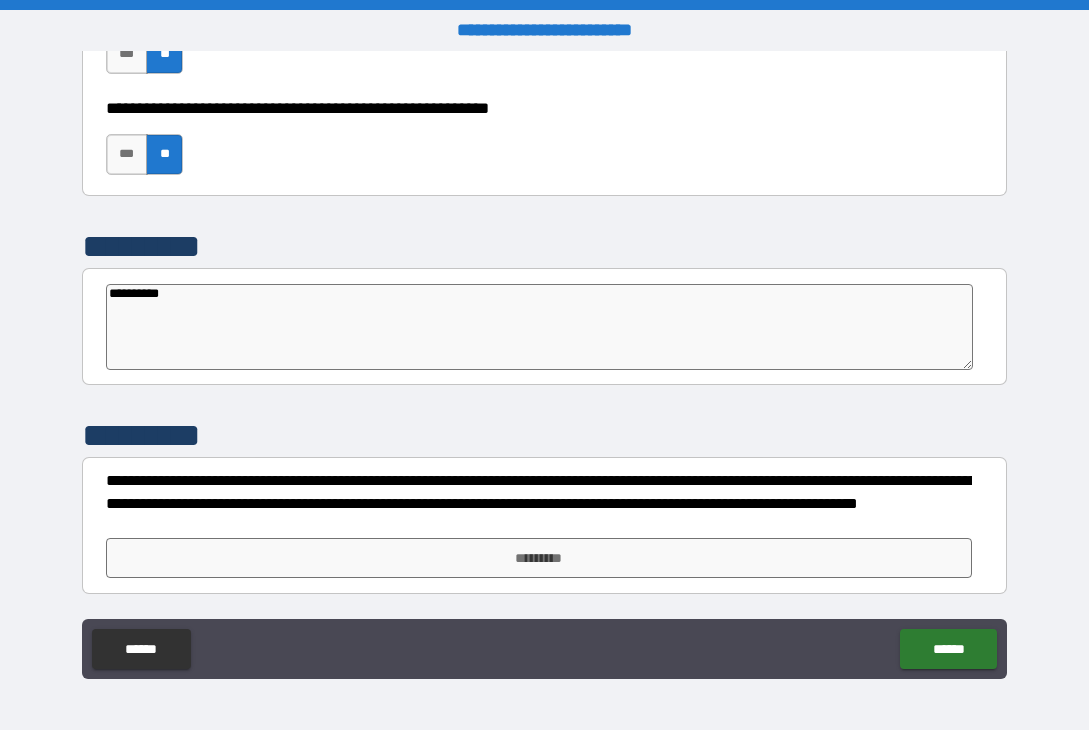 type on "*" 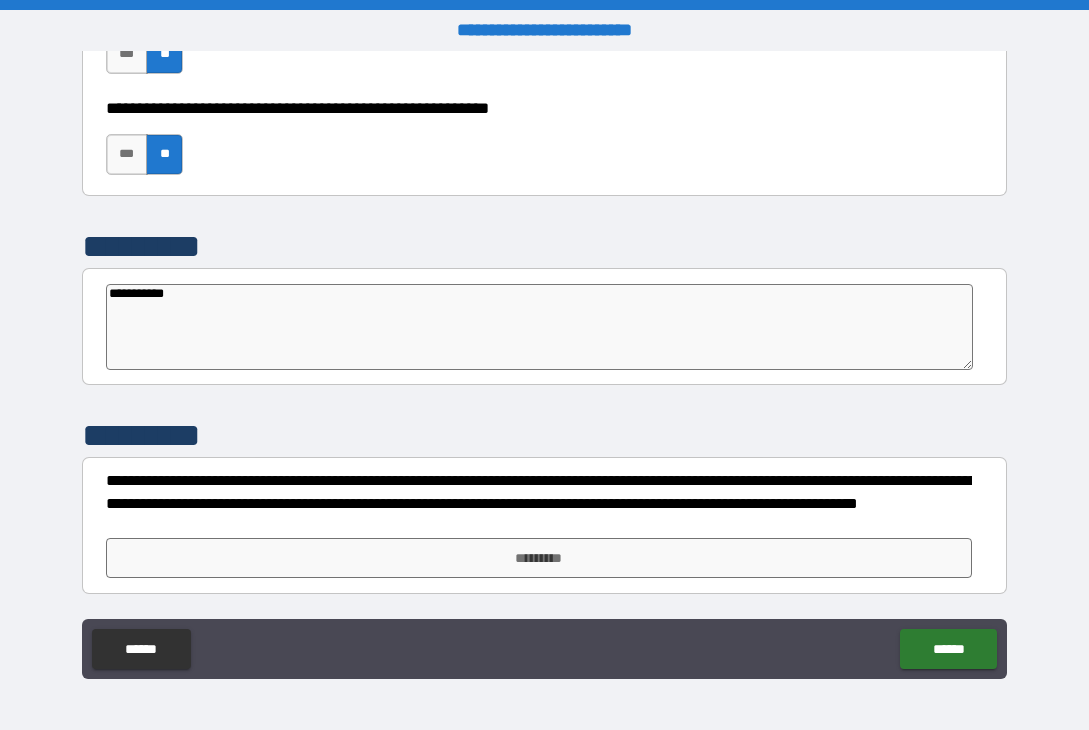 type on "*" 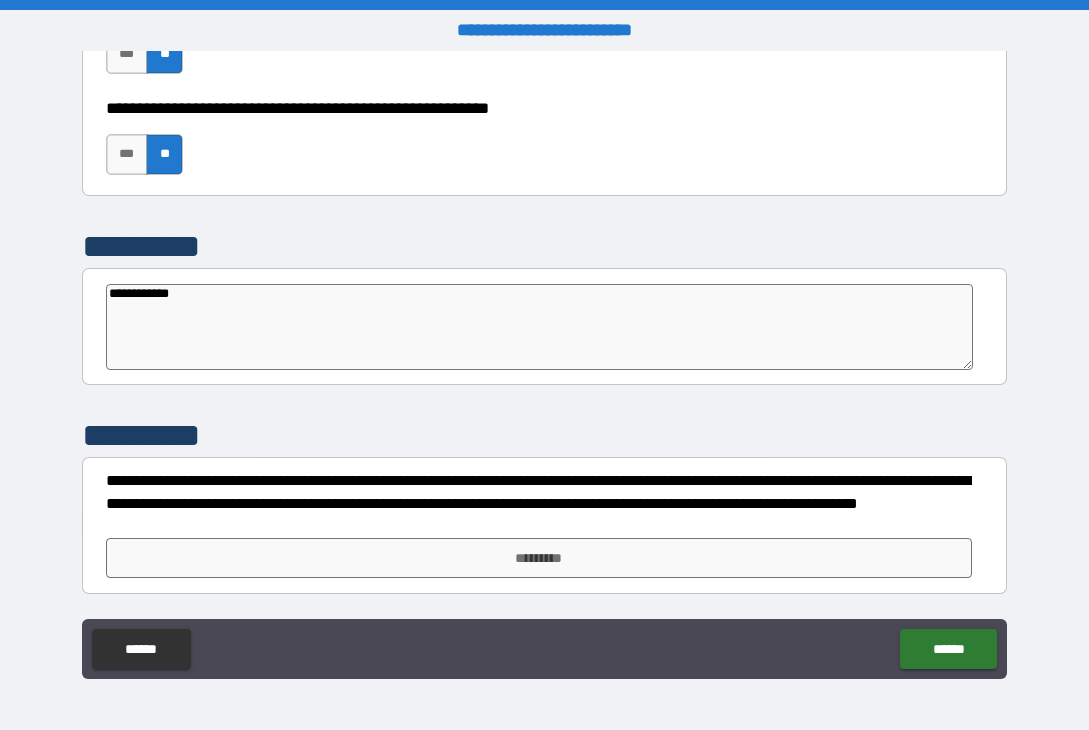 type on "*" 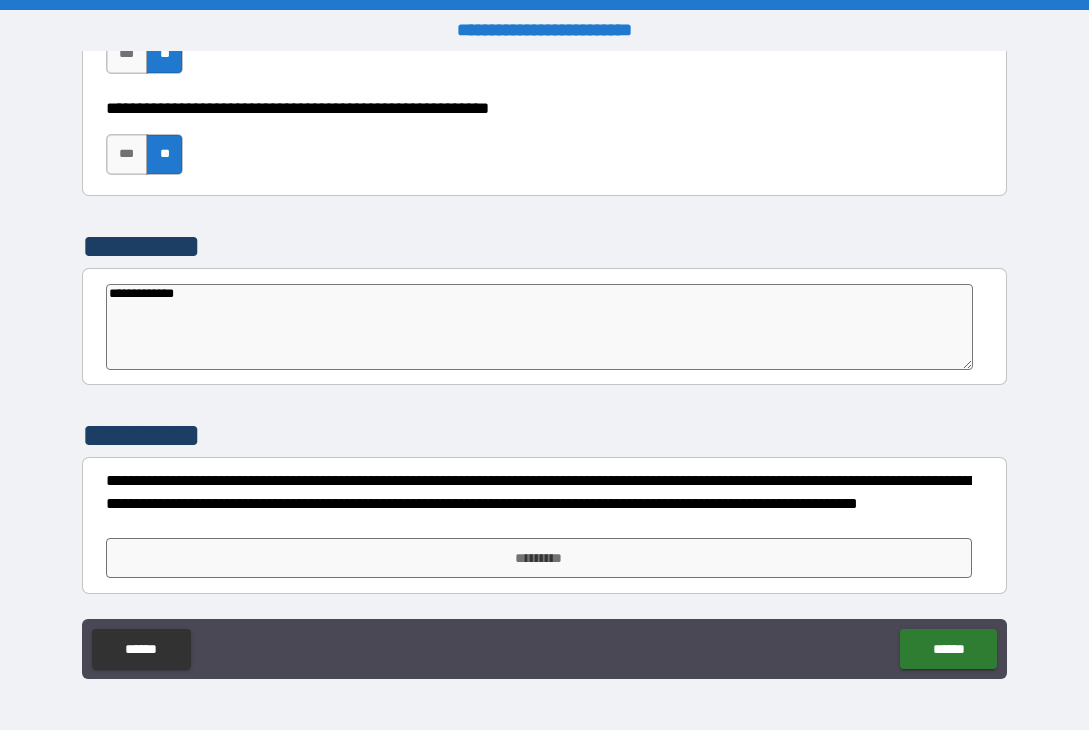 type on "*" 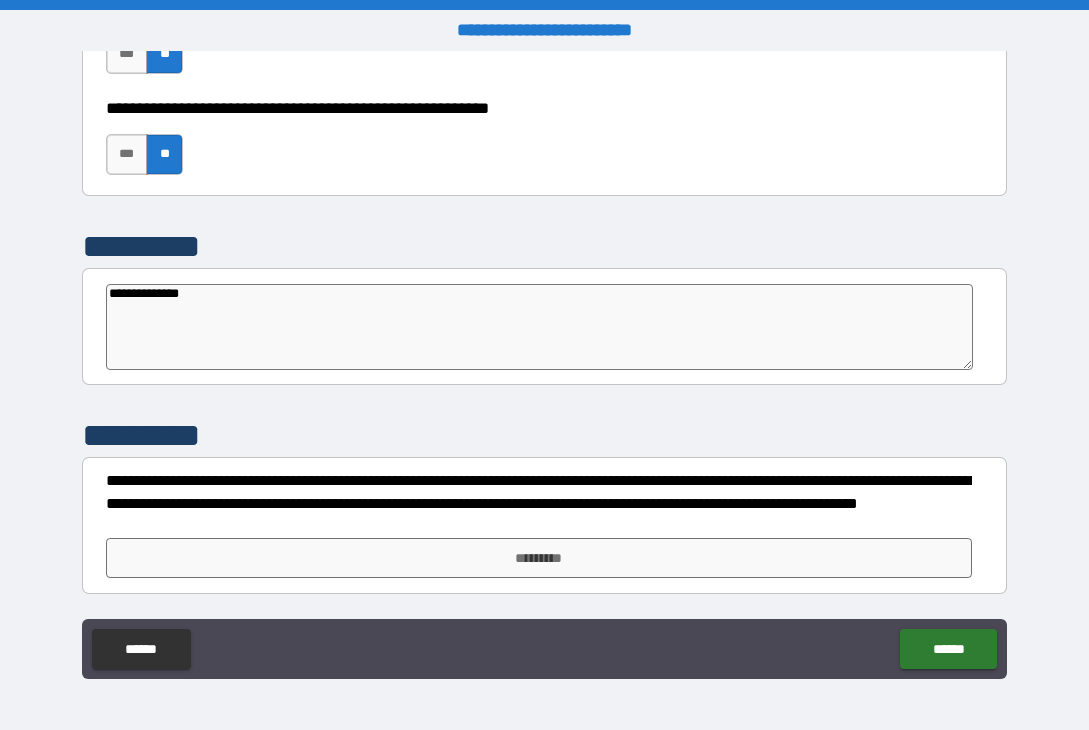 type on "*" 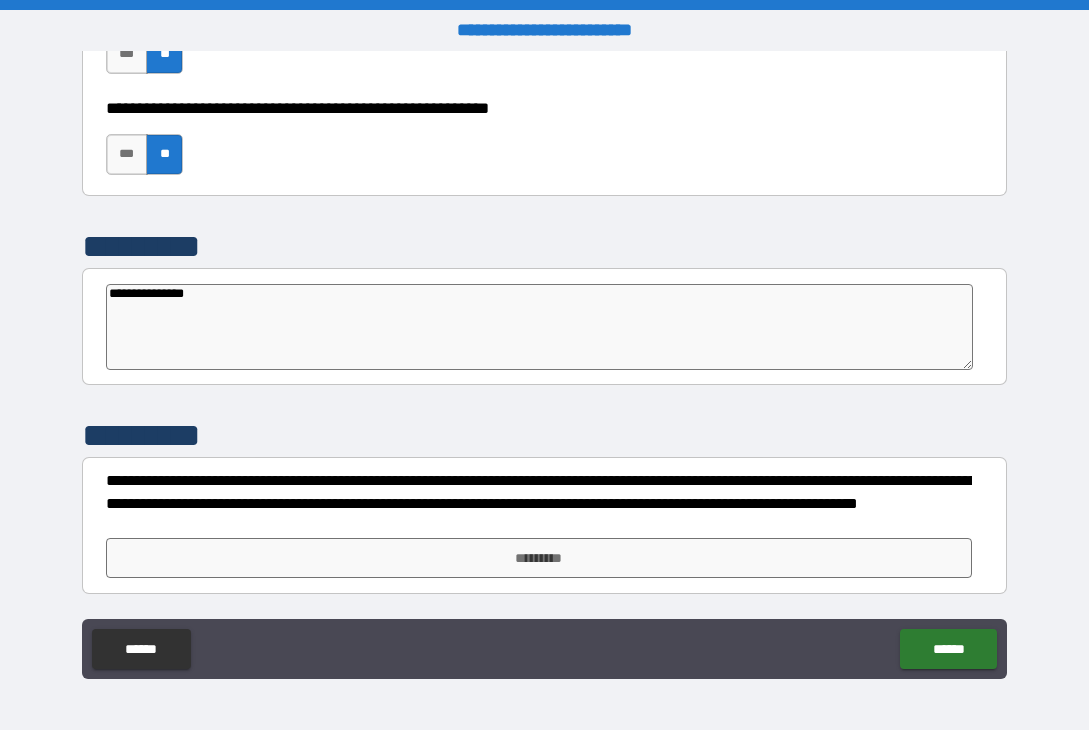 type on "**********" 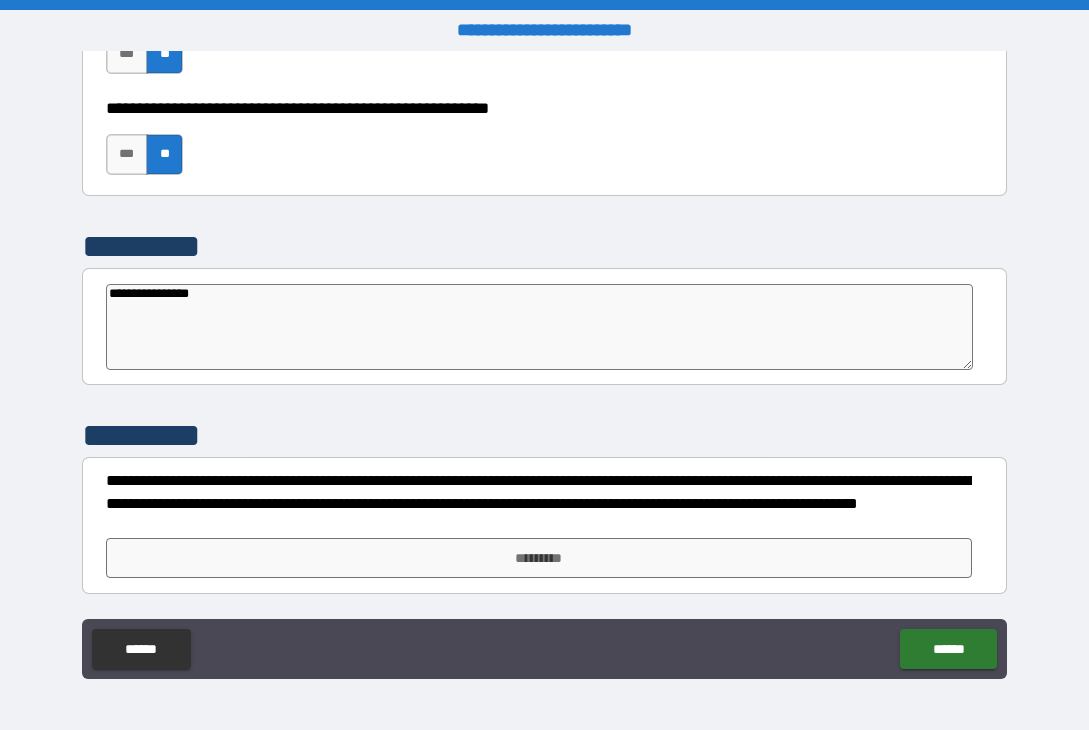 type on "**********" 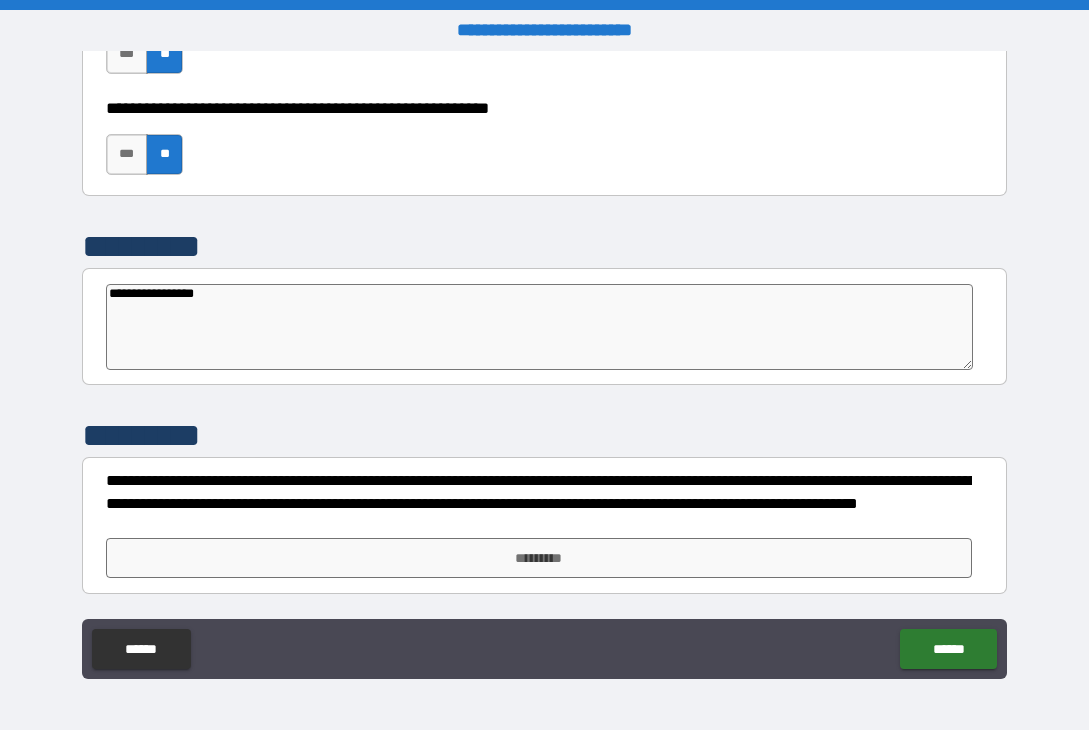 type on "**********" 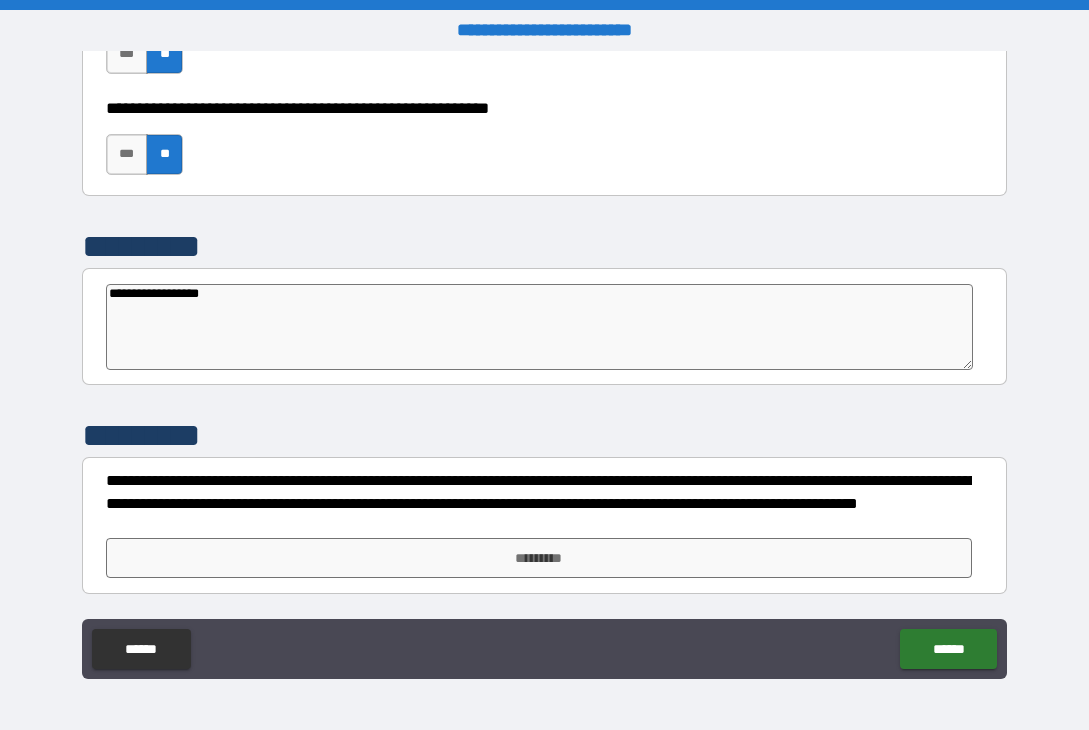 type on "*" 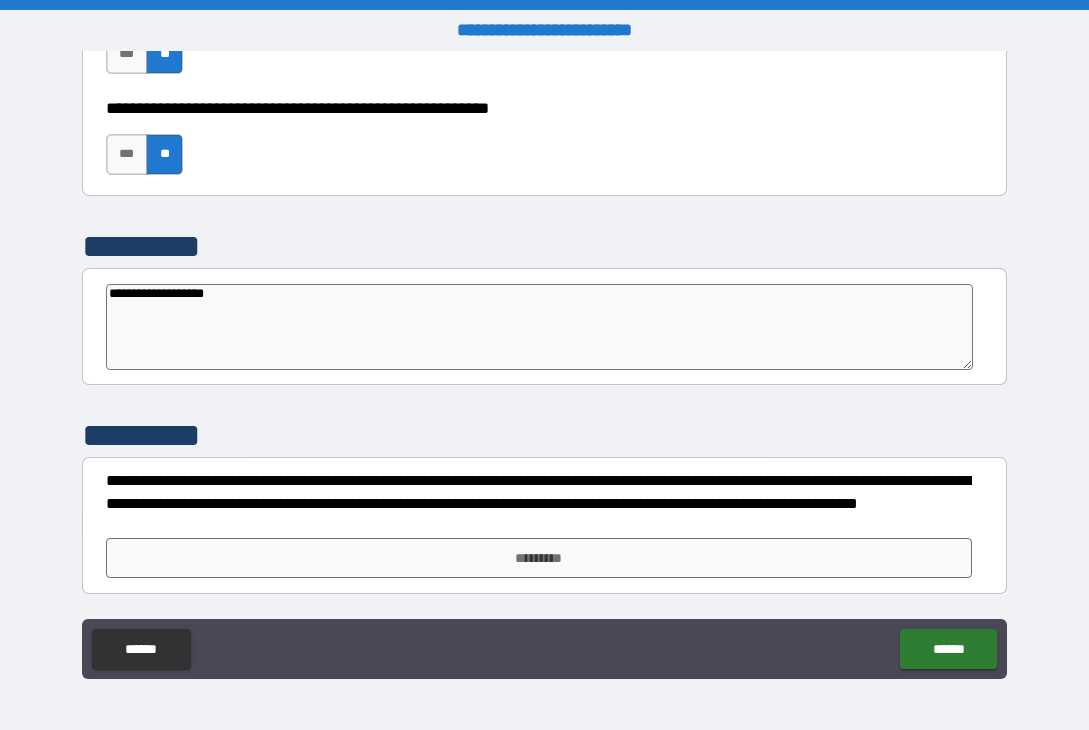 type on "**********" 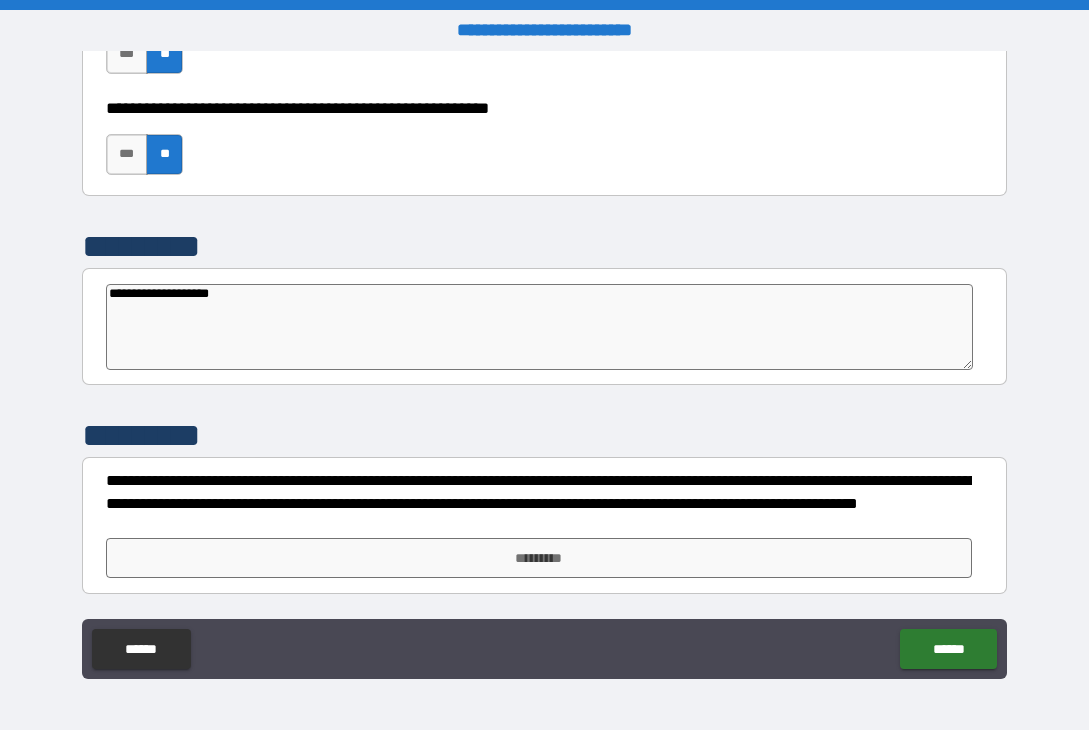 type on "*" 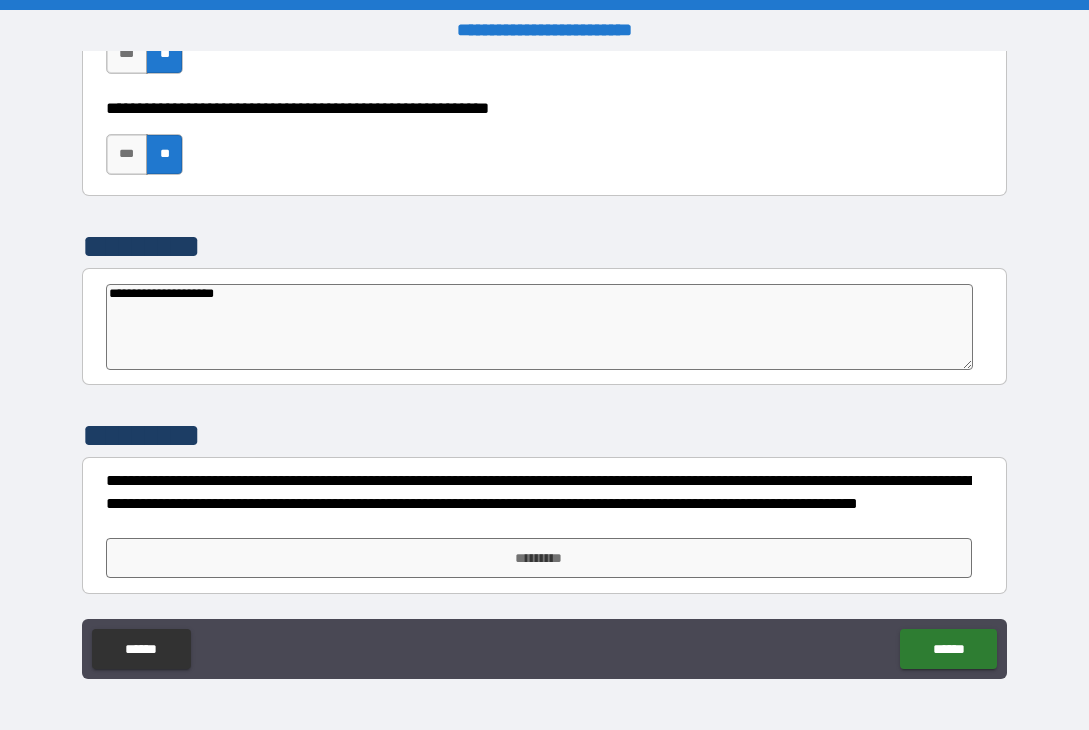 type on "*" 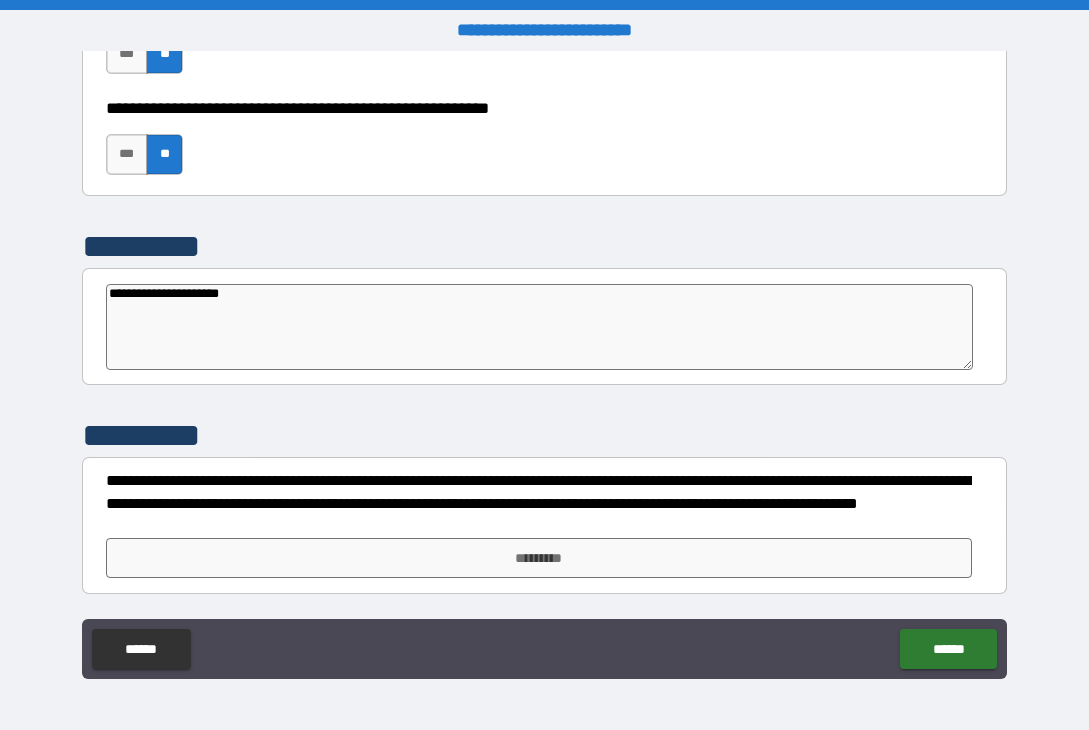 type on "**********" 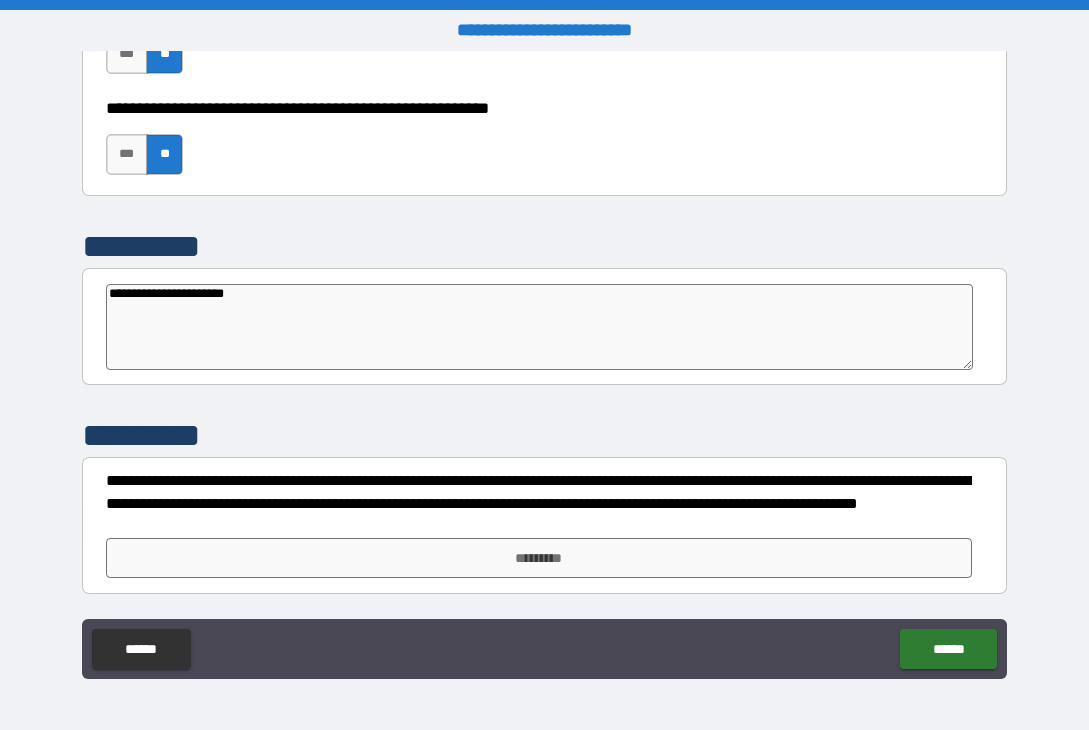 type on "*" 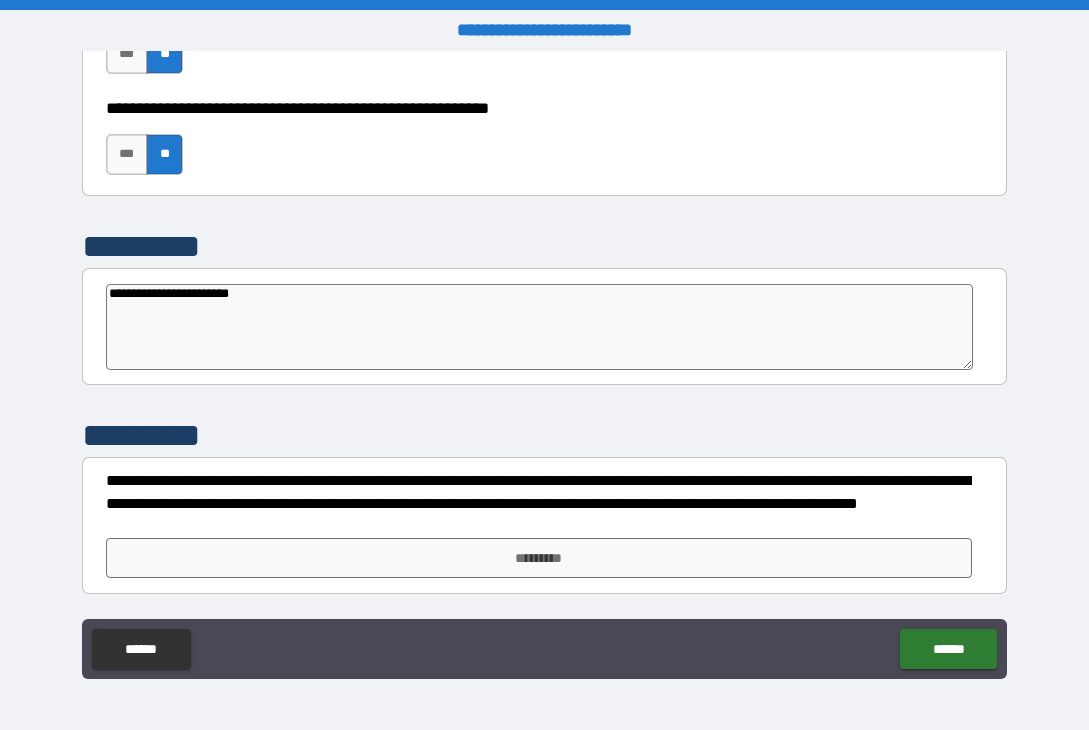 type on "*" 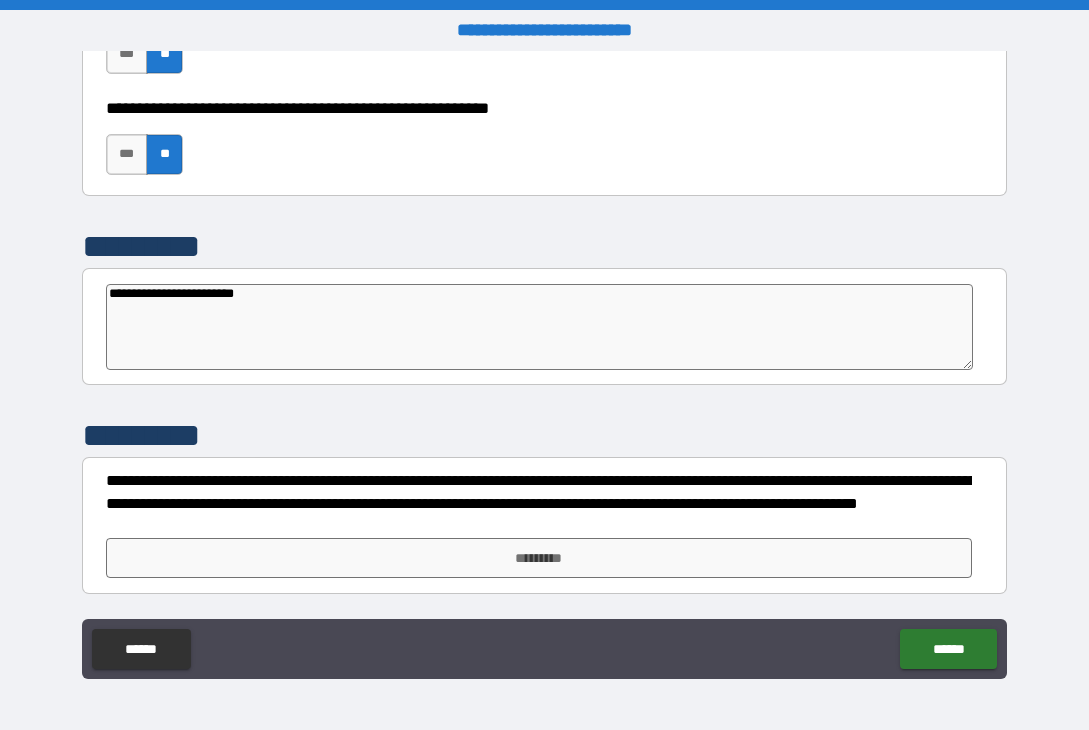 type on "*" 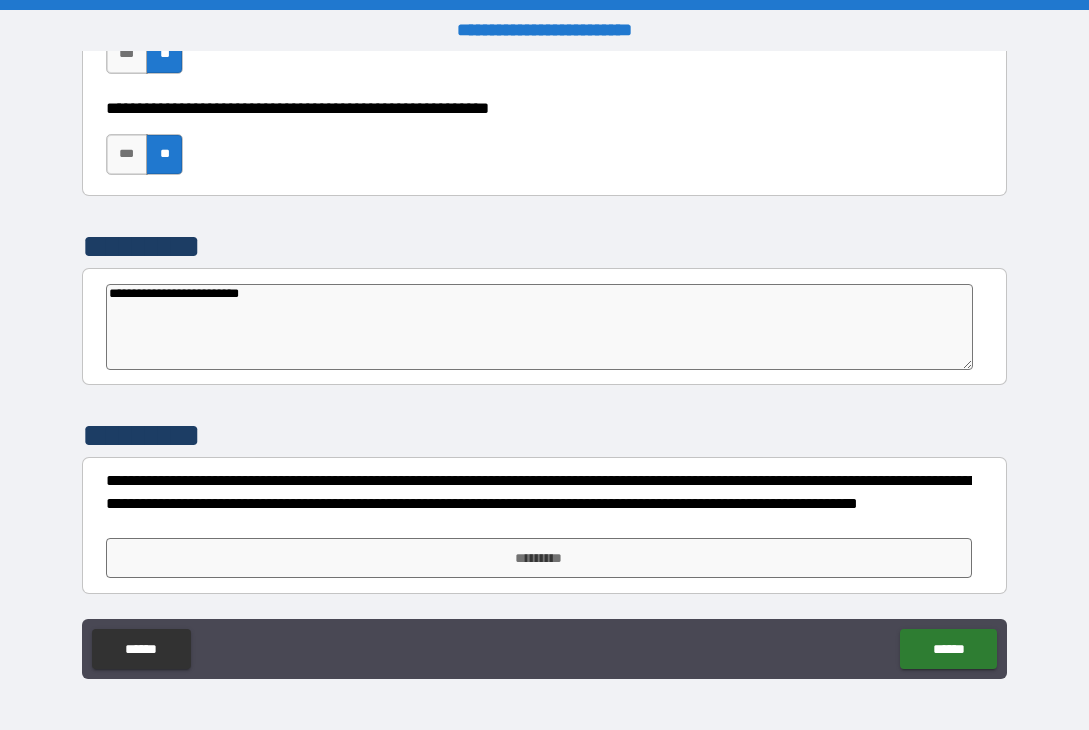 type on "*" 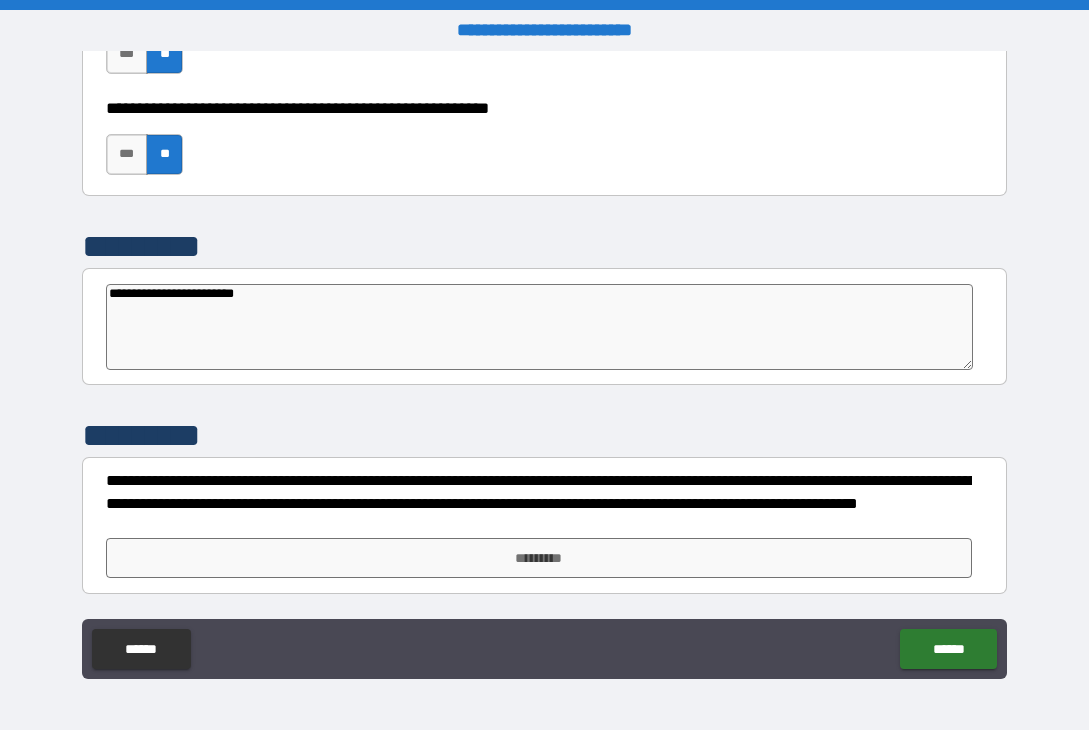 type on "**********" 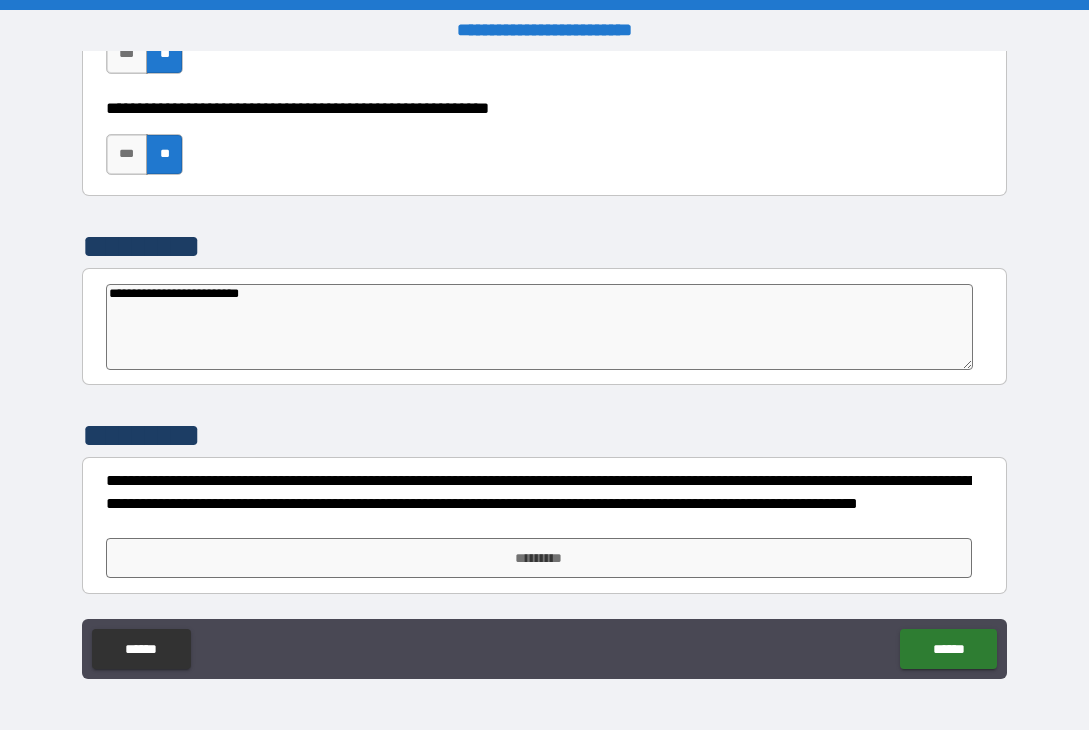 type on "**********" 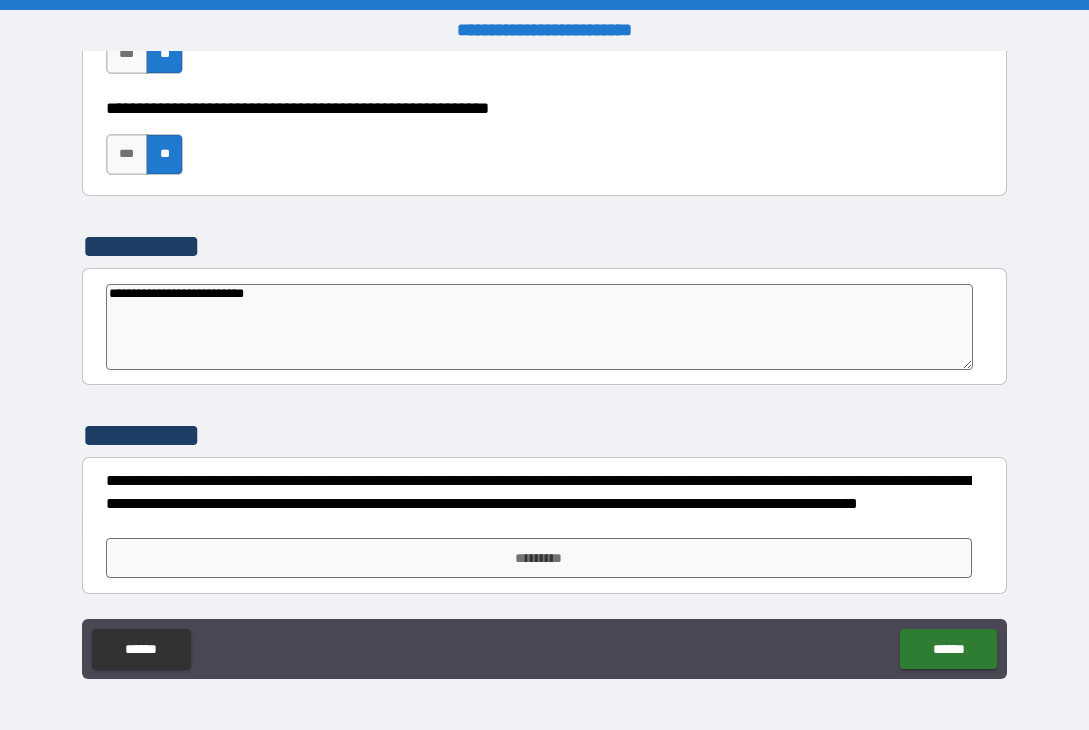 type on "**********" 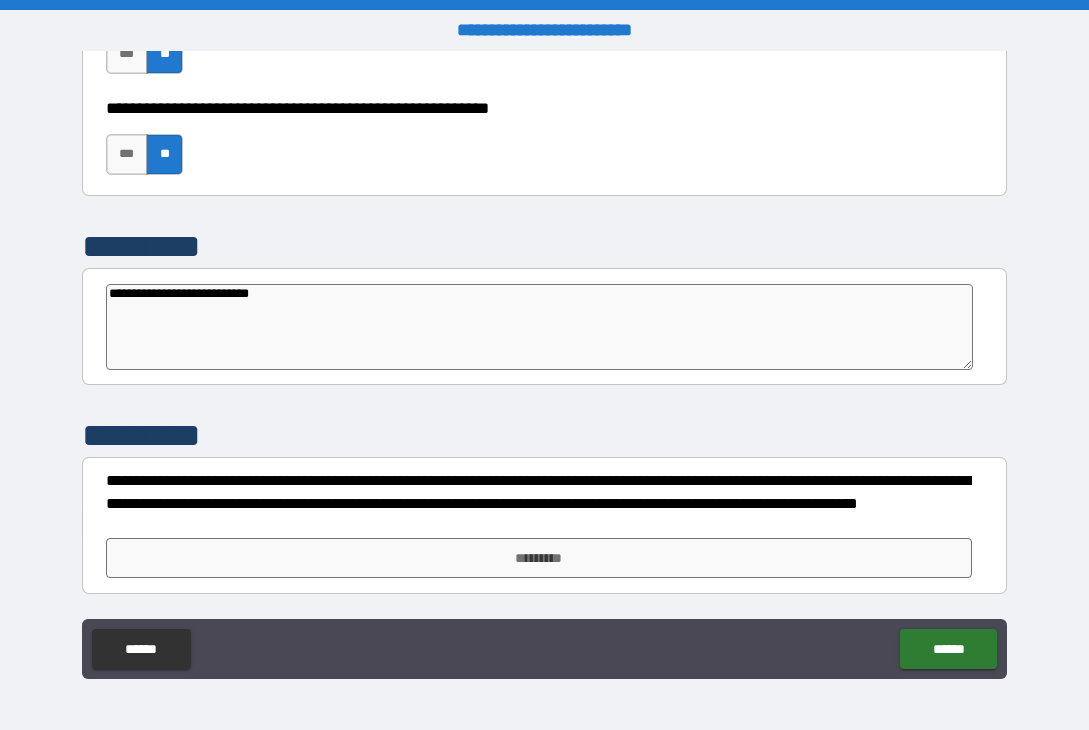 type on "*" 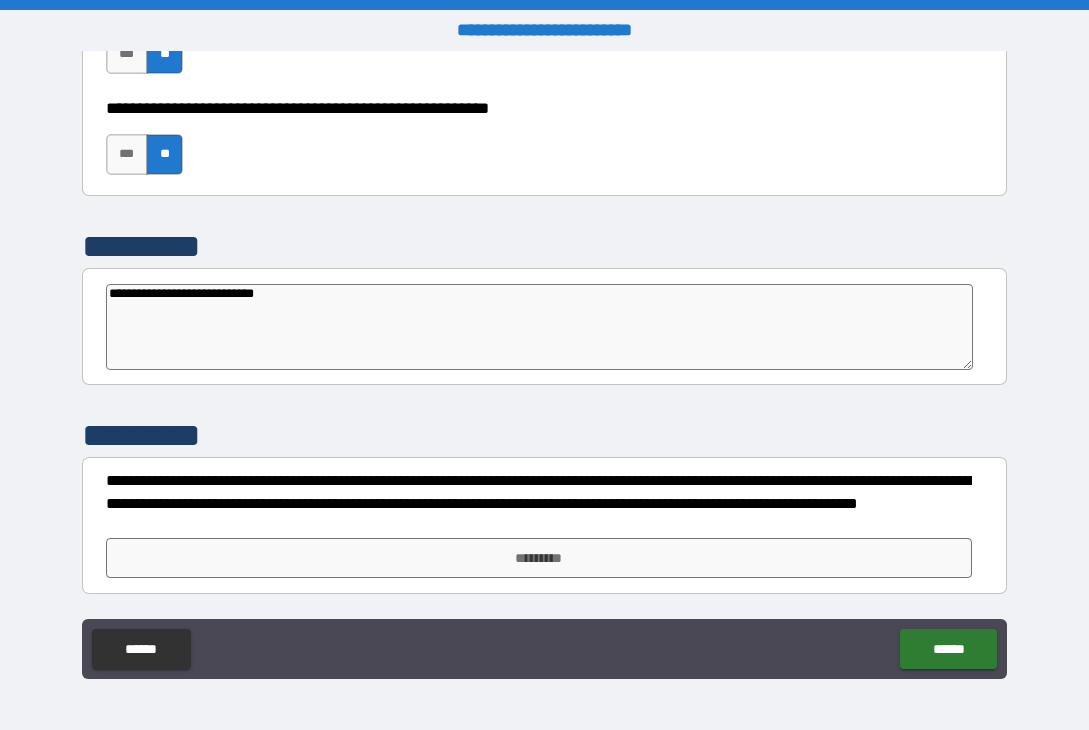 type on "*" 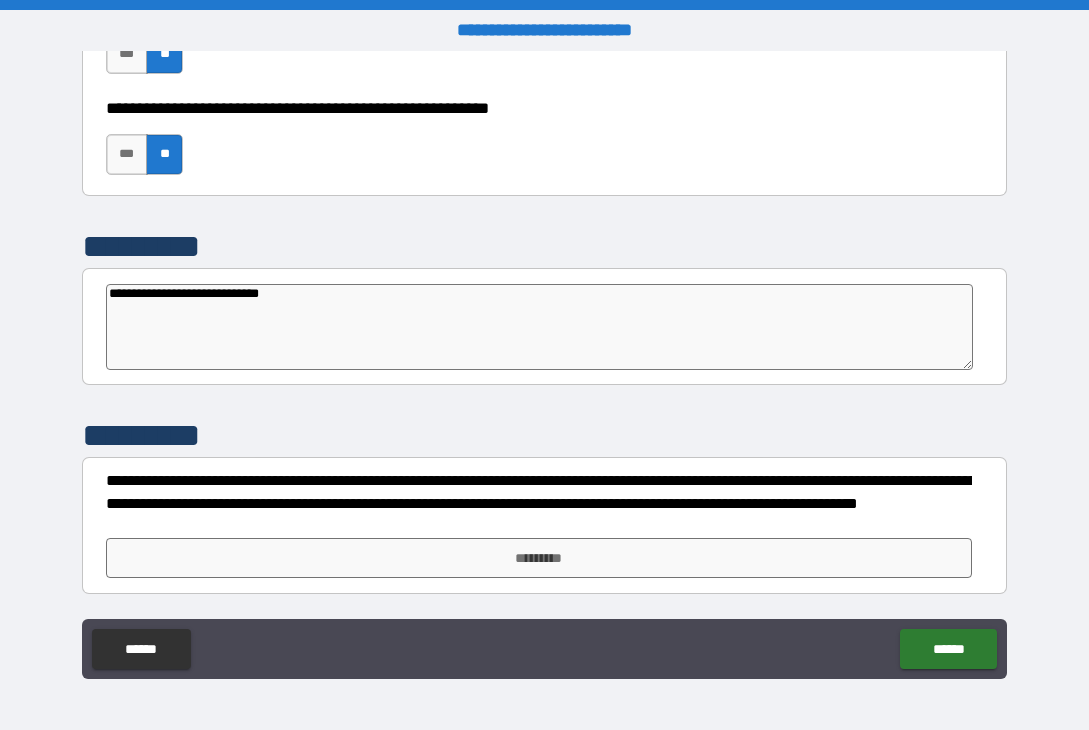 type on "**********" 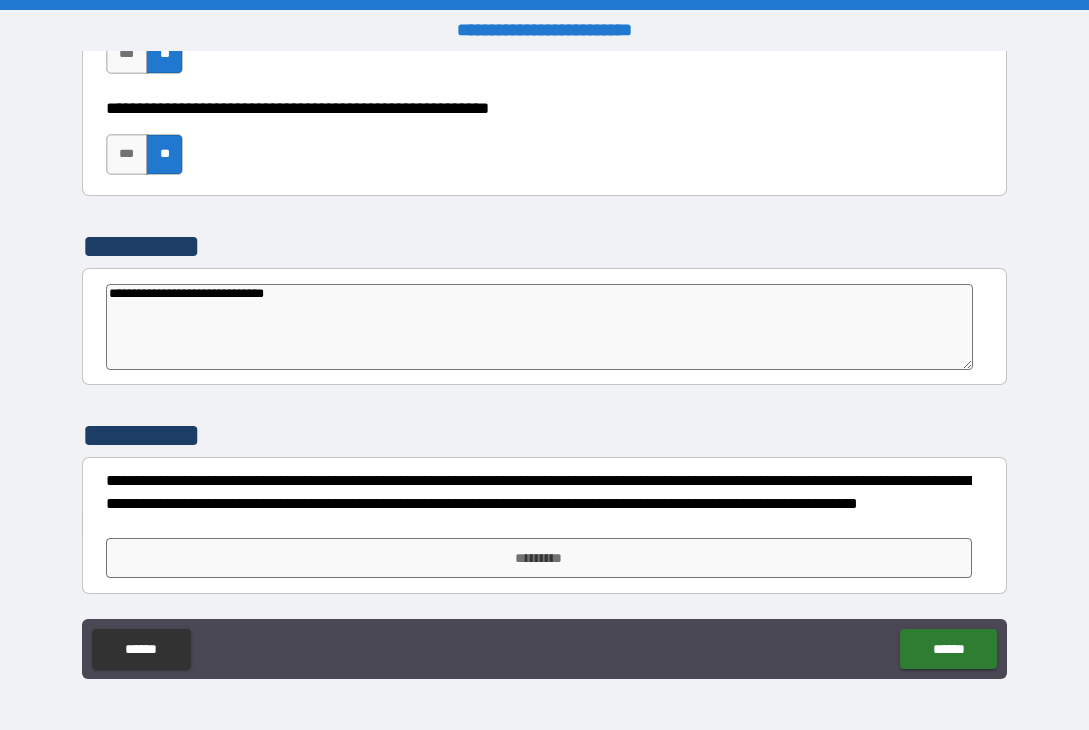 type on "**********" 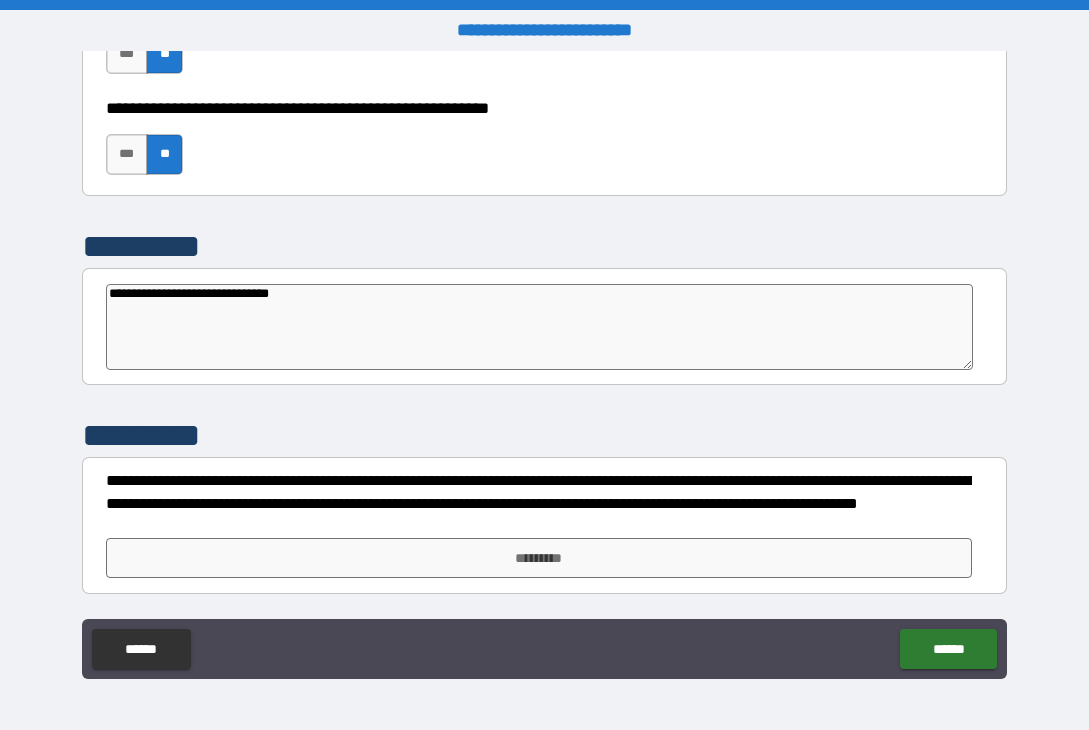 type on "*" 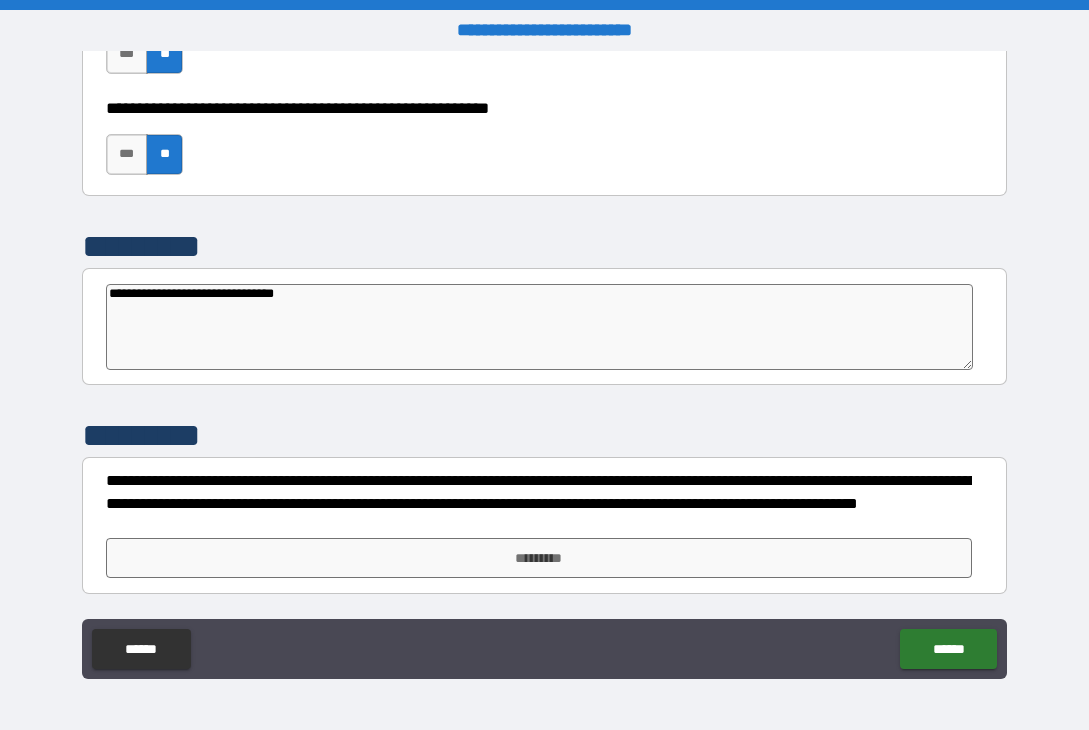 type on "*" 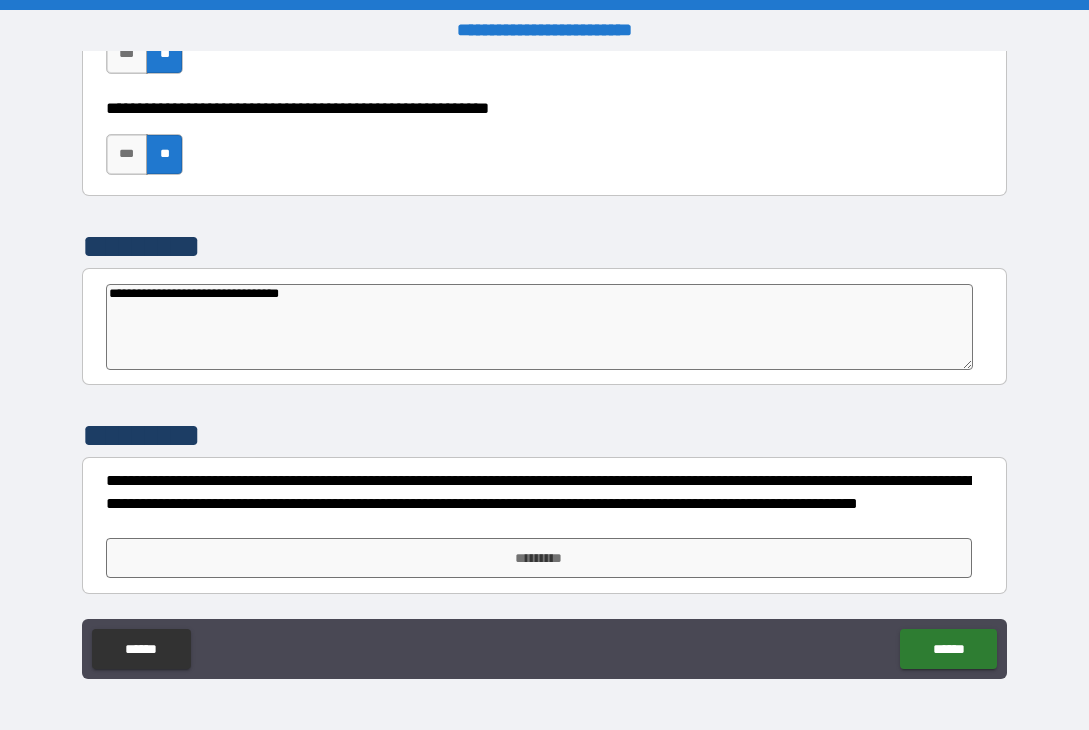 type on "*" 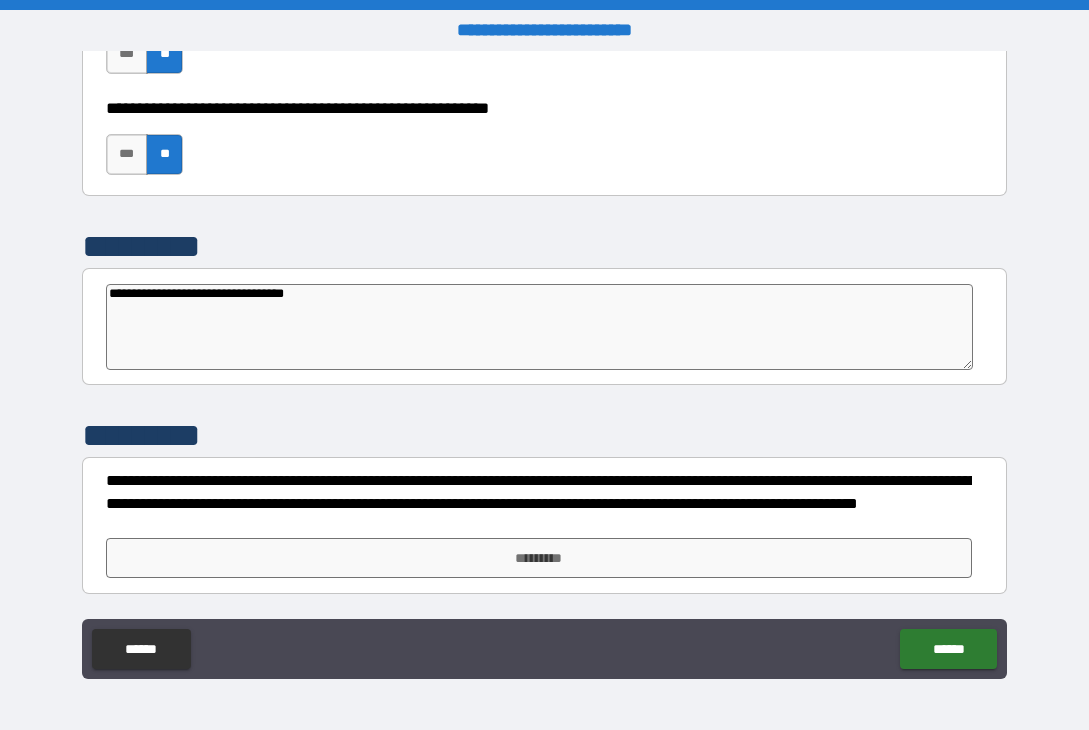 type on "**********" 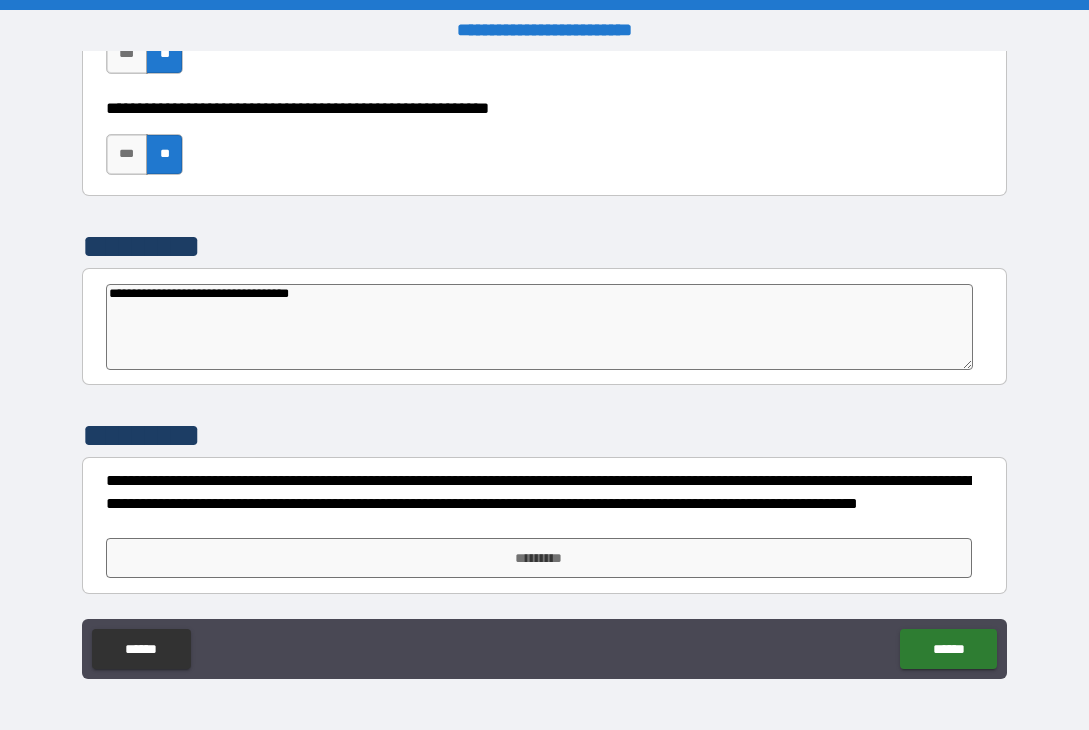 type on "**********" 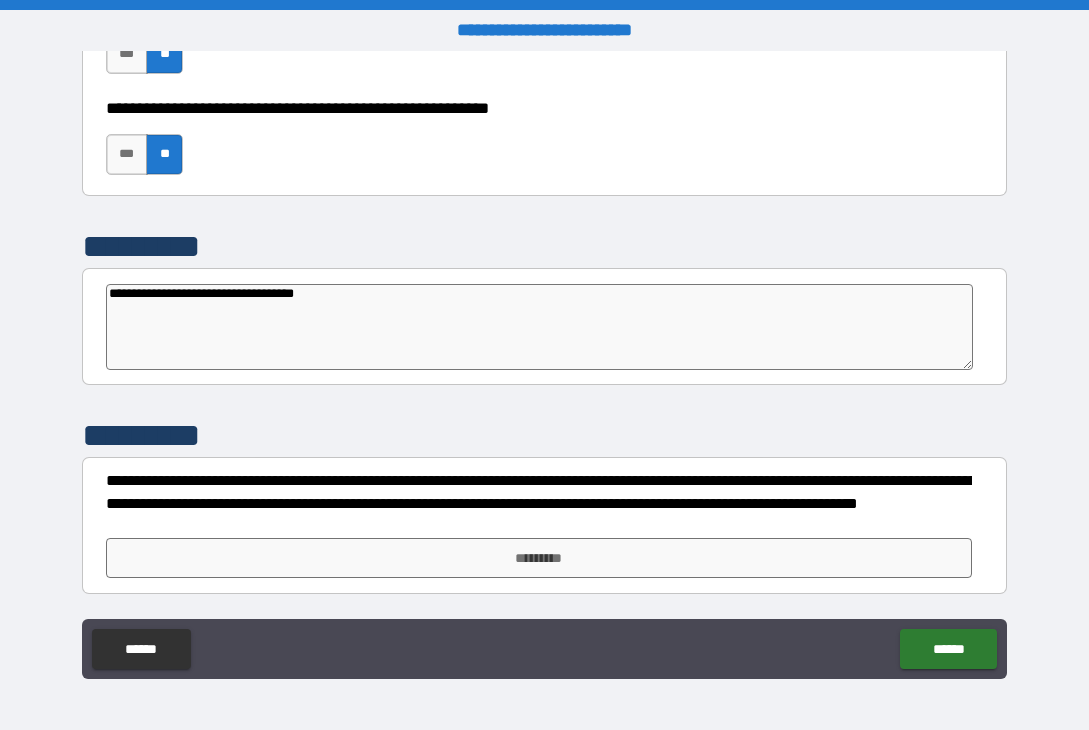 type on "**********" 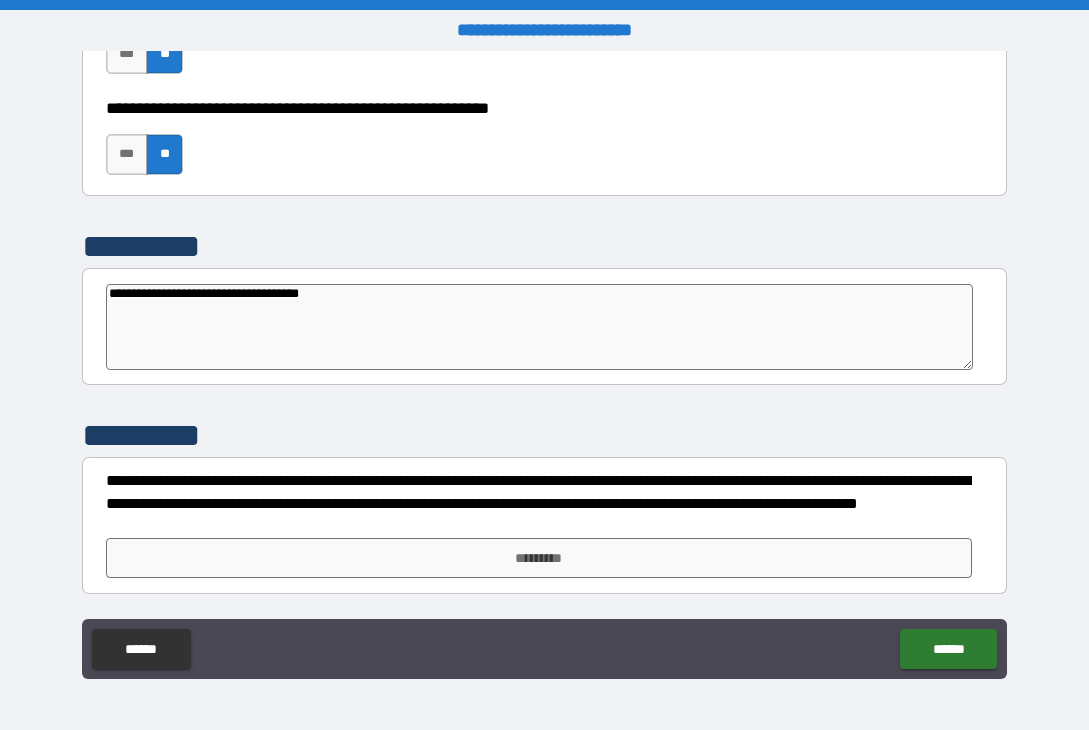 type on "*" 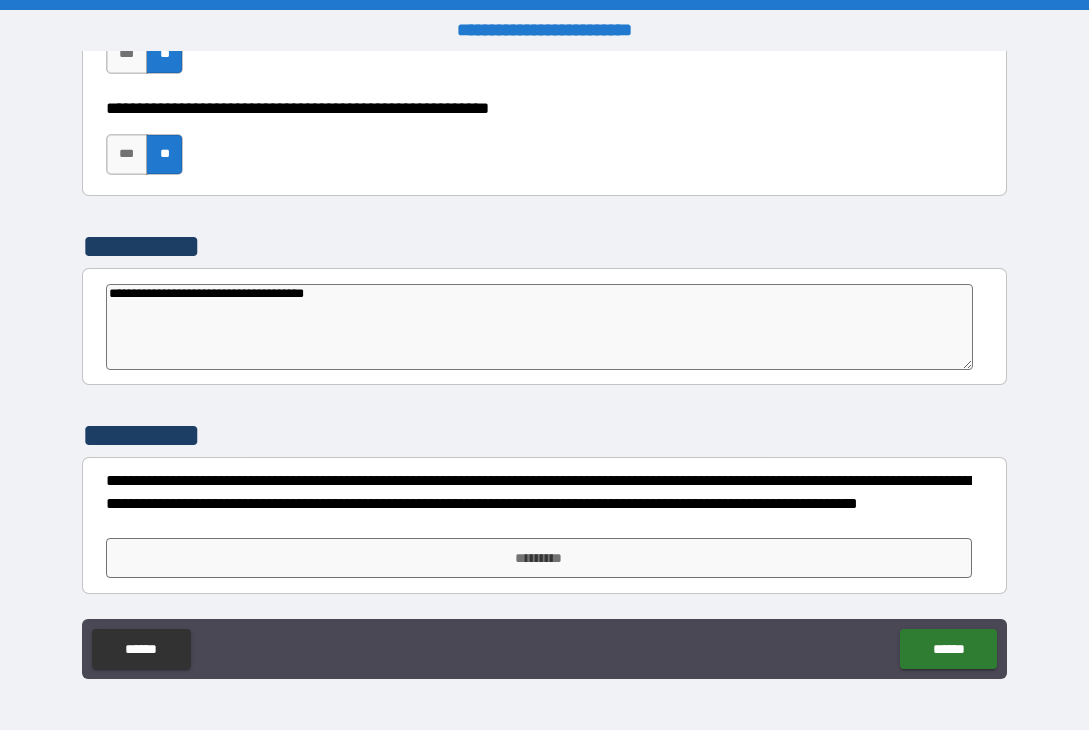 type on "*" 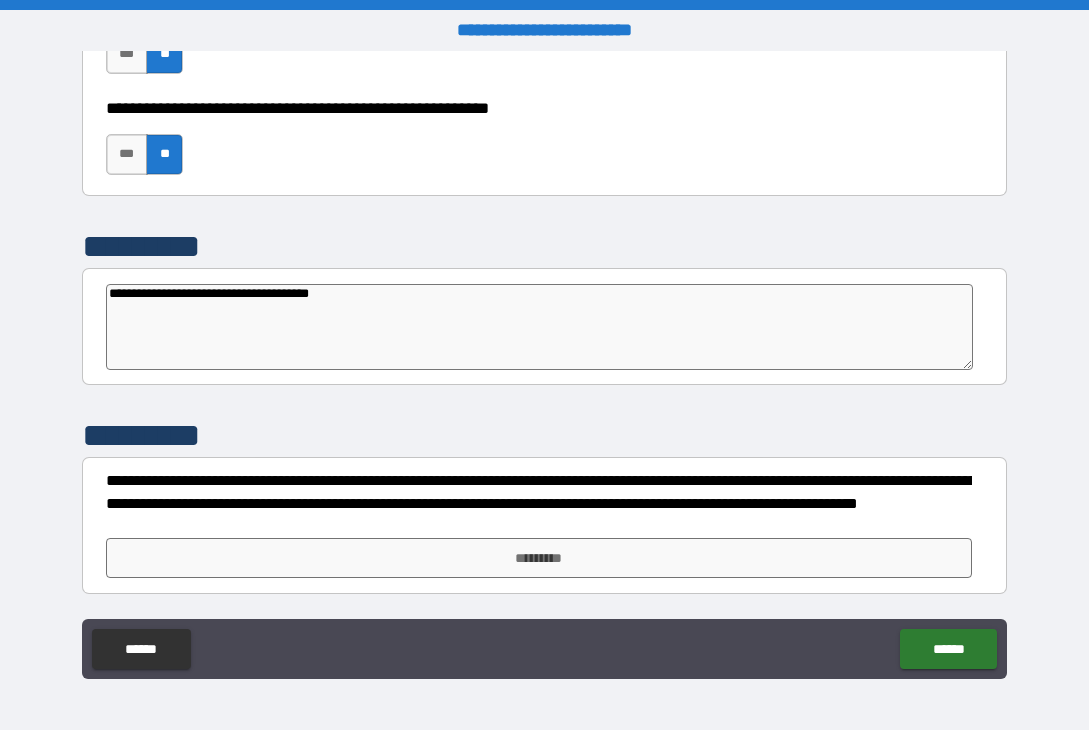 type on "*" 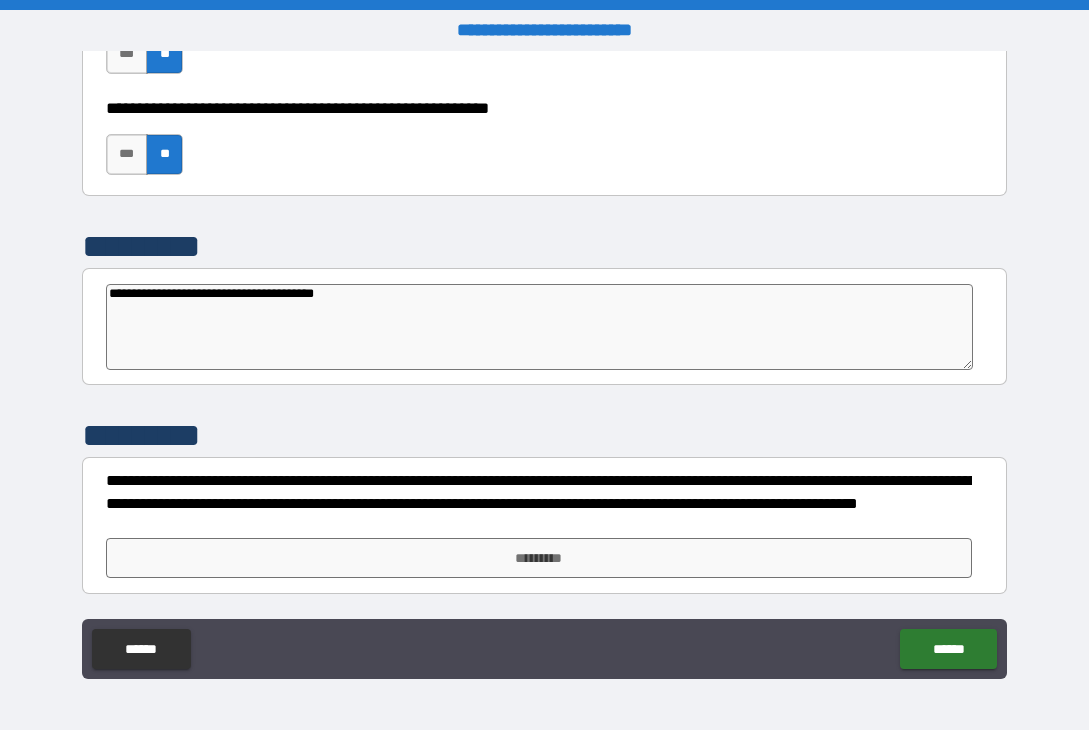 type on "*" 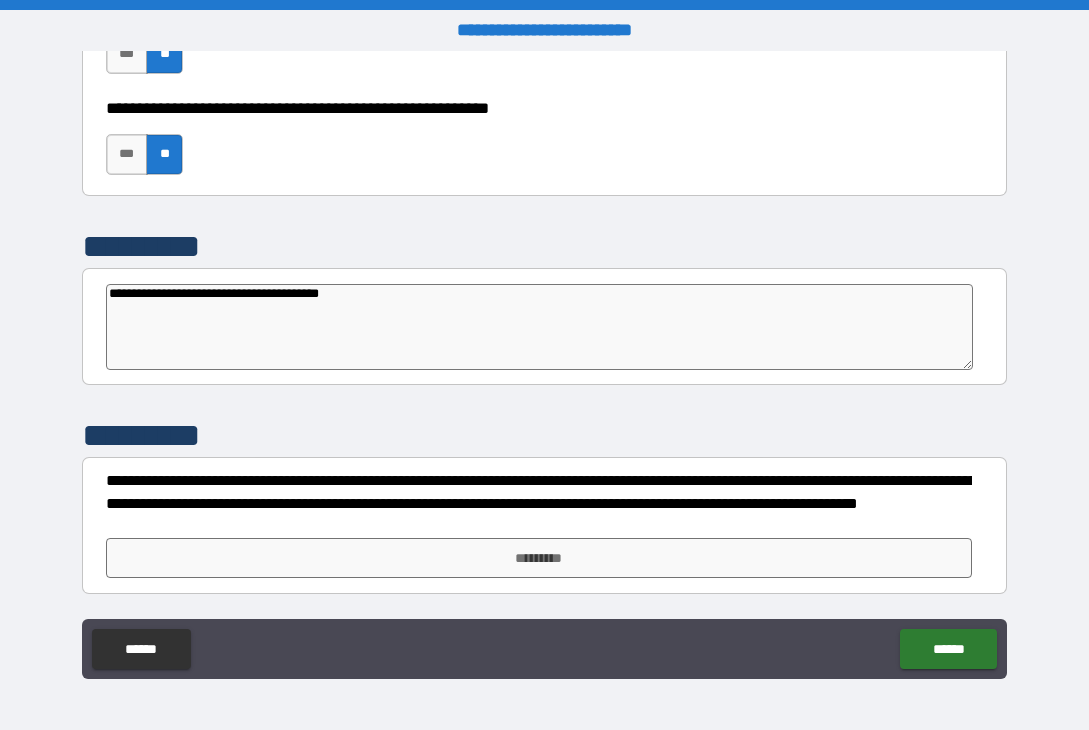 type on "*" 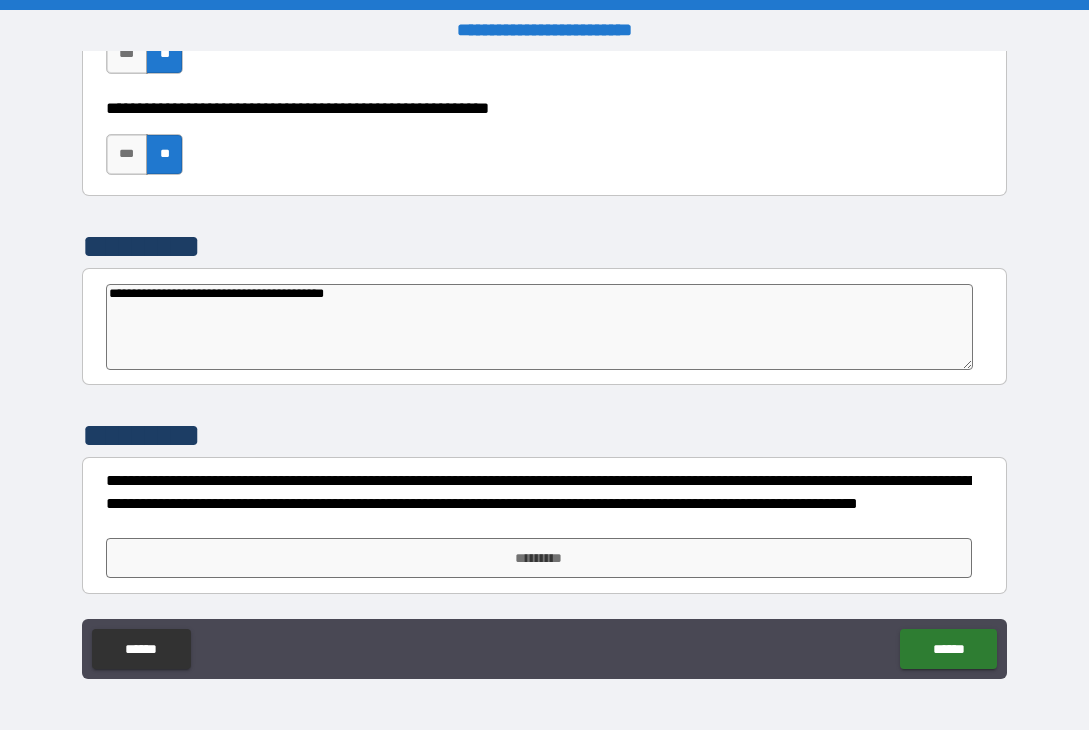 type on "*" 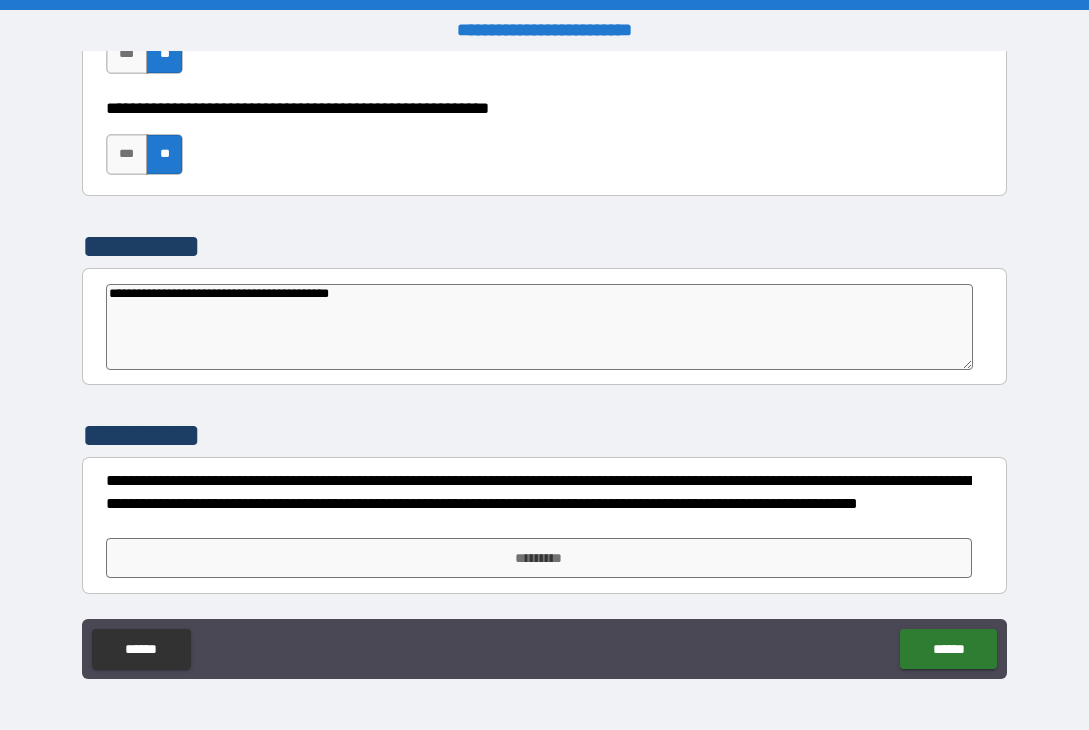 type on "*" 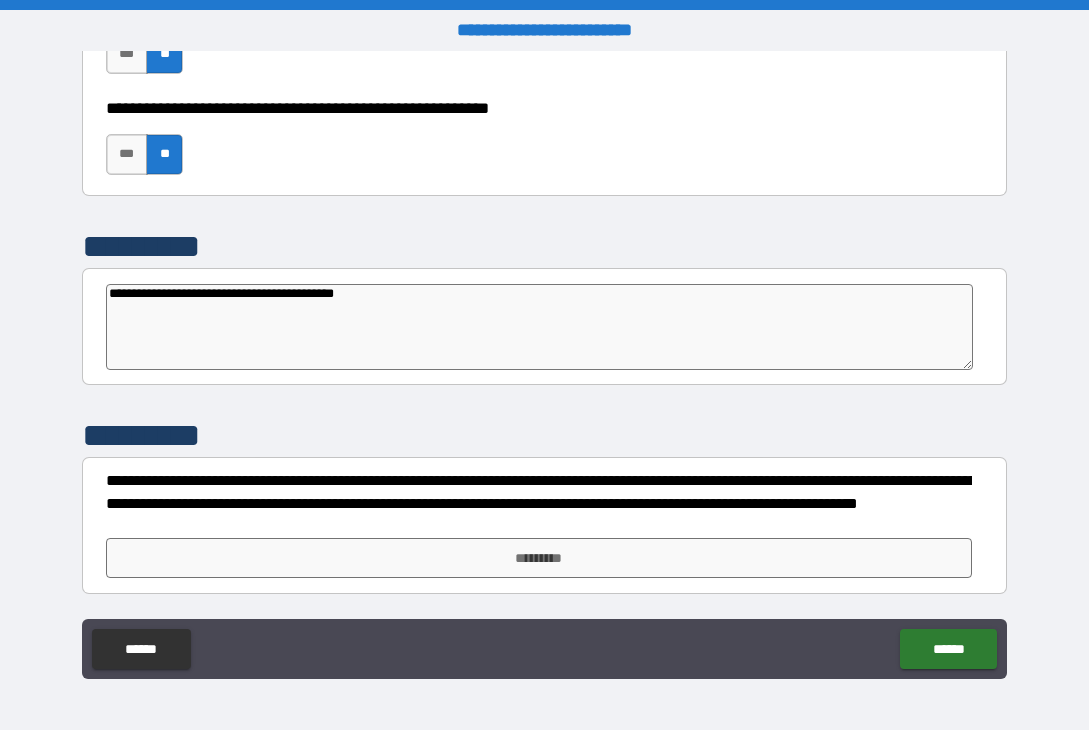 type on "**********" 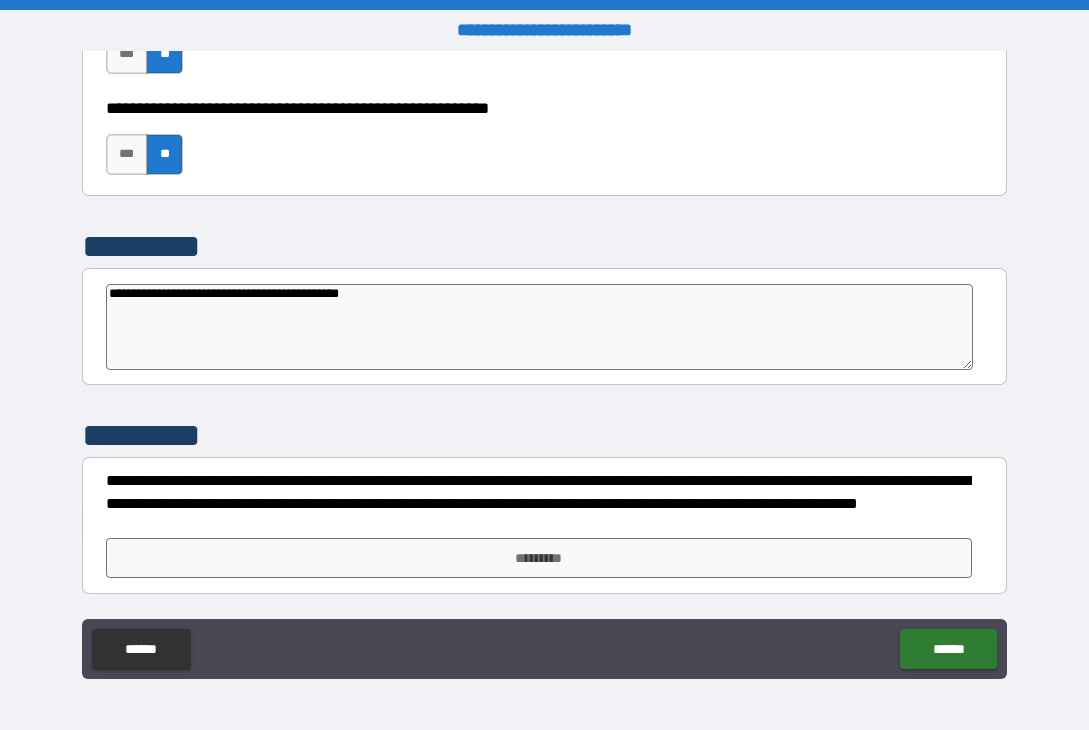 type on "**********" 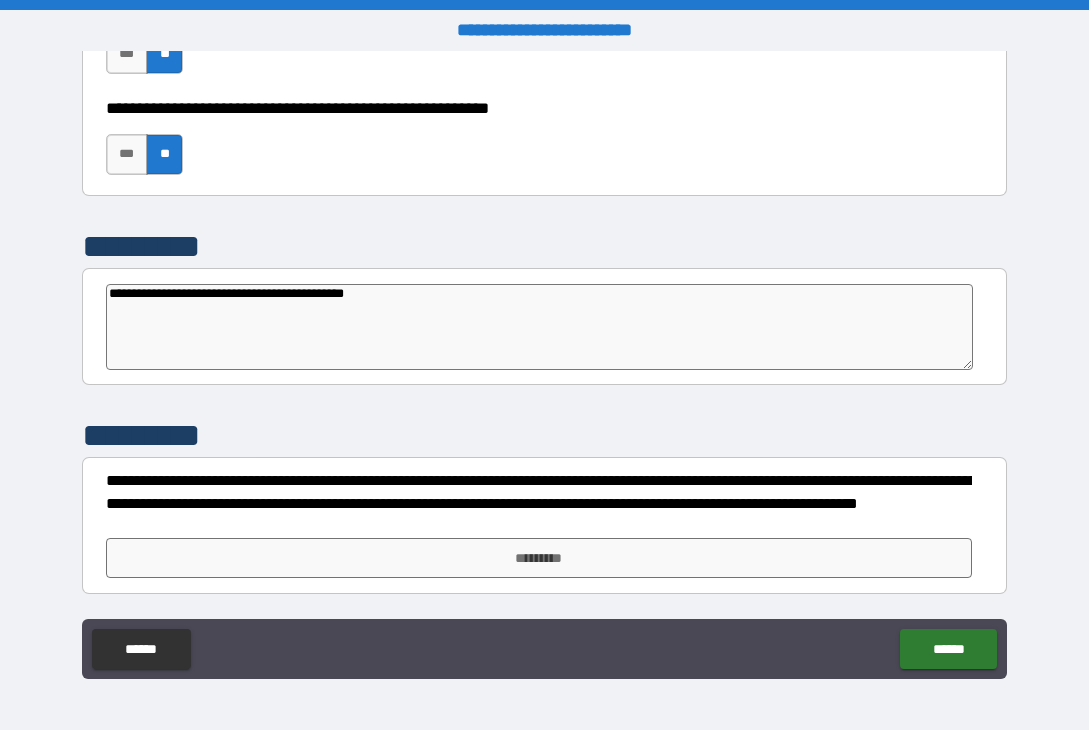 type on "*" 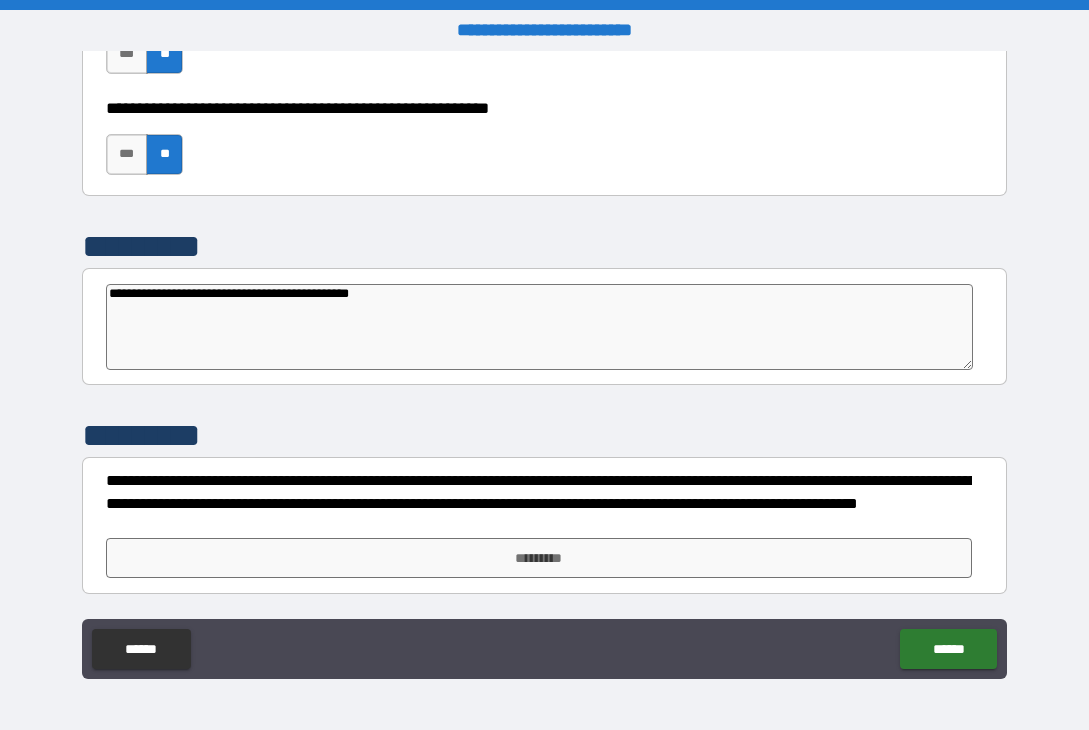 type on "**********" 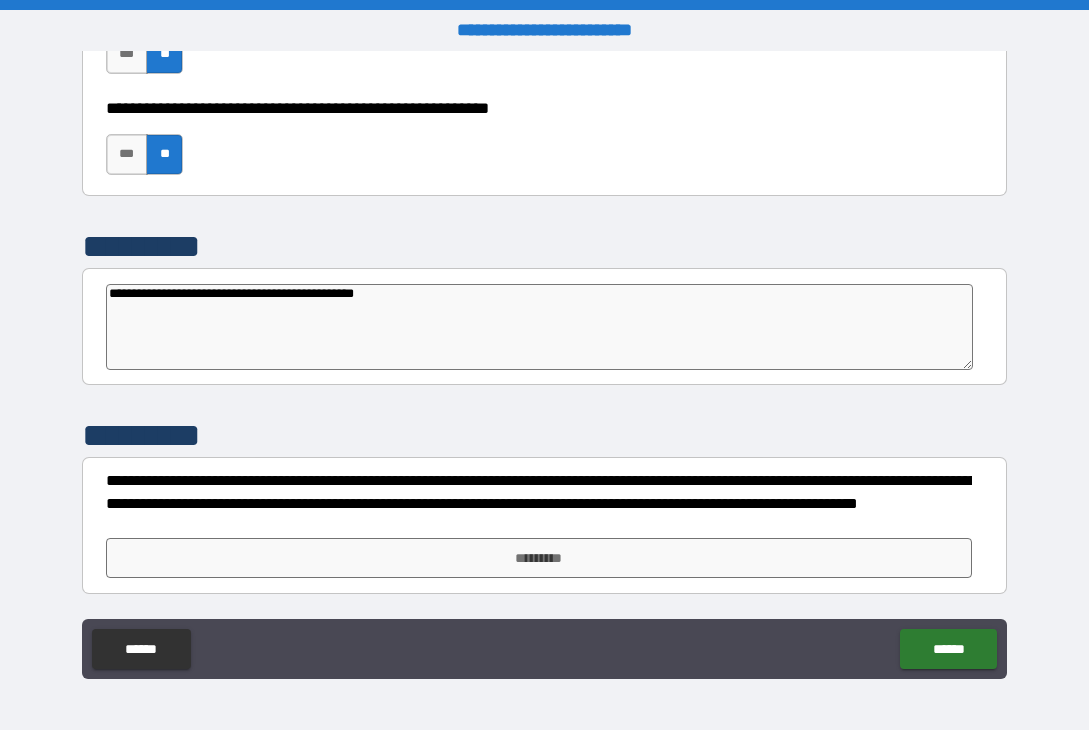type on "*" 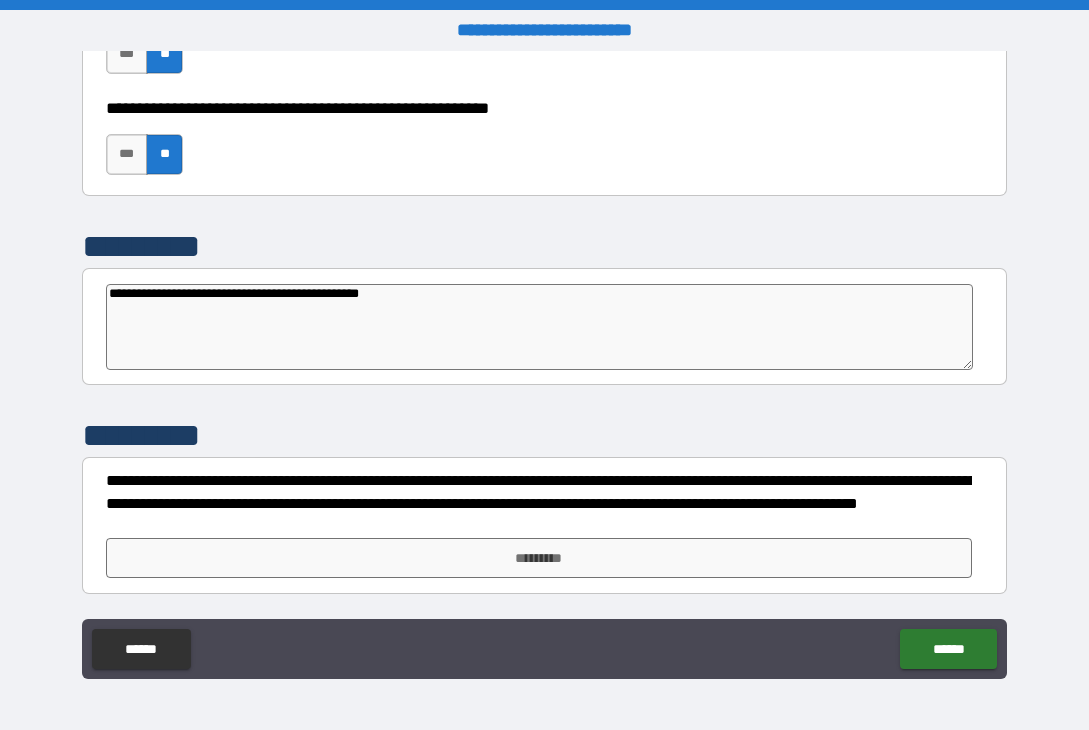 type on "*" 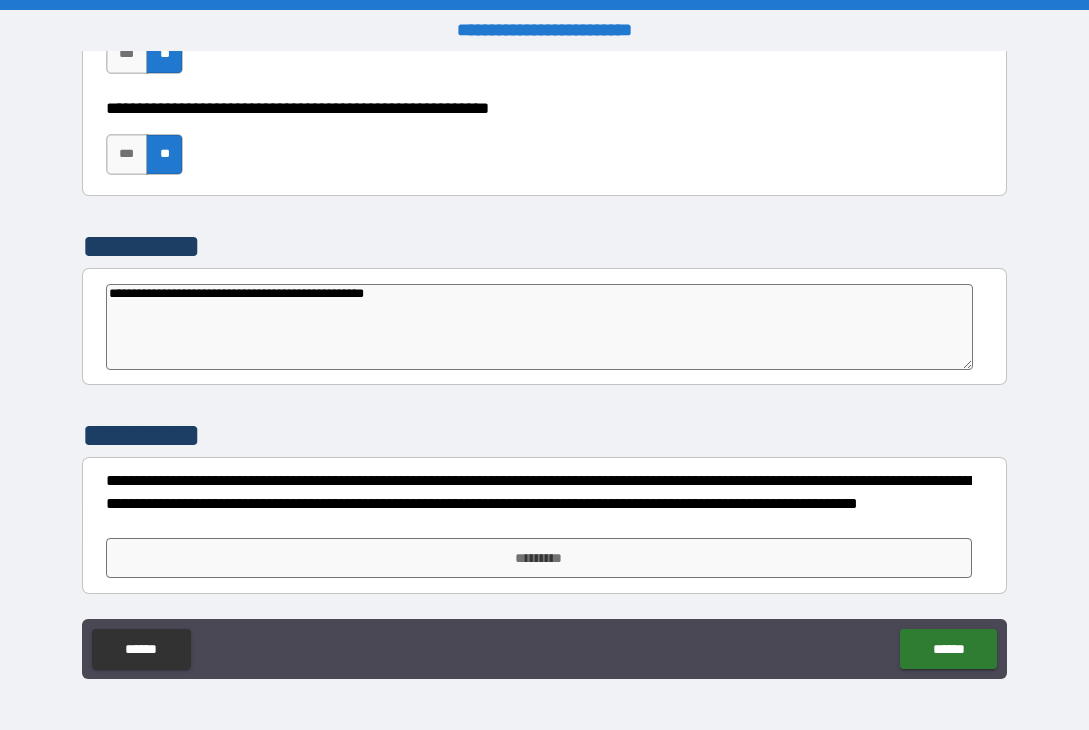 type on "**********" 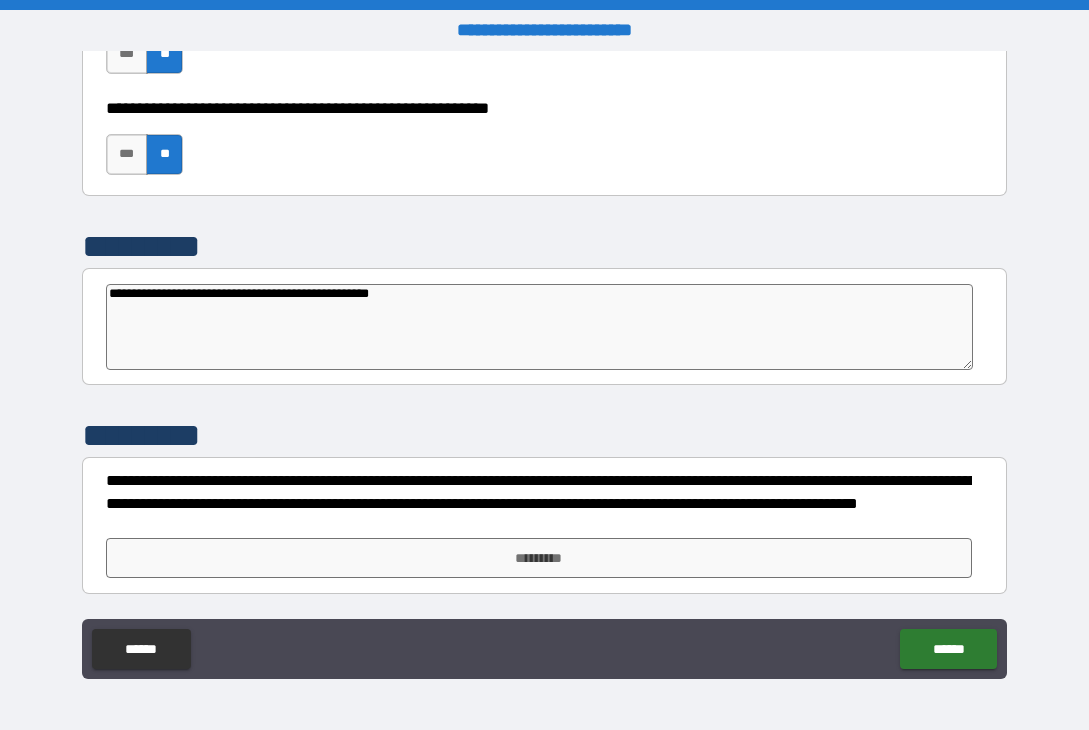 type on "*" 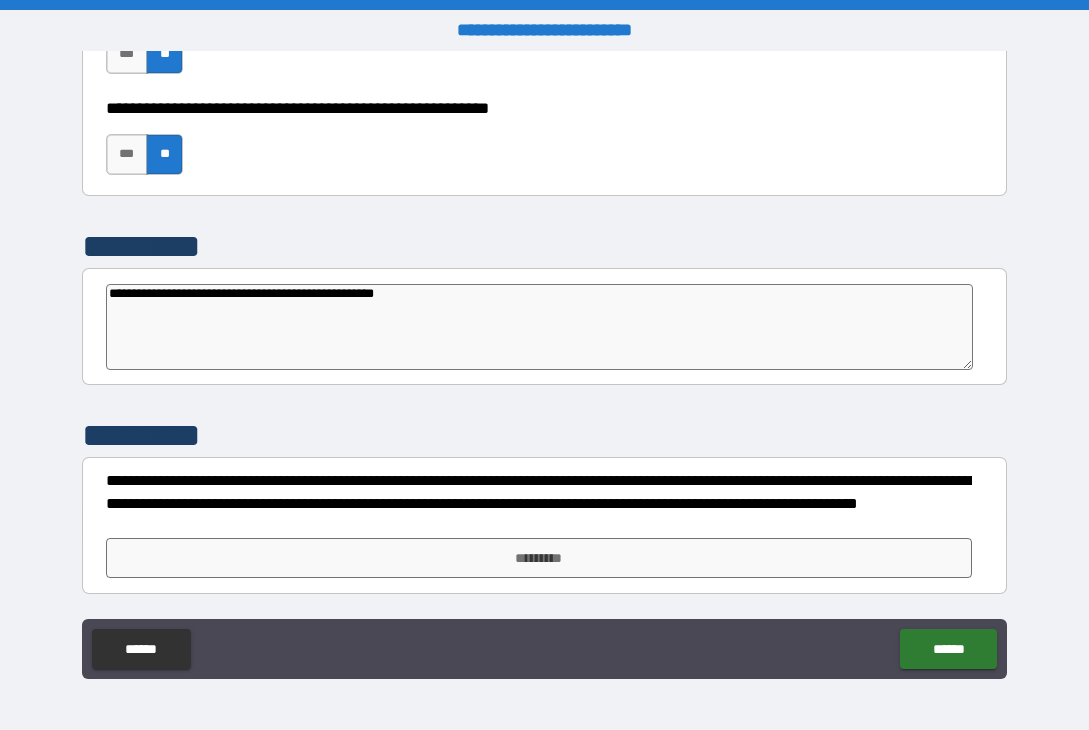 type on "**********" 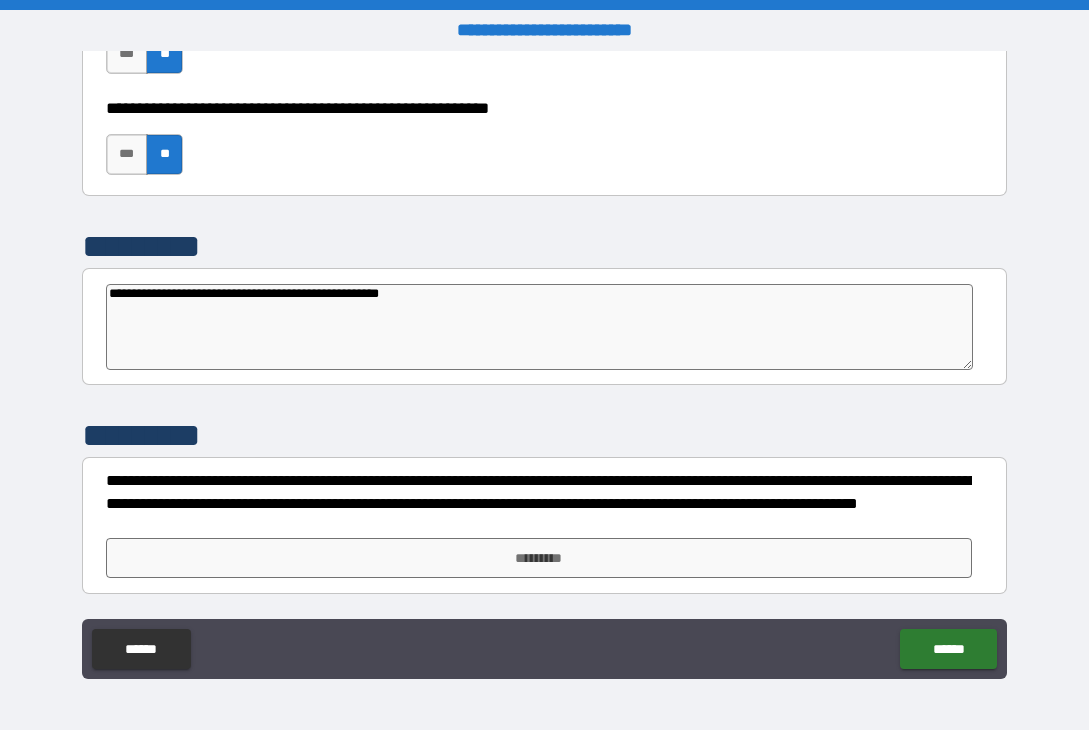type on "*" 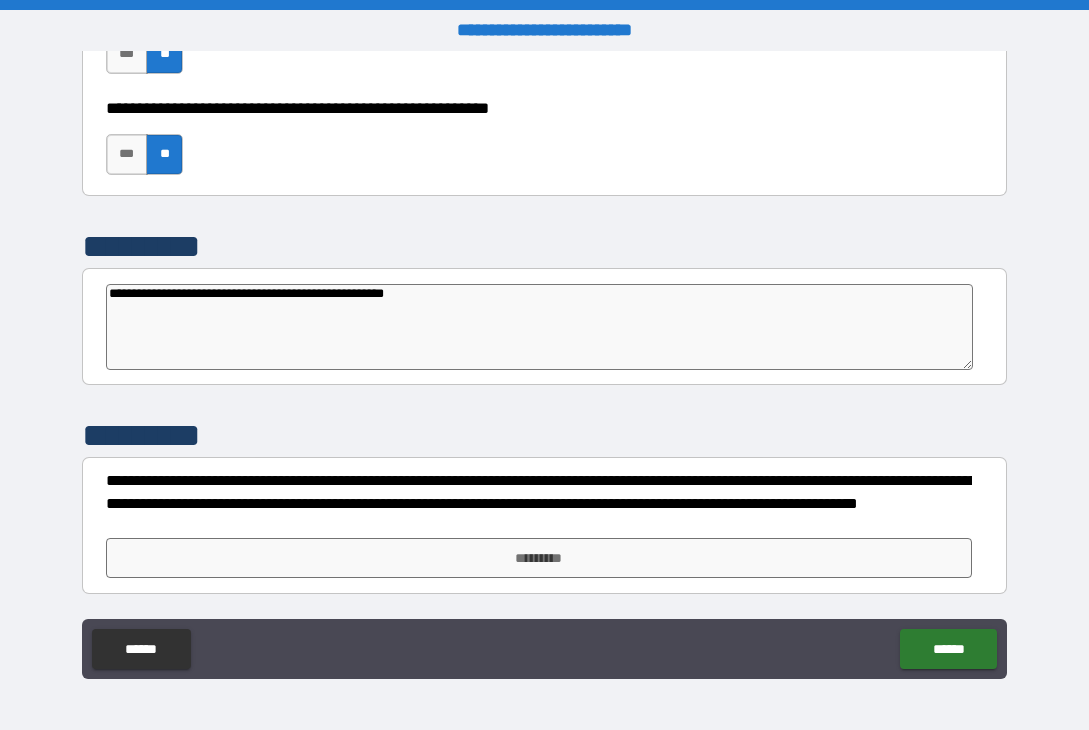 type on "**********" 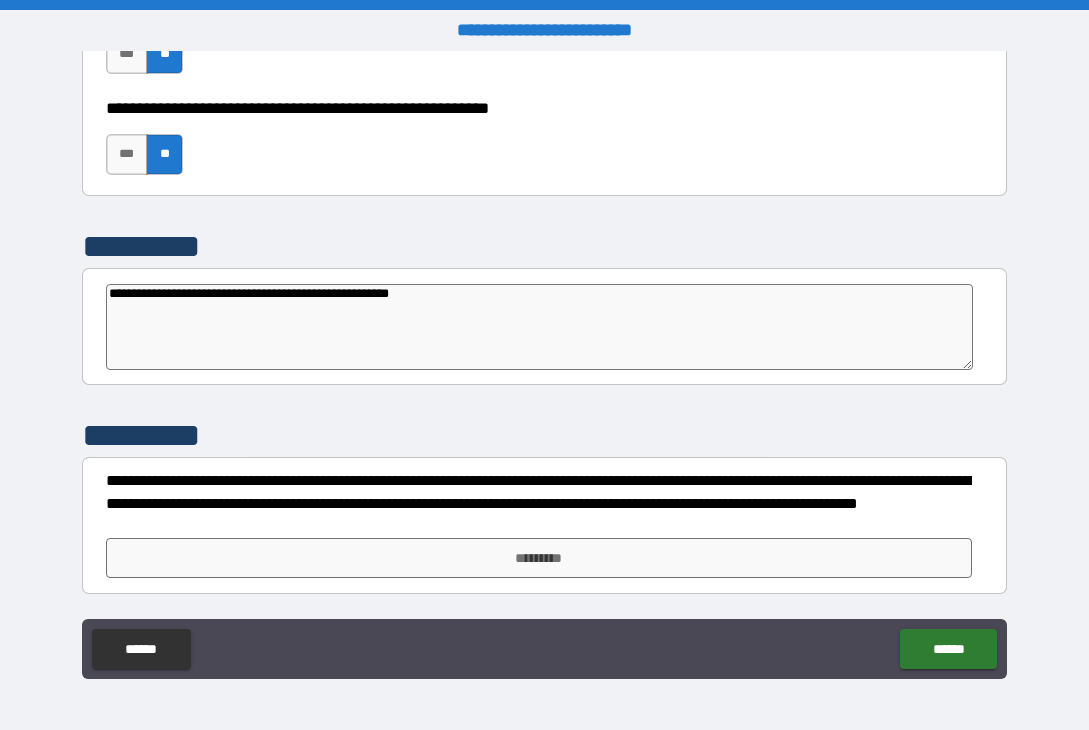 type on "*" 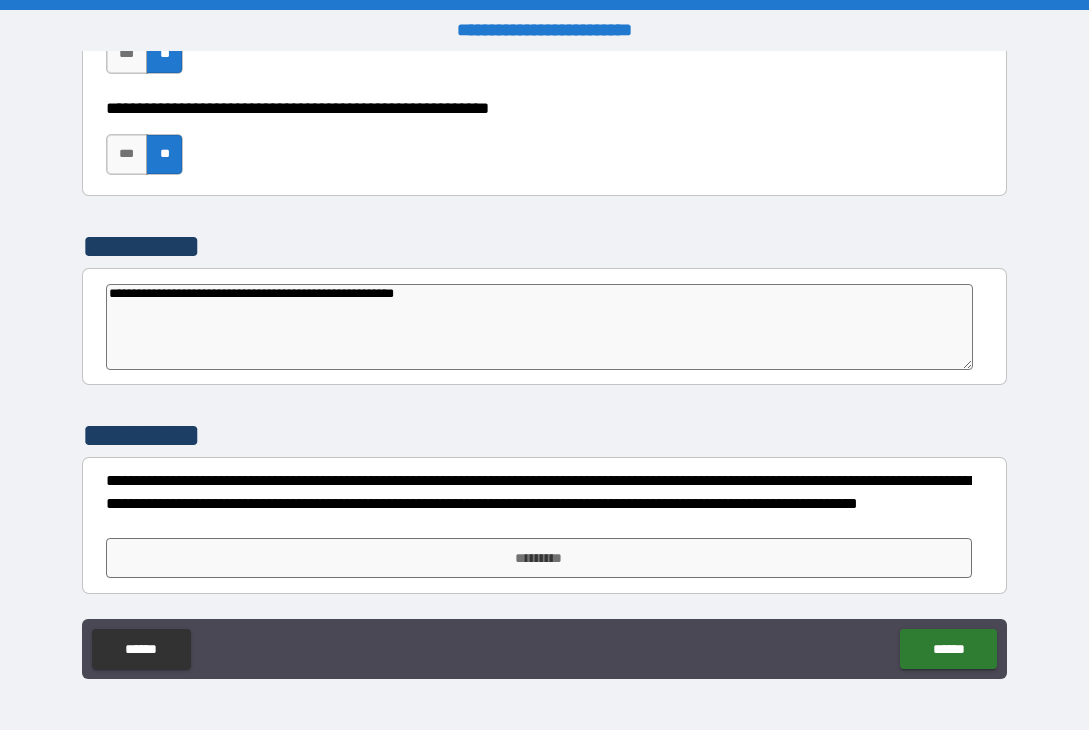 type on "**********" 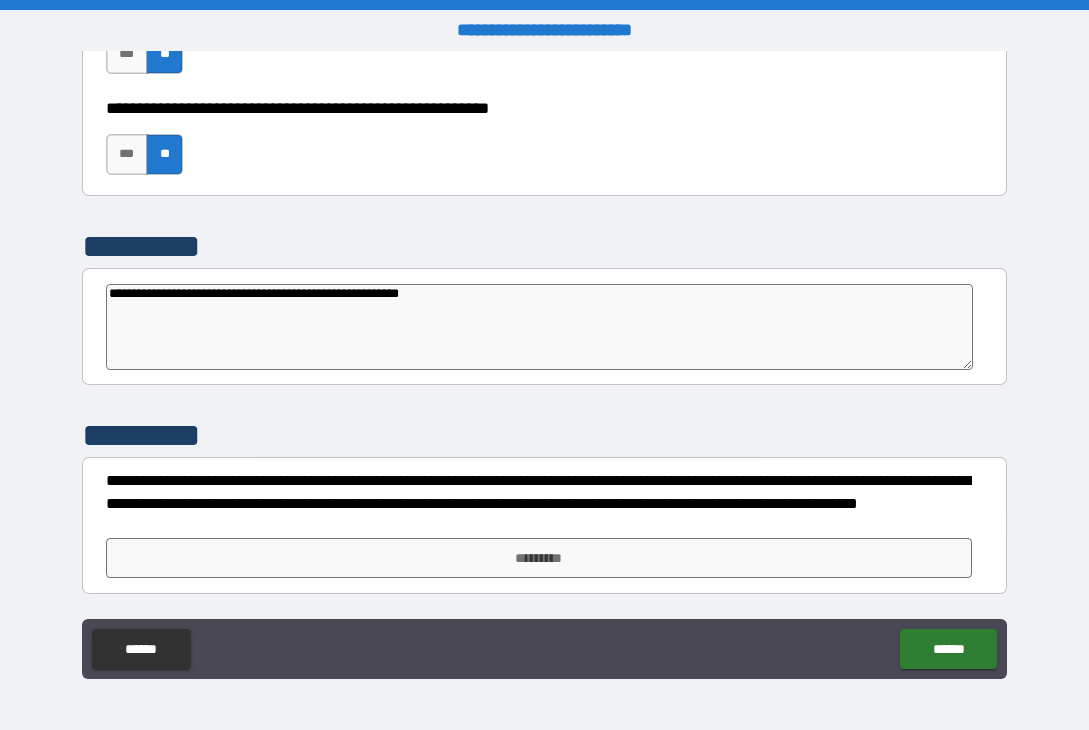 type on "*" 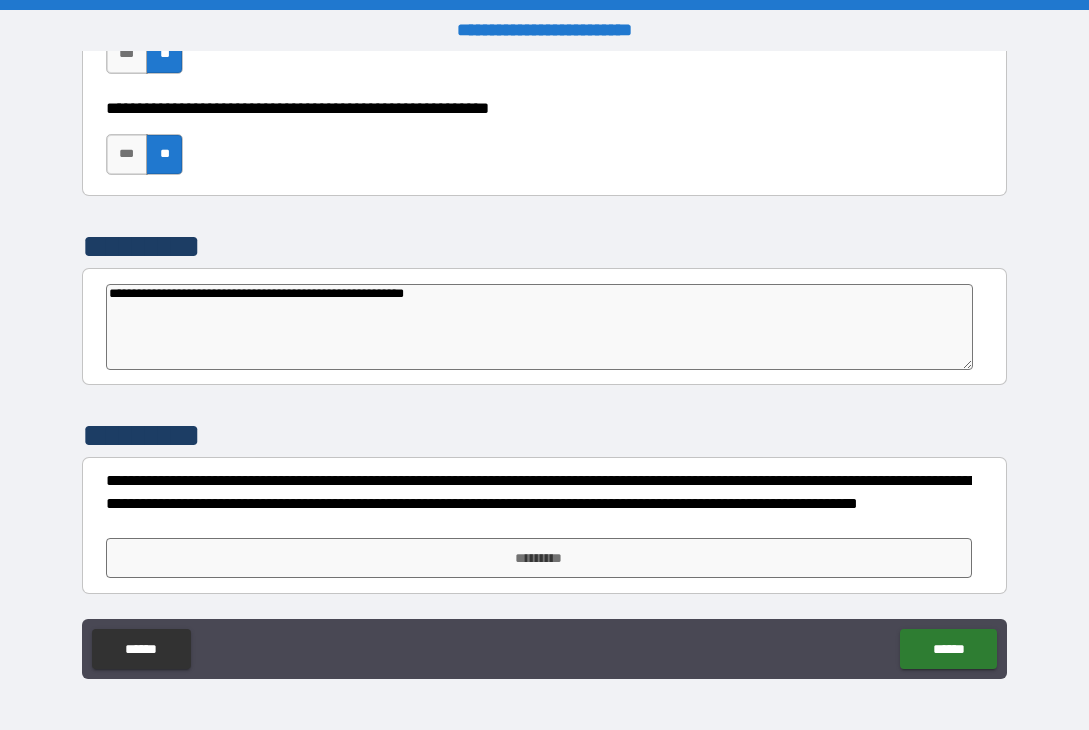 type on "**********" 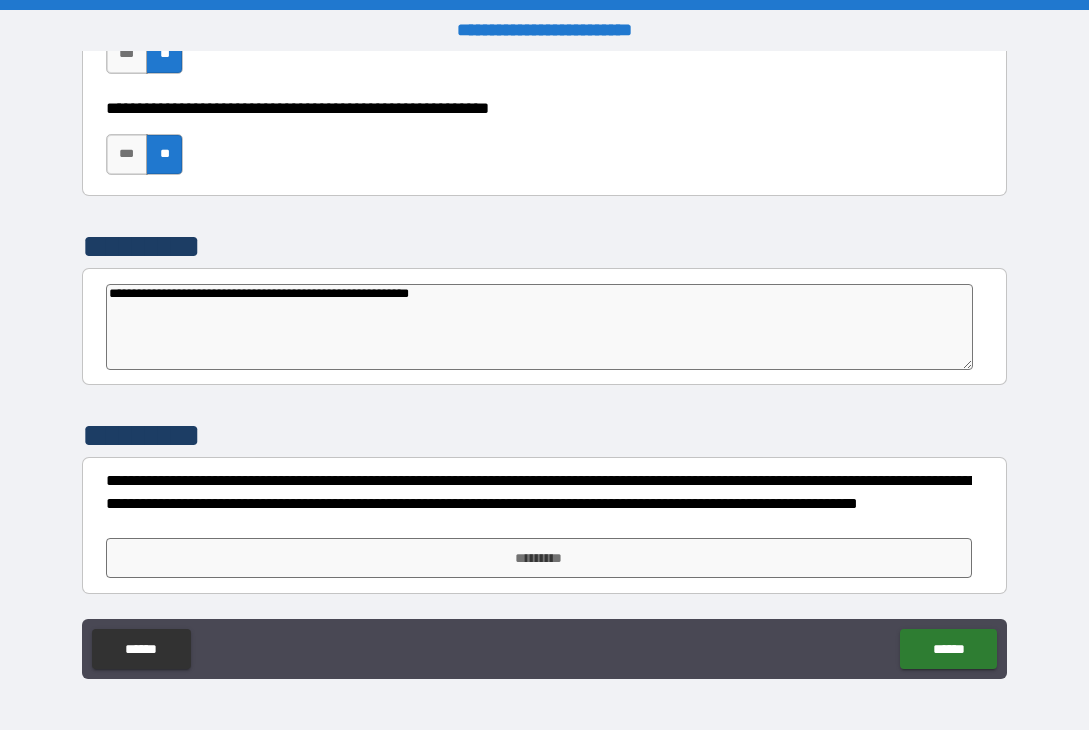 type on "**********" 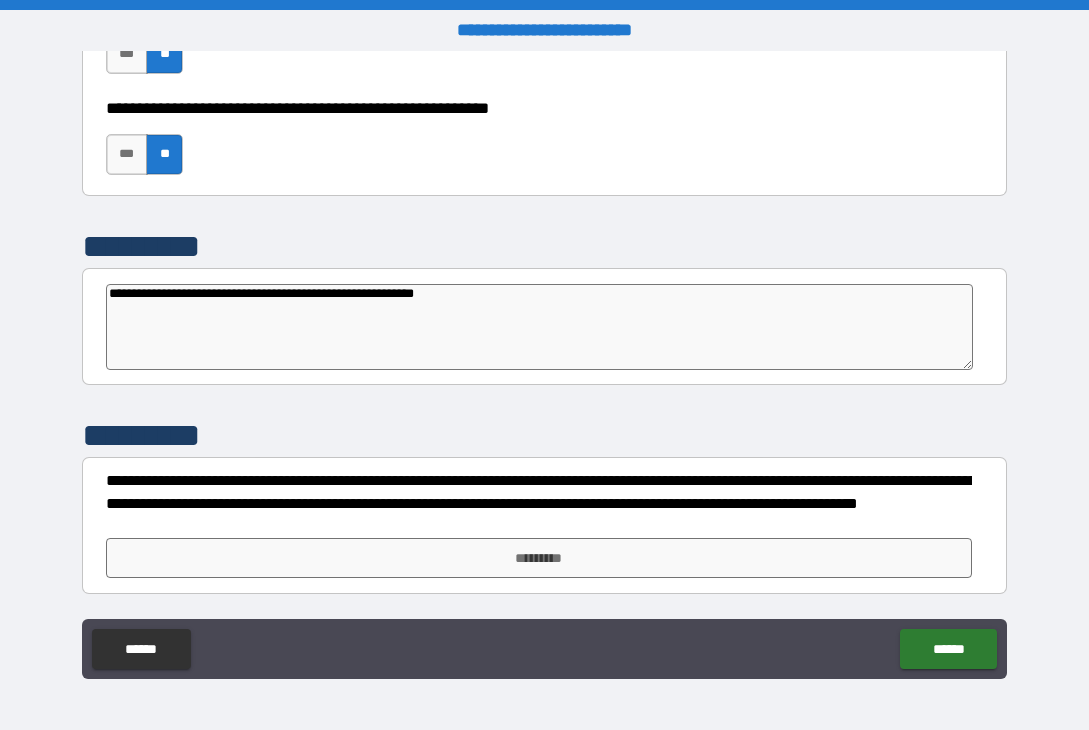 type on "**********" 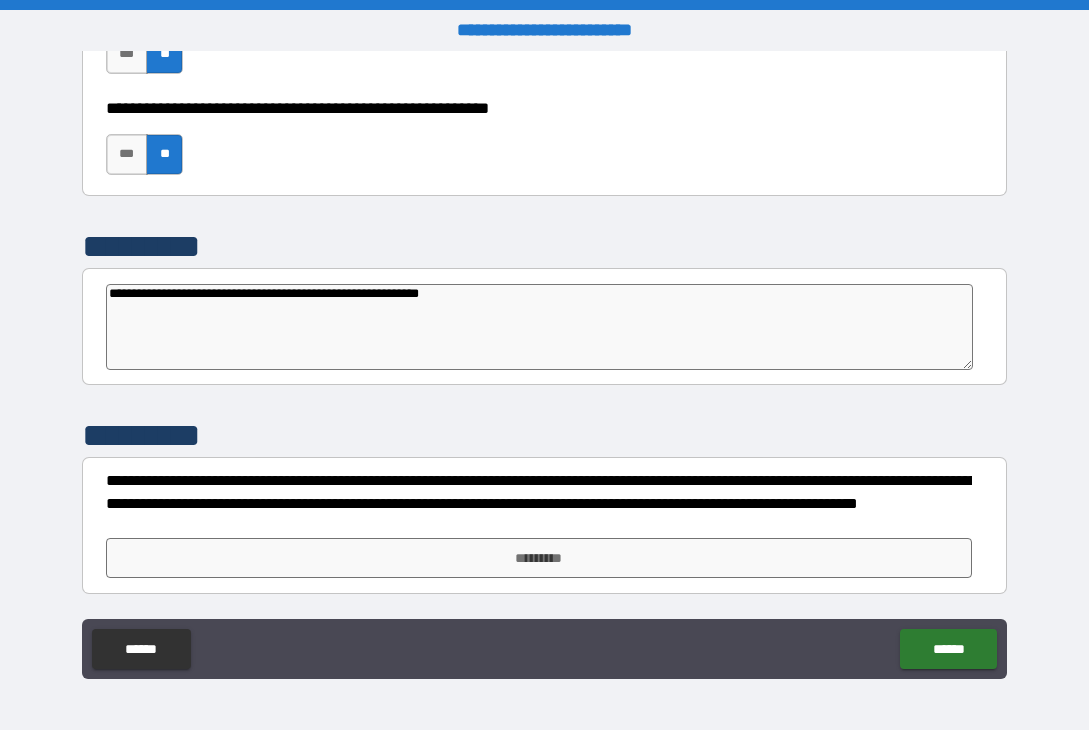 type on "**********" 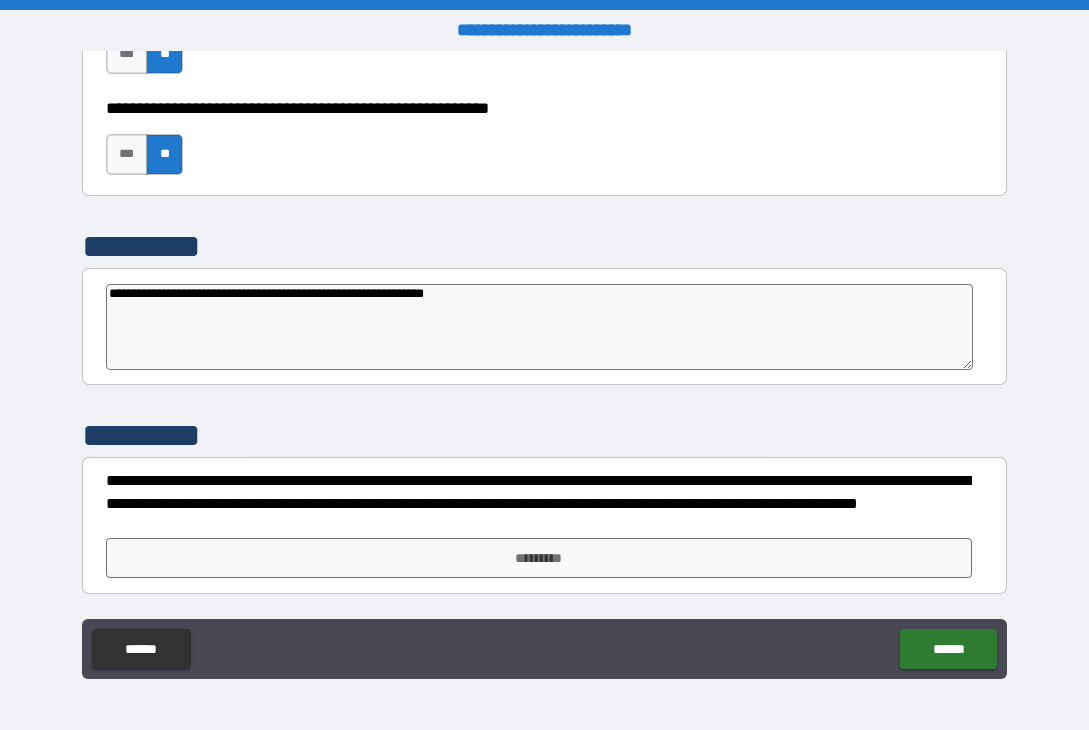 type on "**********" 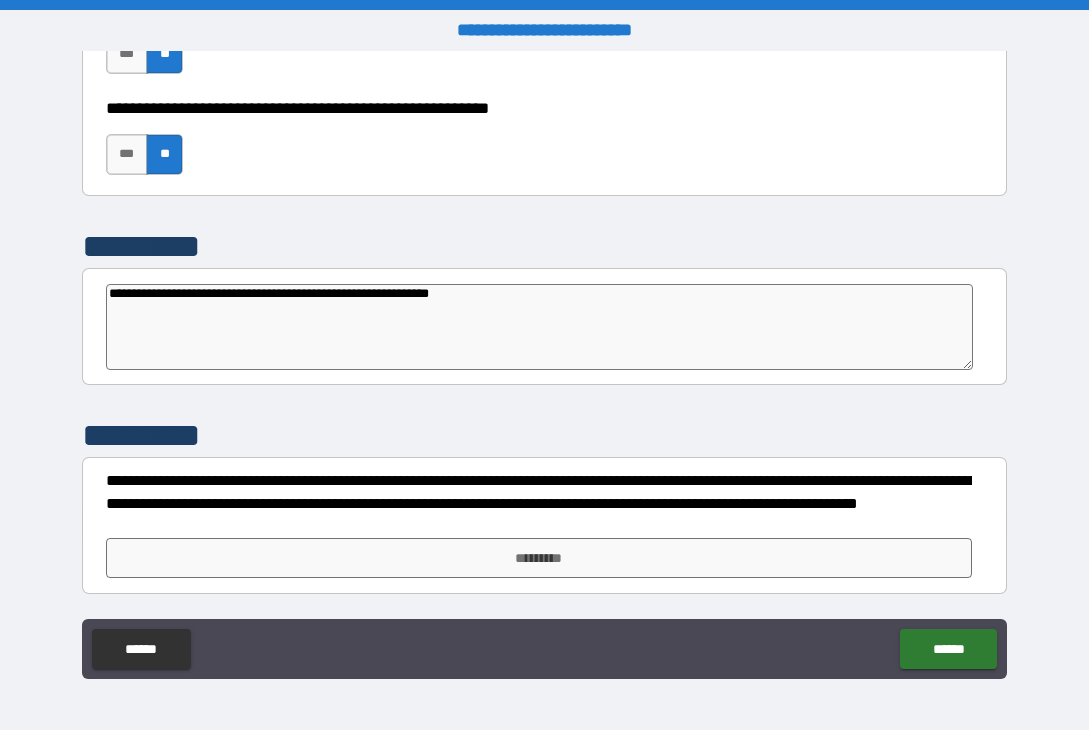 type on "**********" 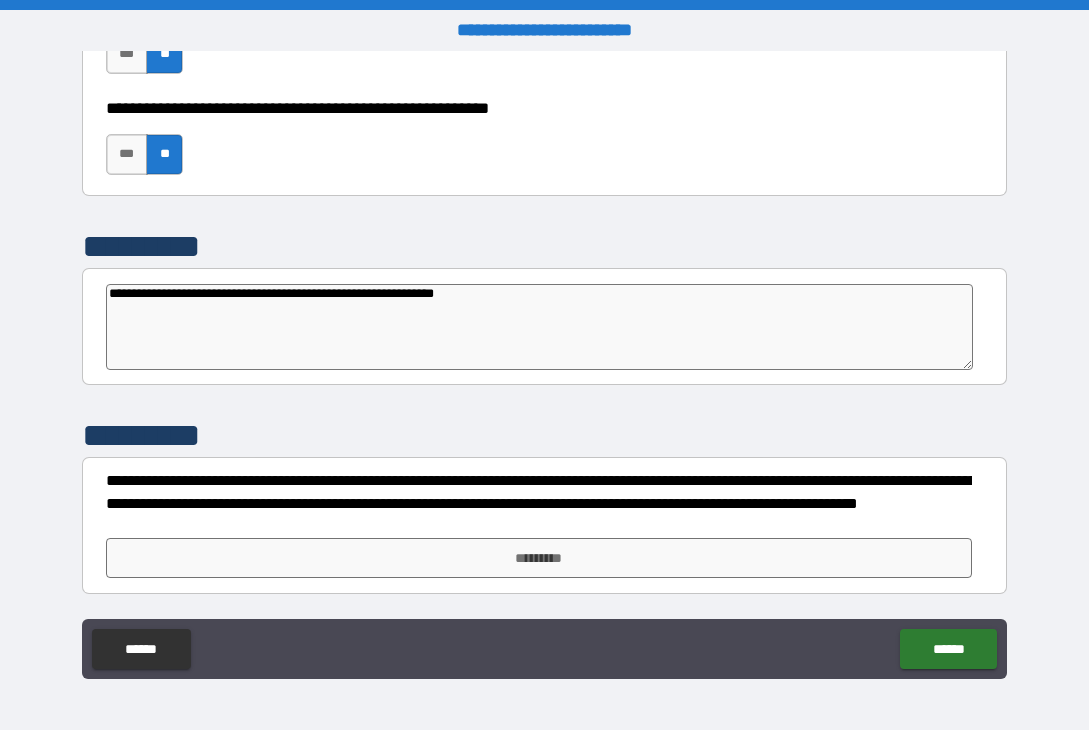 type on "**********" 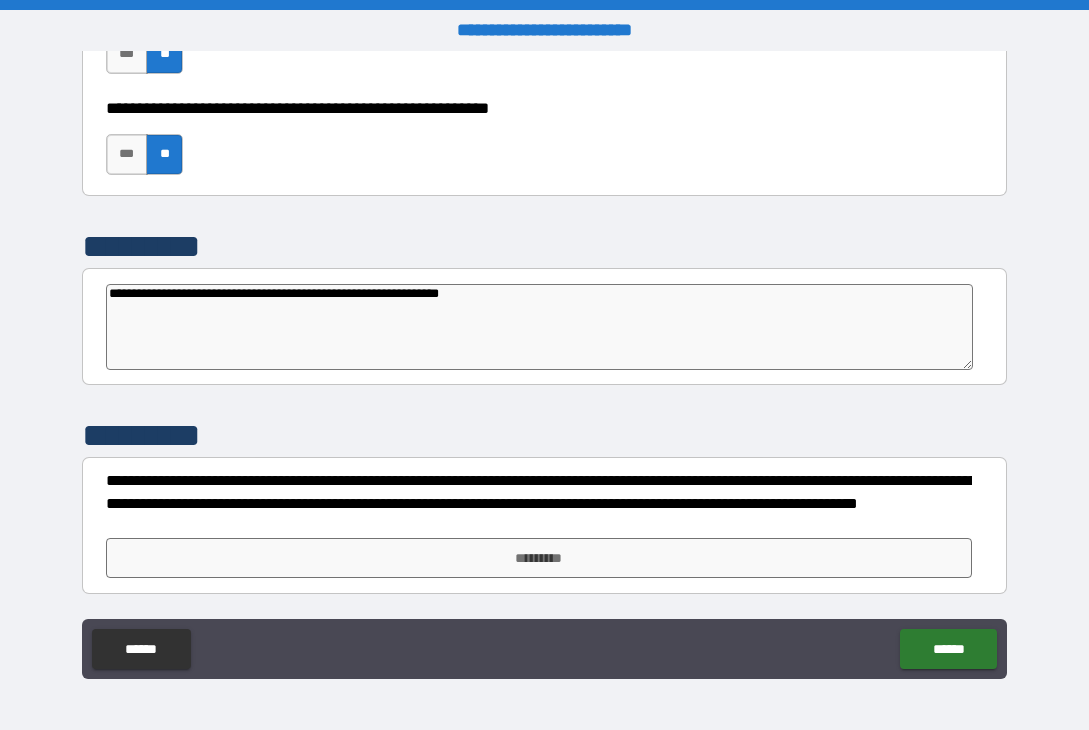 type on "*" 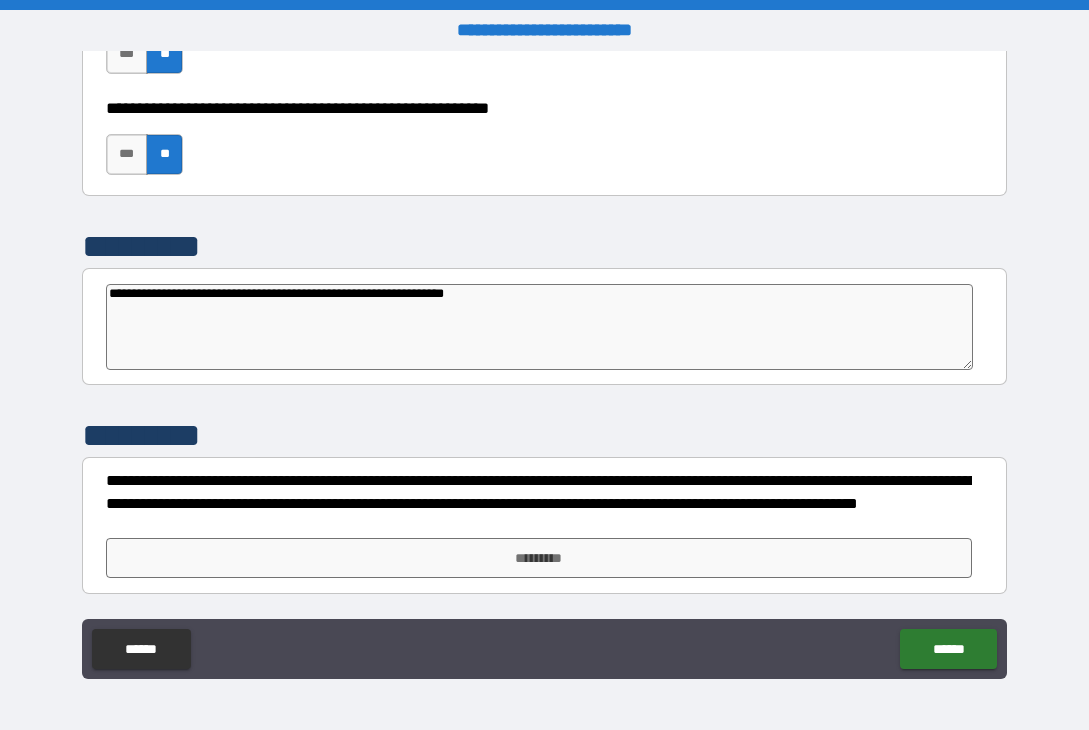 type on "**********" 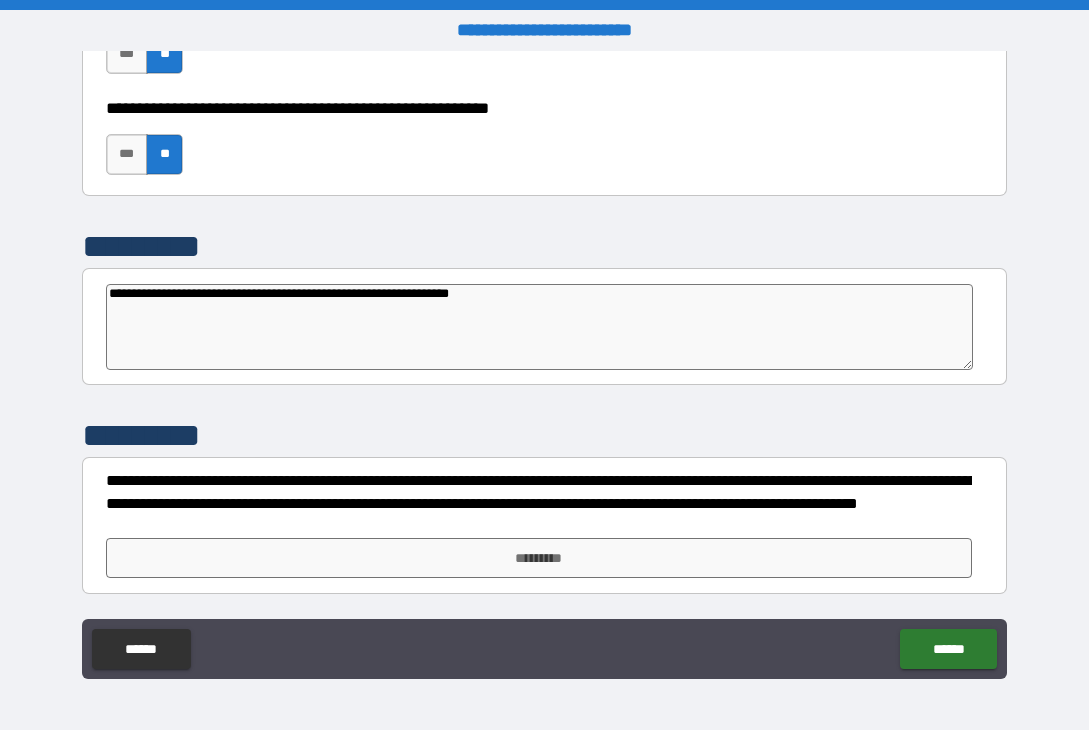 type on "**********" 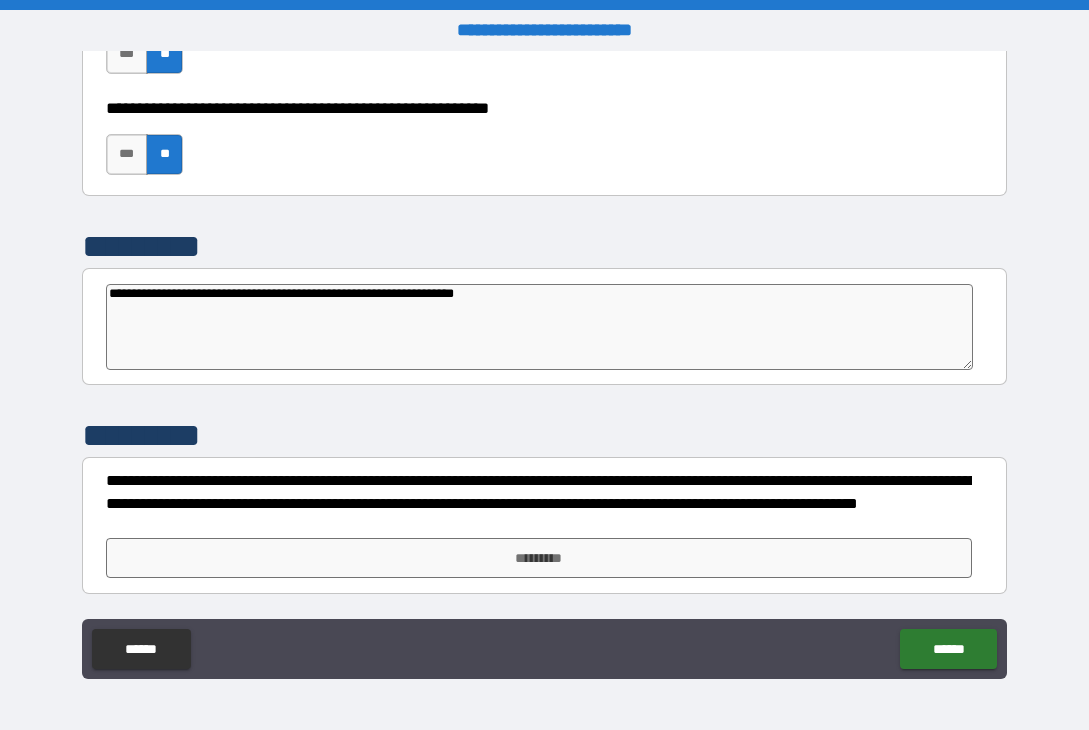 type on "*" 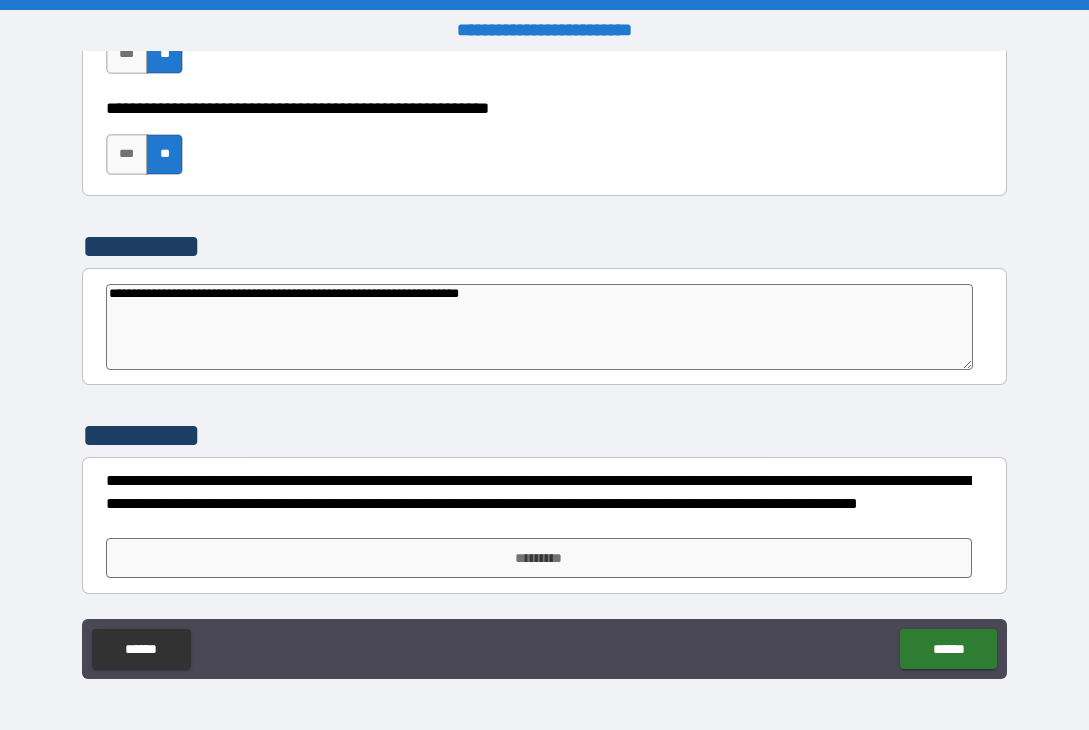 type on "**********" 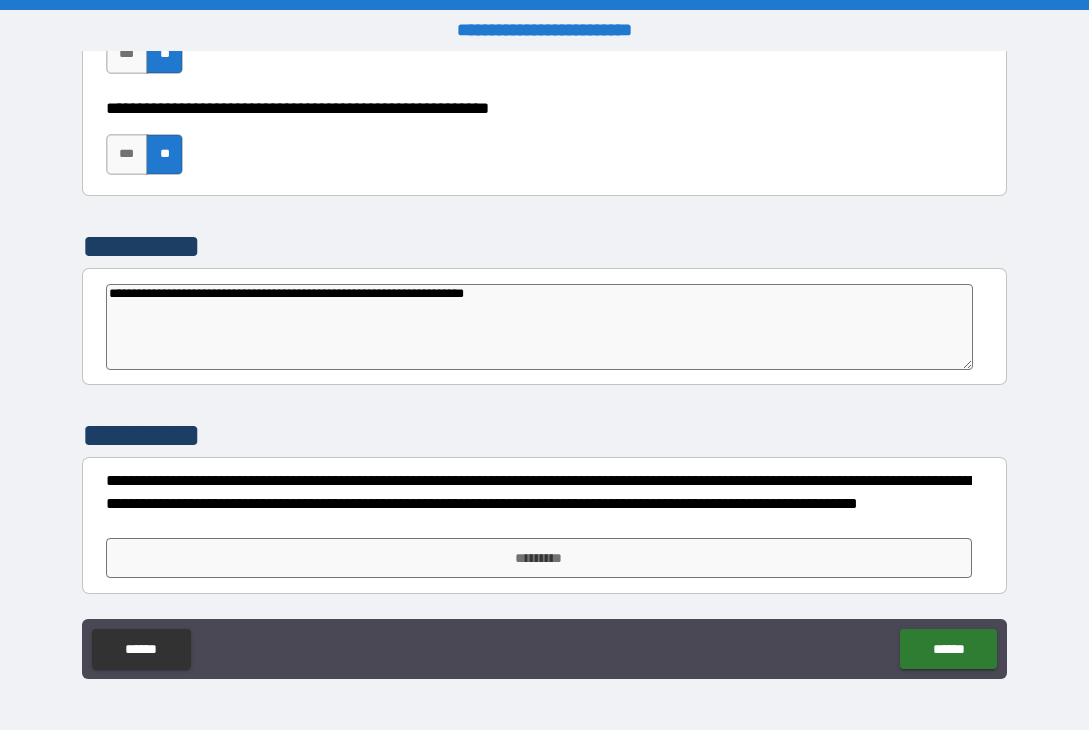 type on "**********" 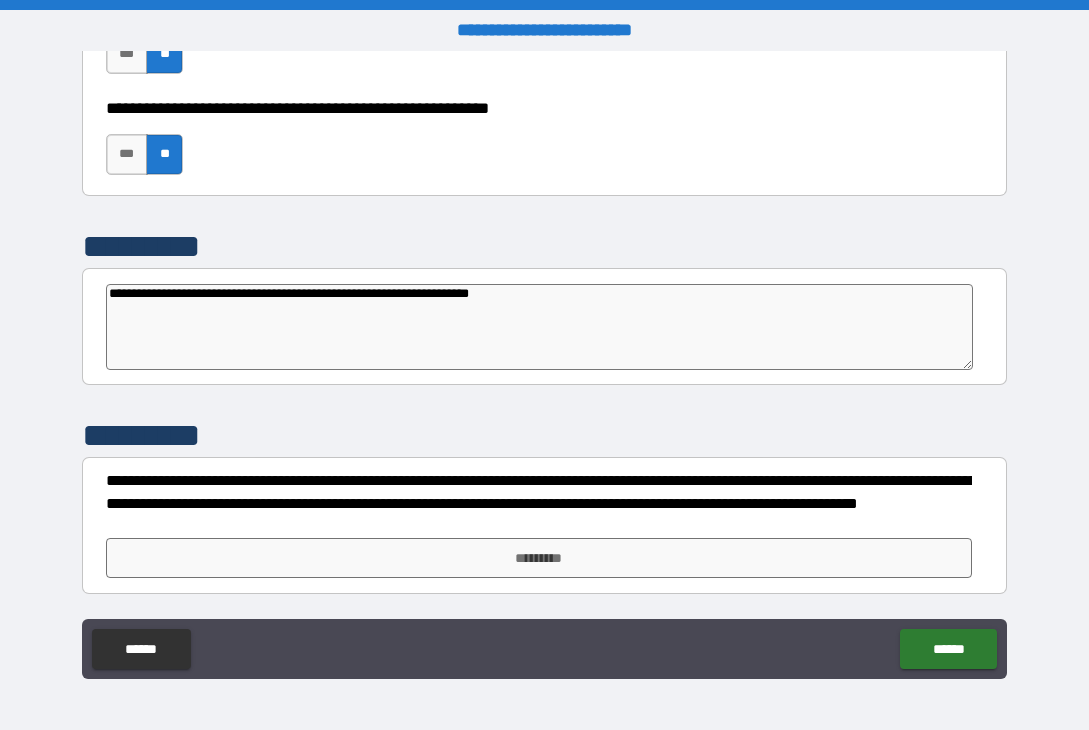 type on "**********" 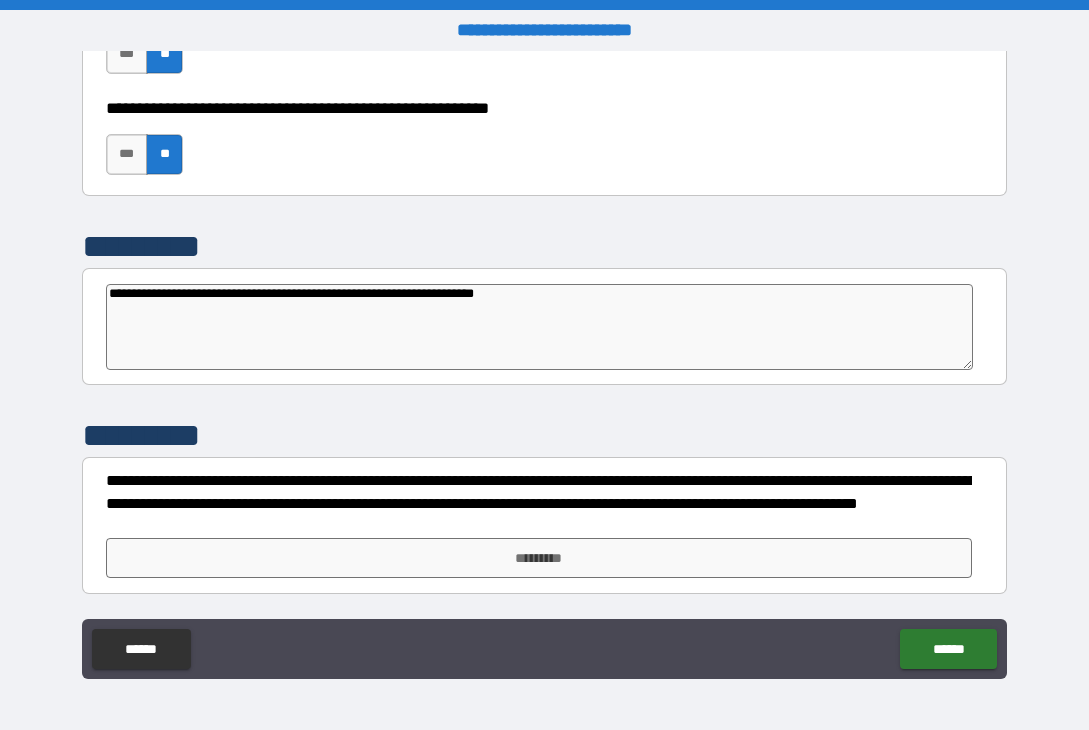 type on "*" 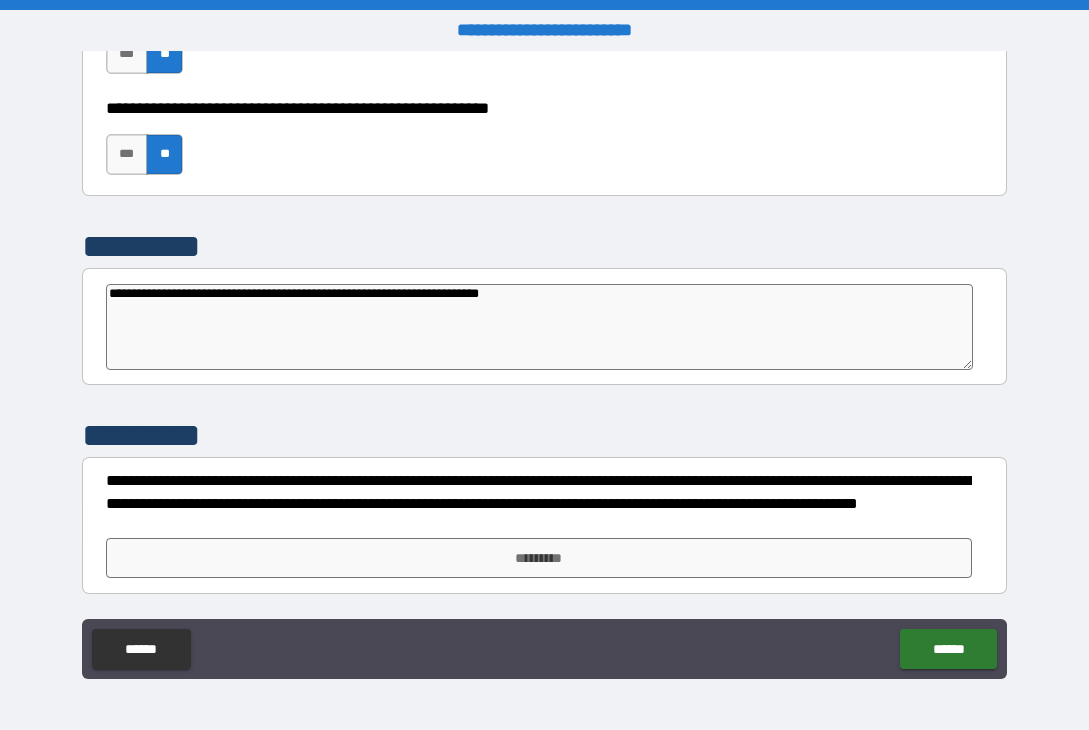 type on "*" 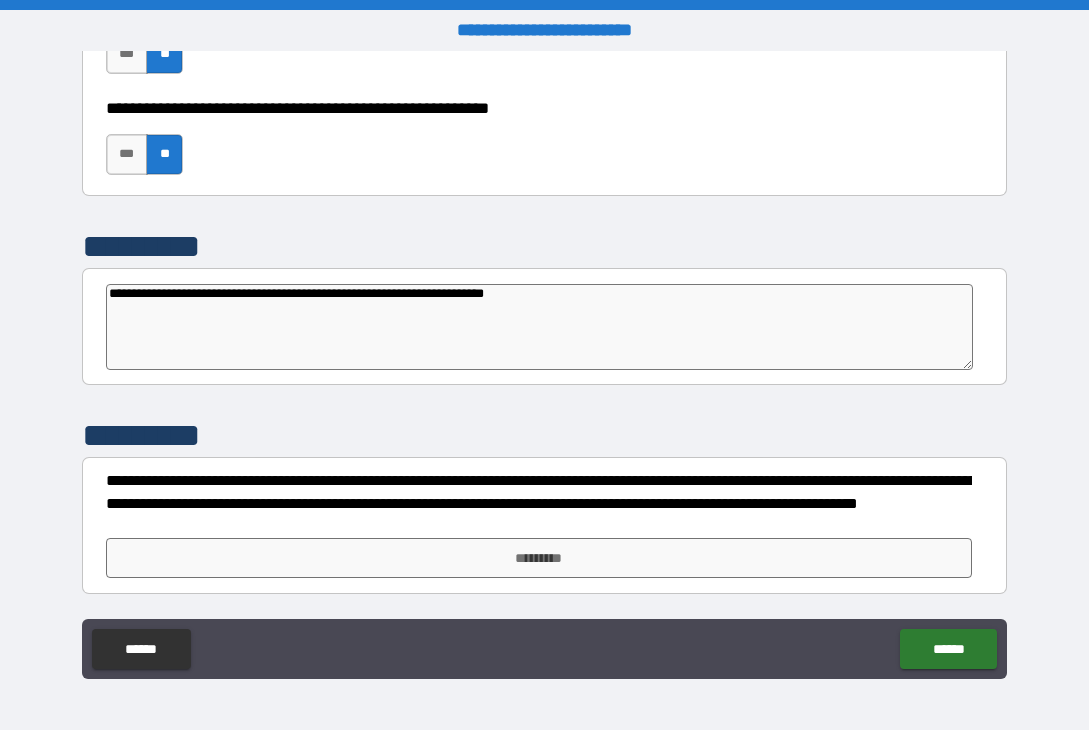 type on "*" 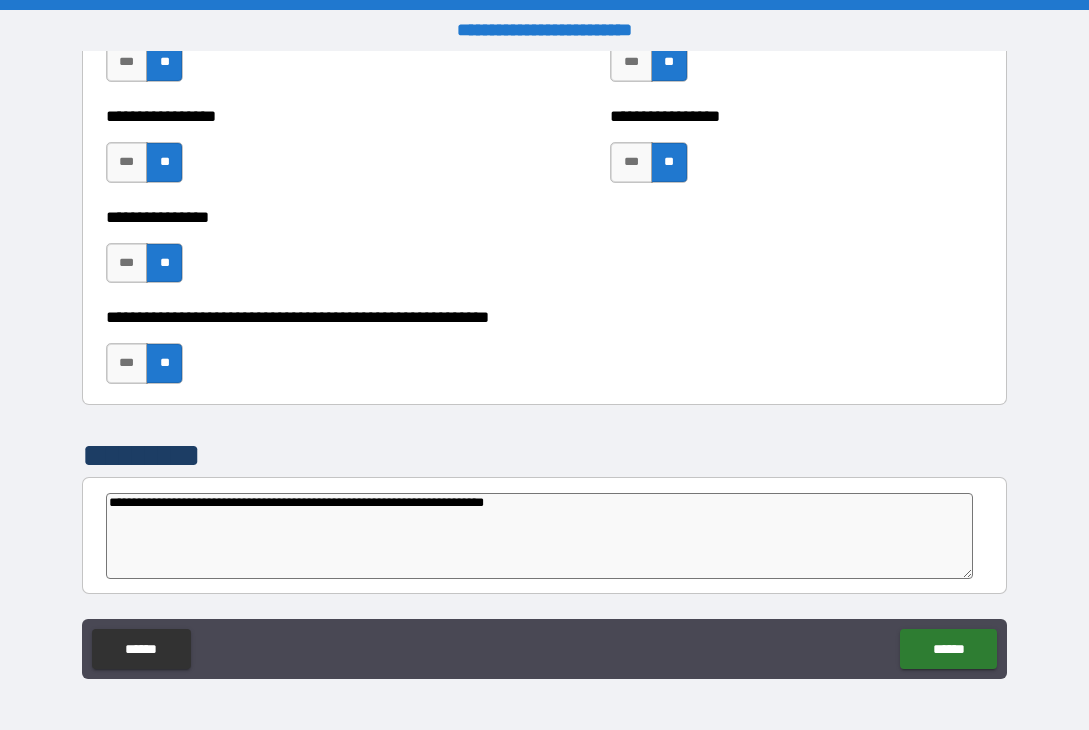 scroll, scrollTop: 6325, scrollLeft: 0, axis: vertical 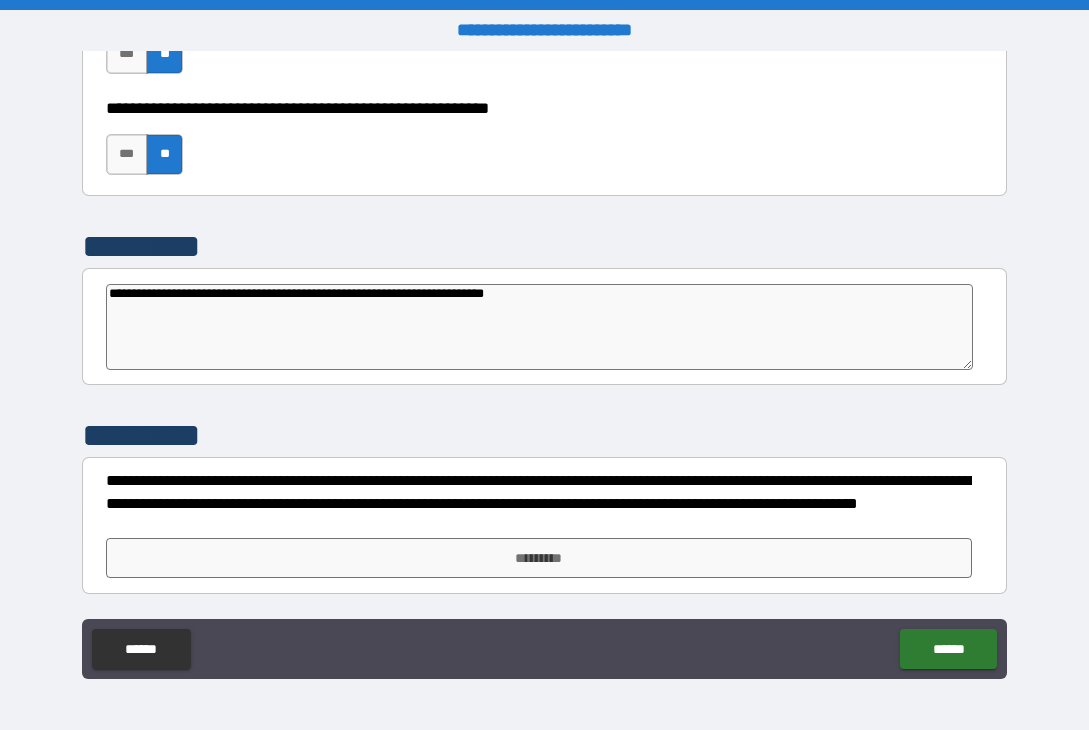 type on "**********" 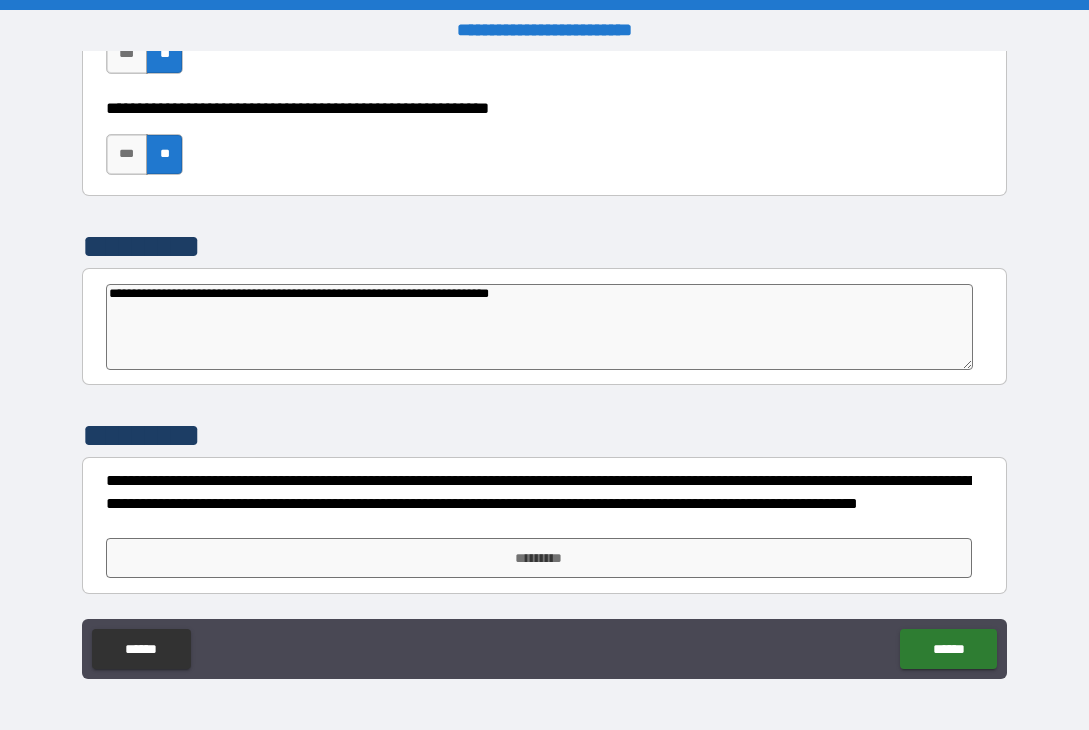 type on "*" 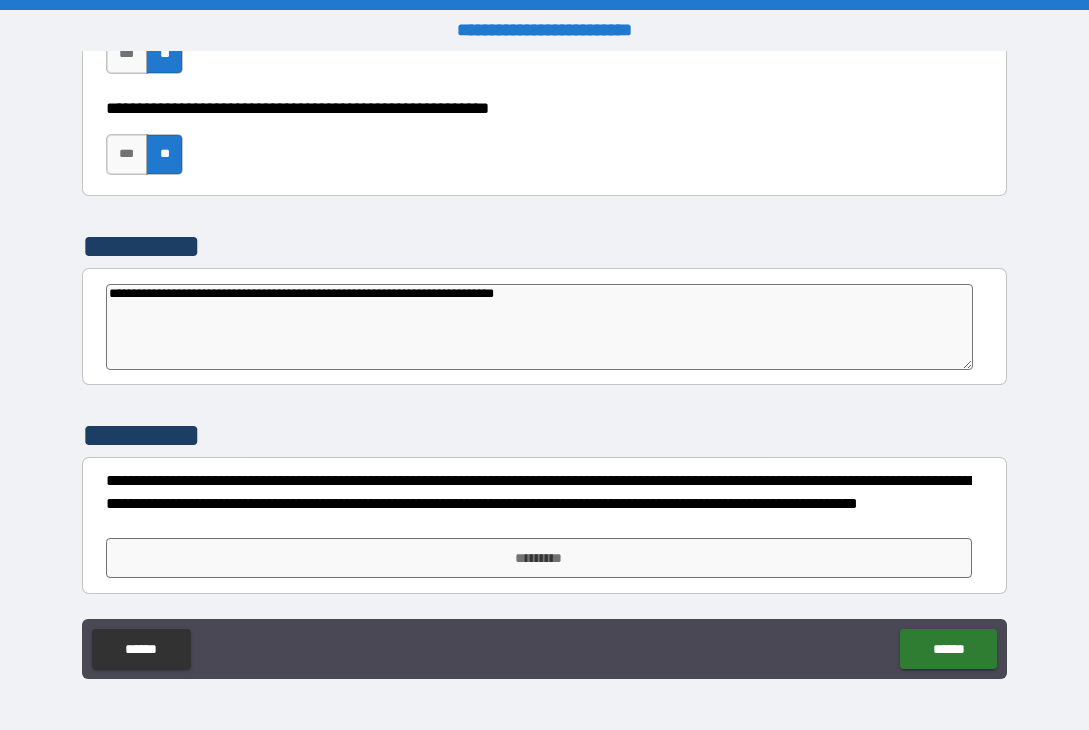 type on "*" 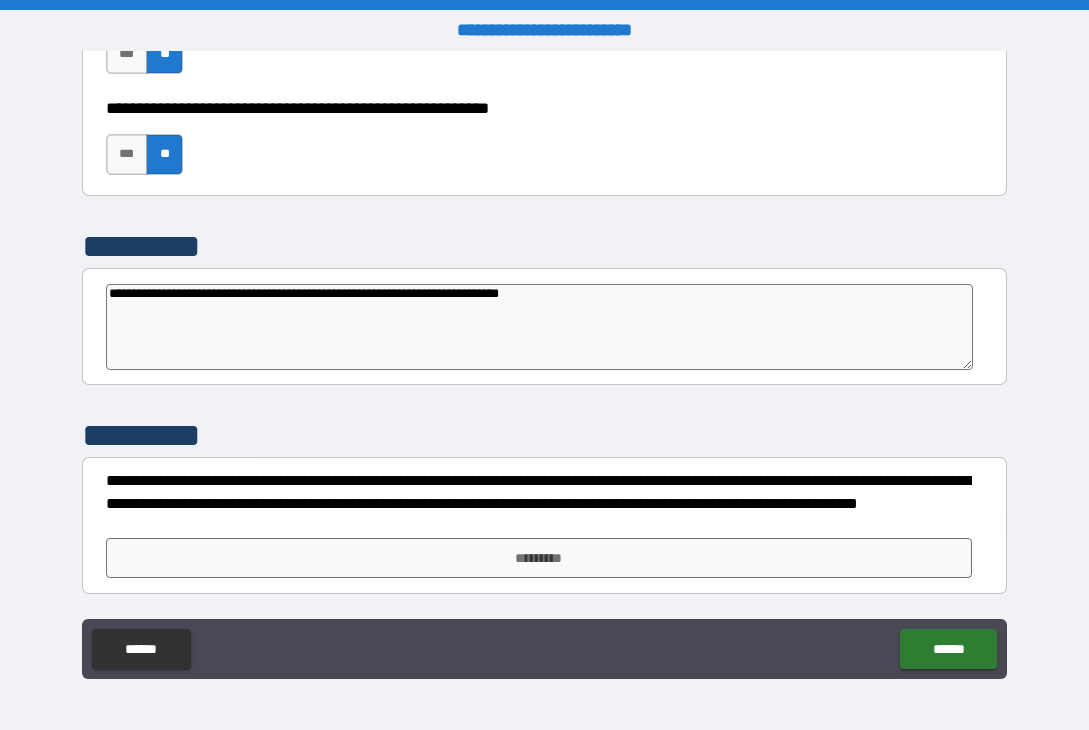 type on "**********" 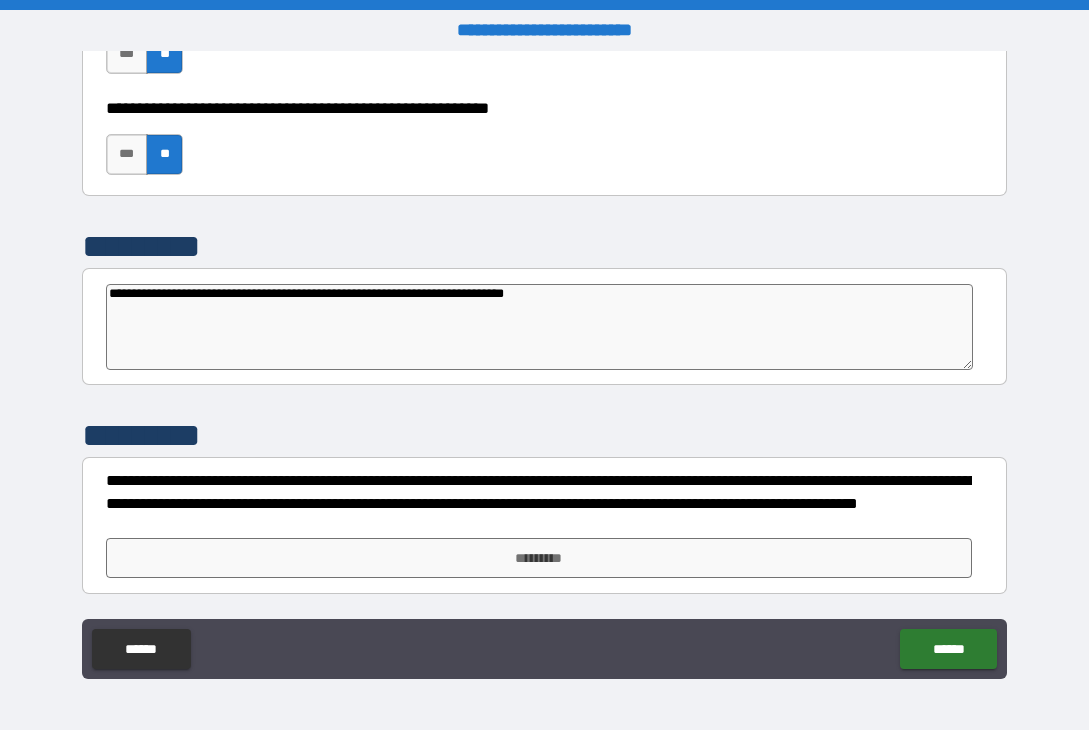 type on "**********" 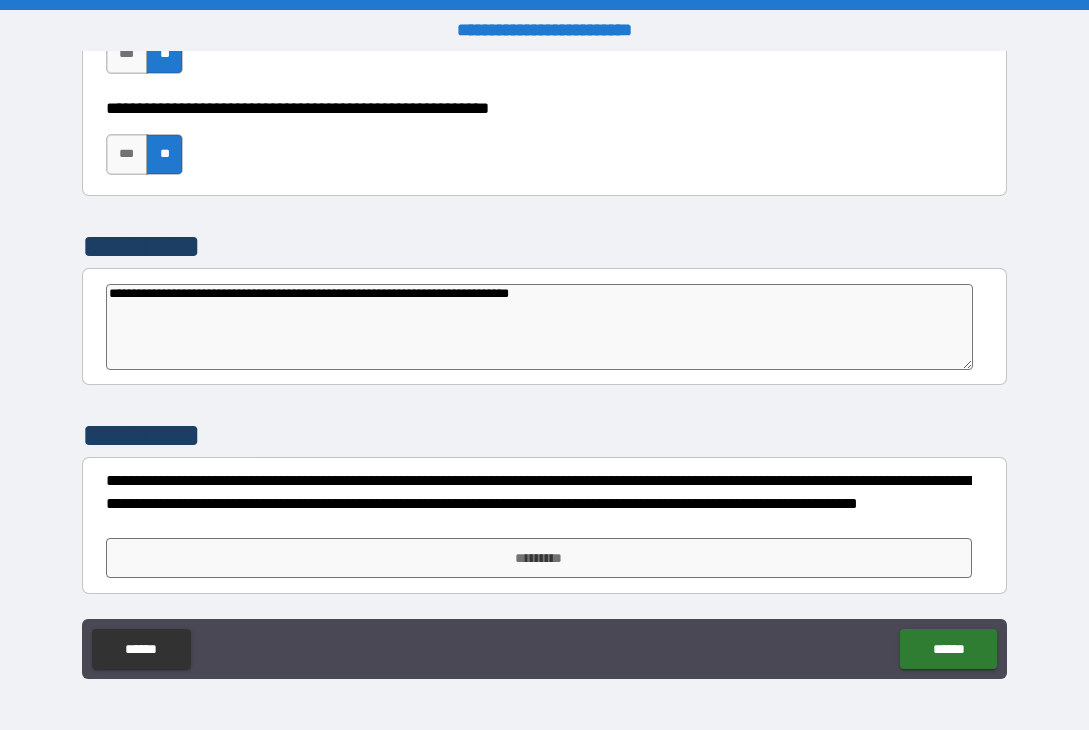 type on "**********" 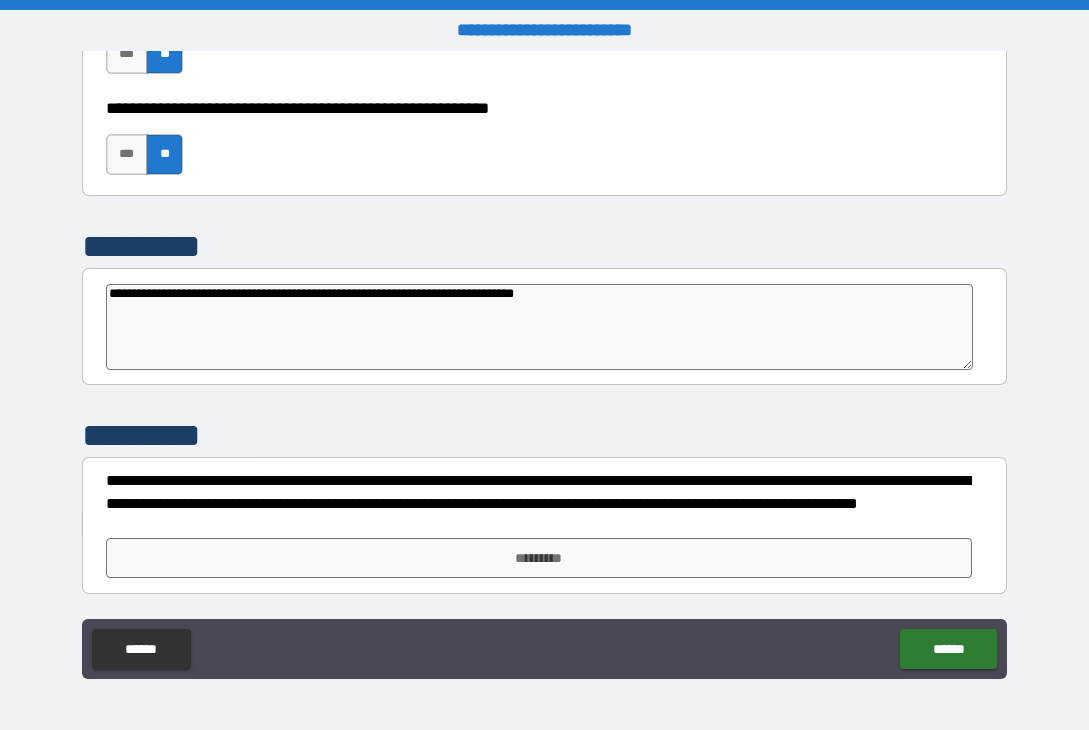 type on "**********" 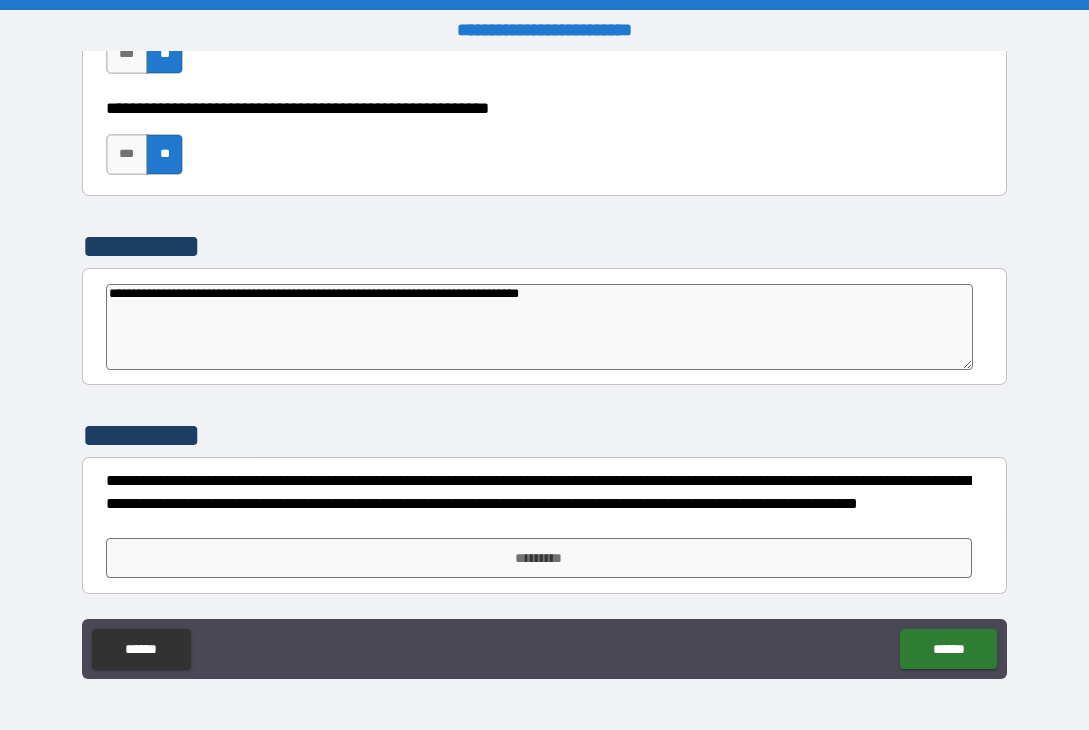 type on "**********" 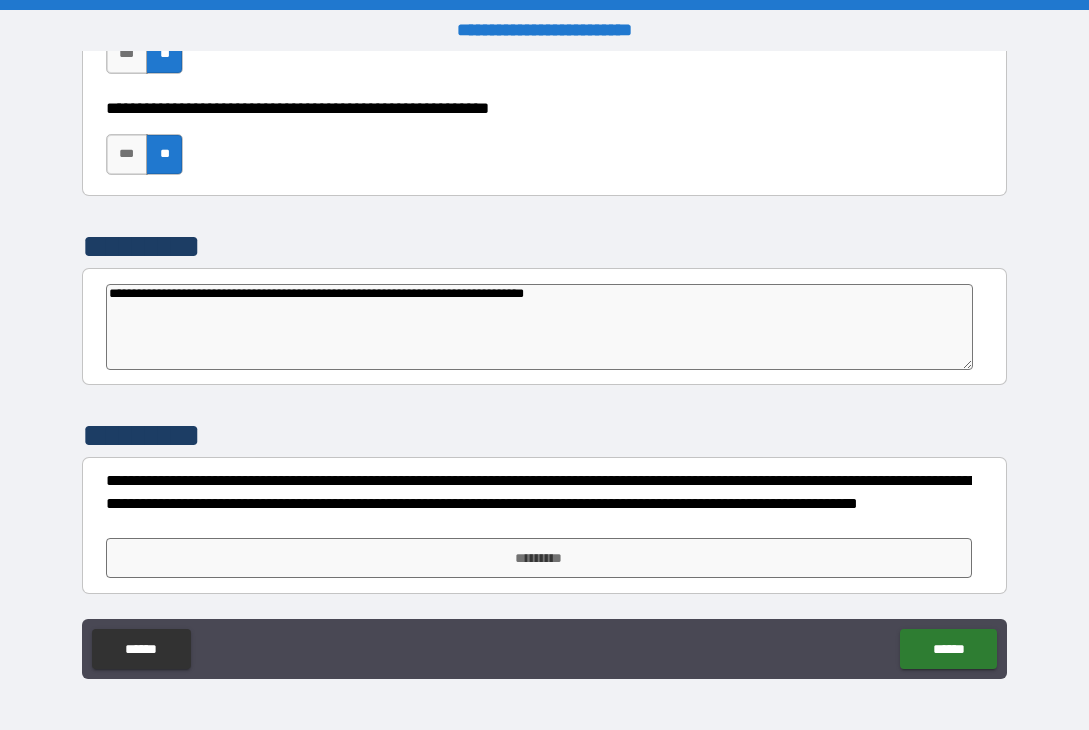 type on "**********" 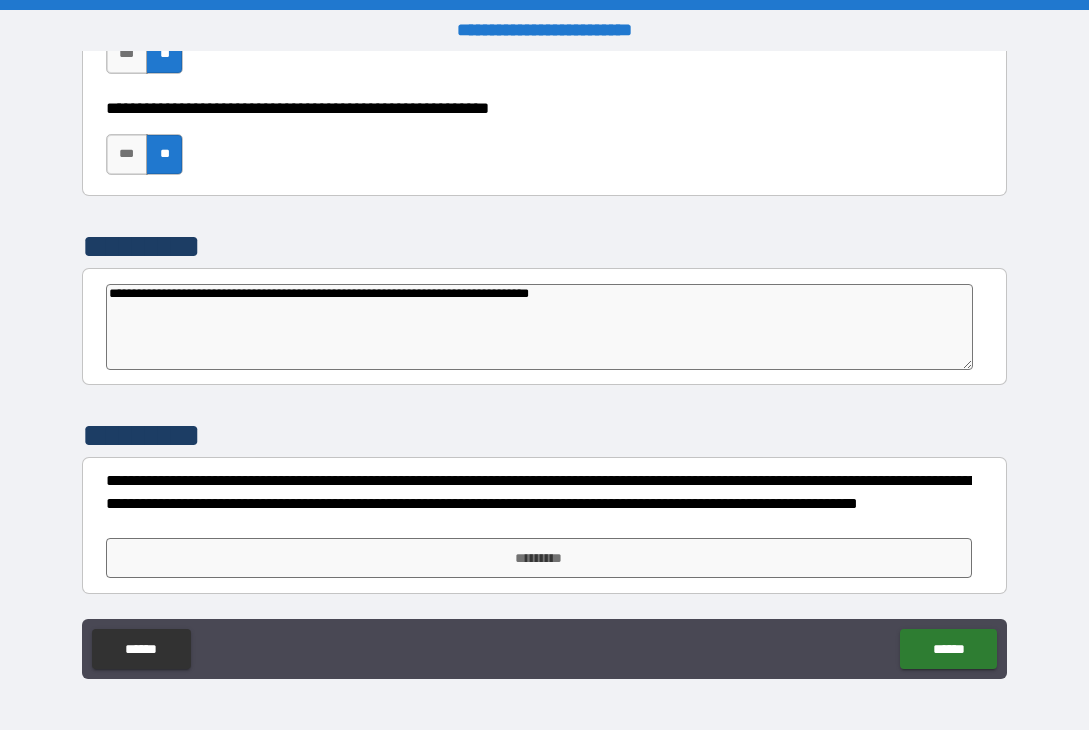 type on "*" 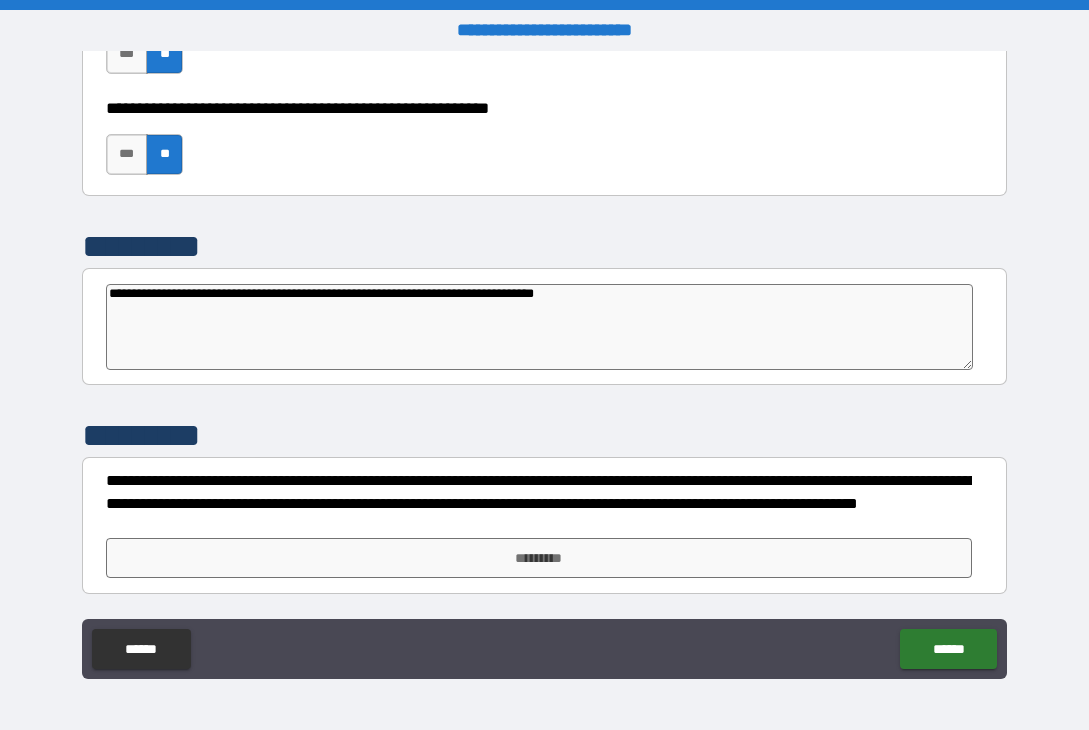 type on "**********" 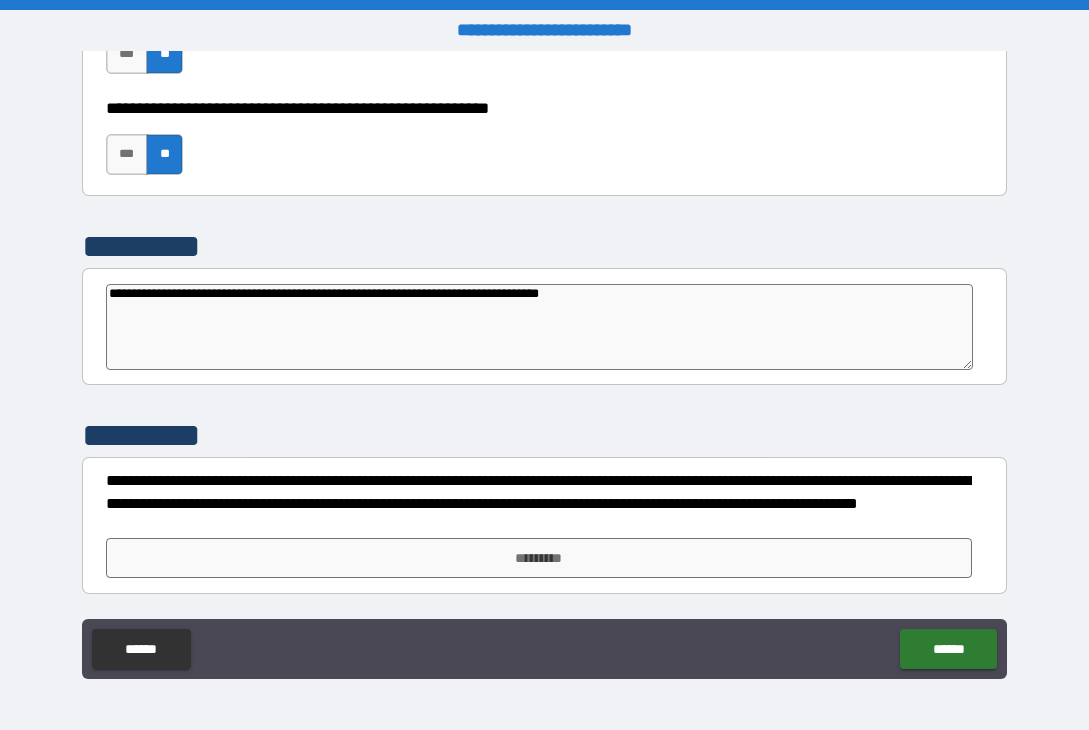 type 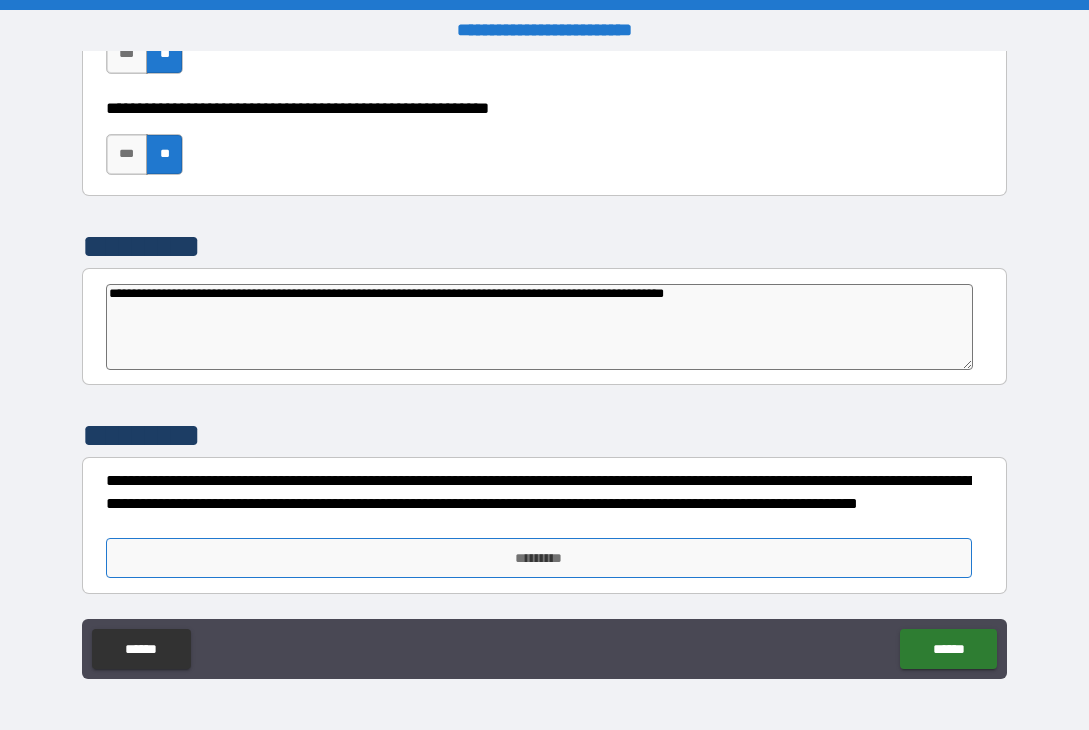 click on "*********" at bounding box center (539, 558) 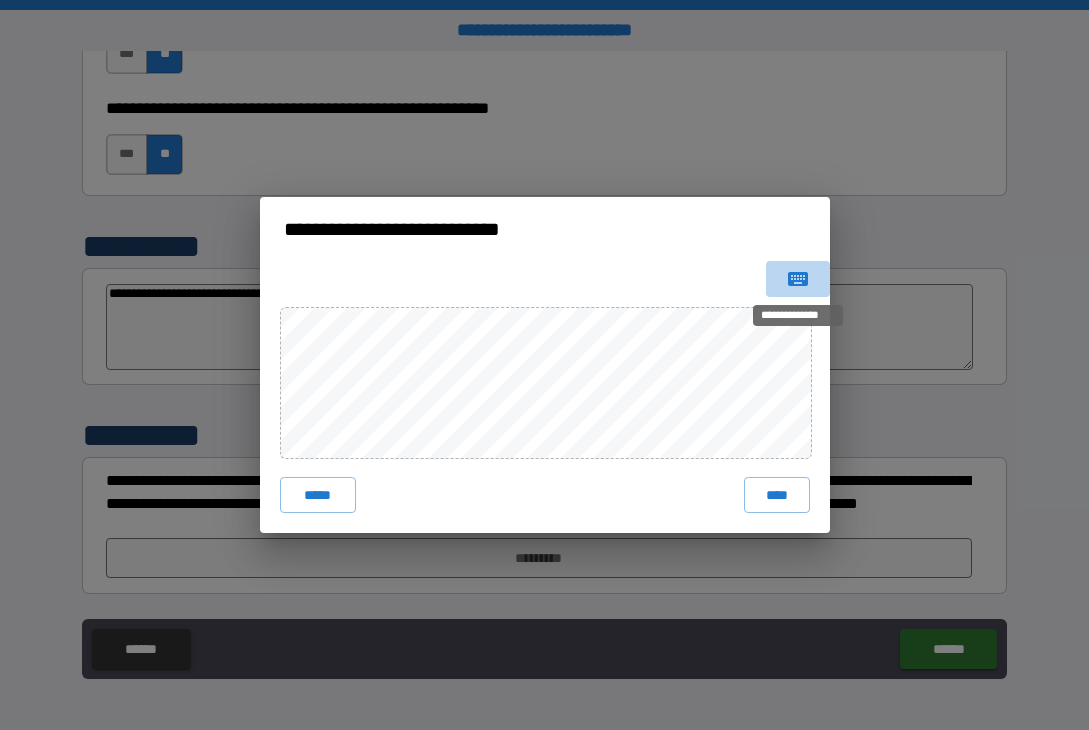 click 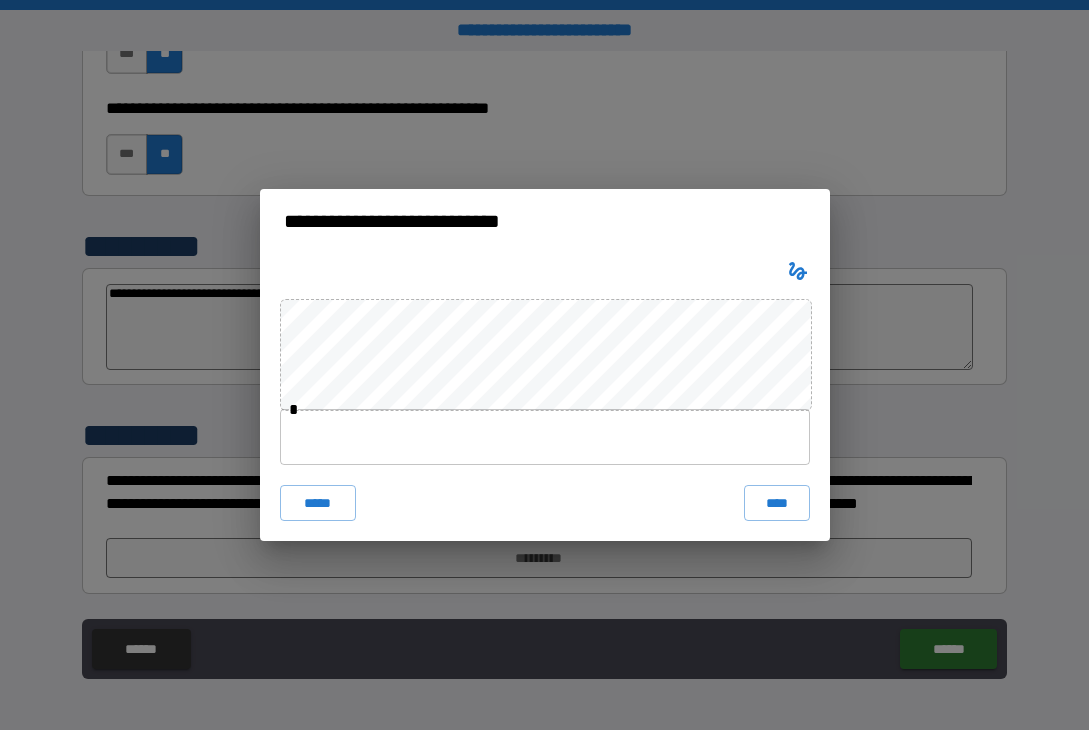 click at bounding box center [545, 437] 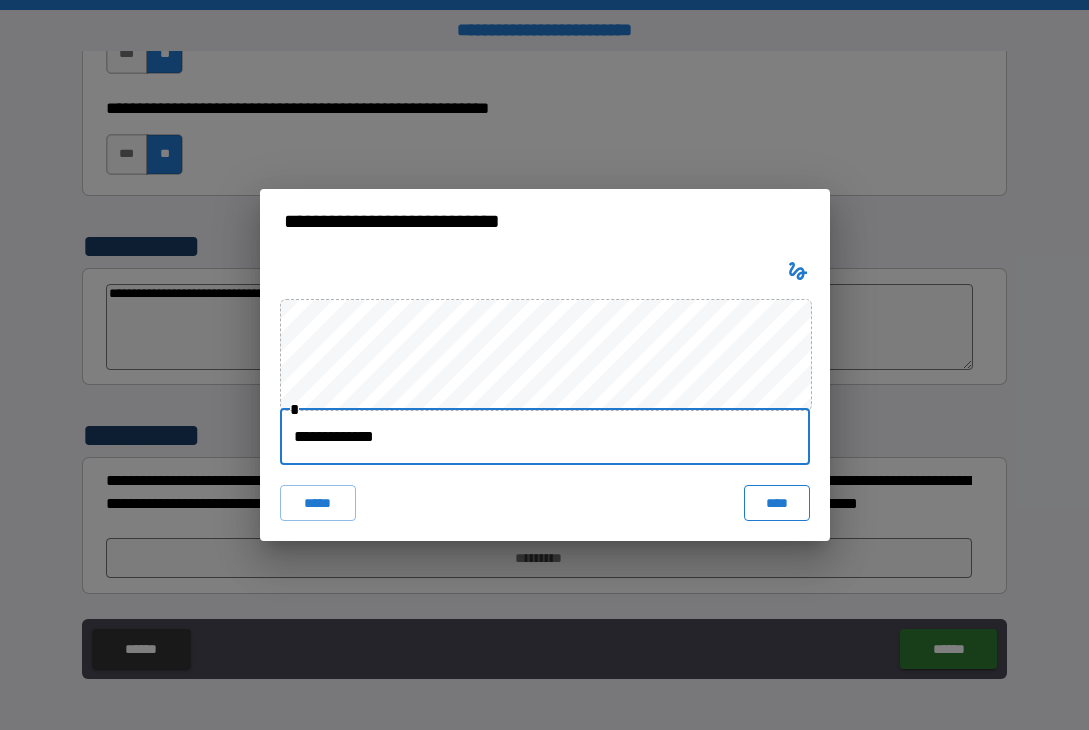 click on "****" at bounding box center (777, 503) 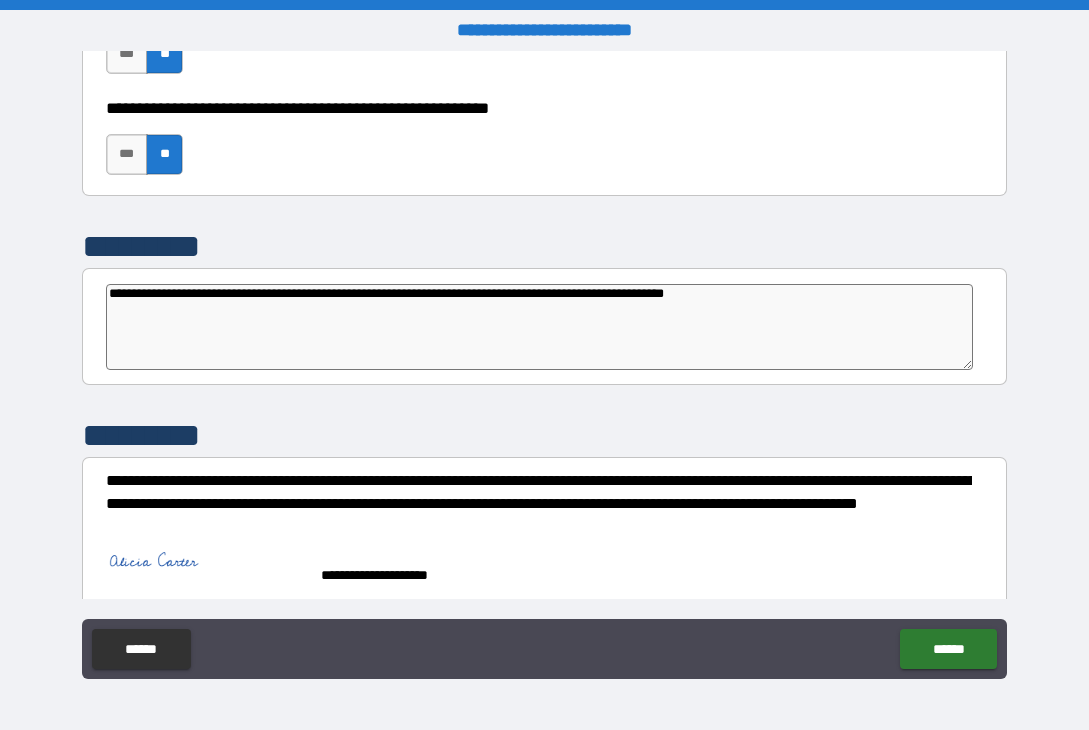 scroll, scrollTop: 6342, scrollLeft: 0, axis: vertical 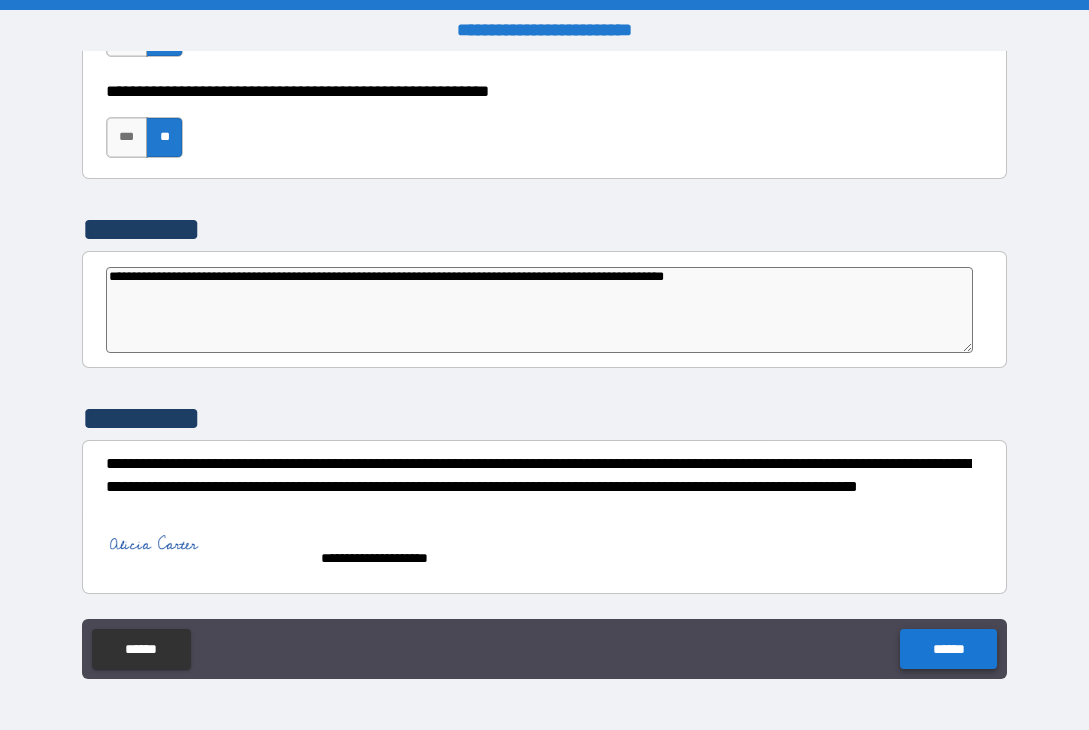 click on "******" at bounding box center [948, 649] 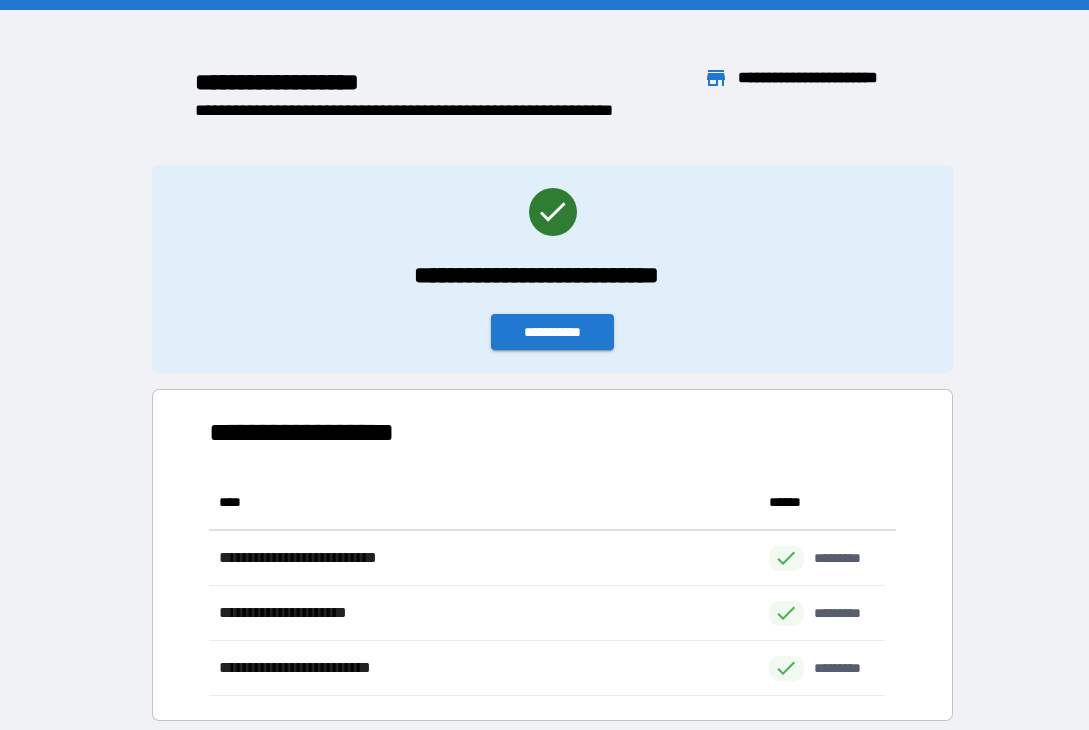 scroll, scrollTop: 16, scrollLeft: 16, axis: both 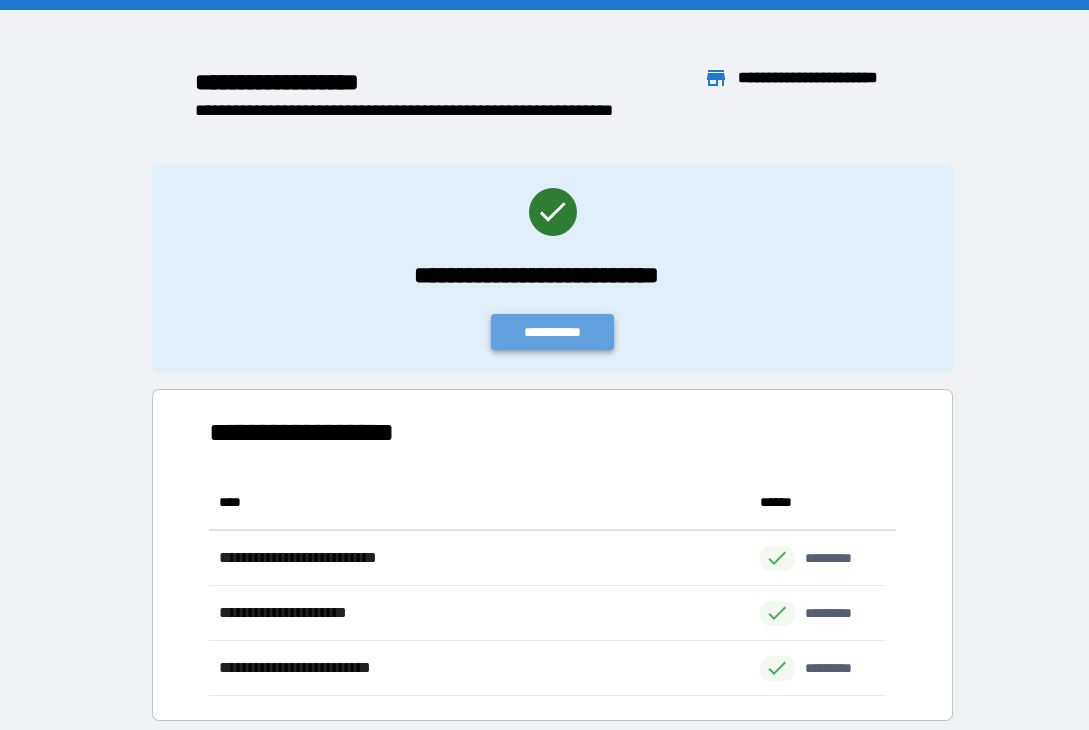 click on "**********" at bounding box center (553, 332) 